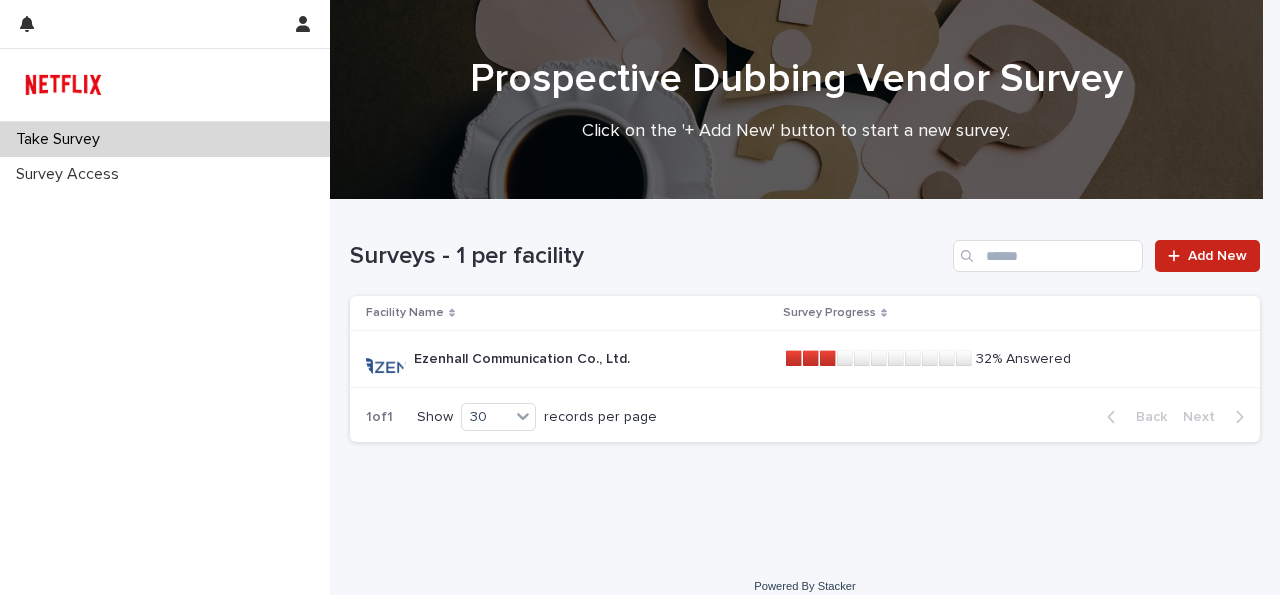 scroll, scrollTop: 0, scrollLeft: 0, axis: both 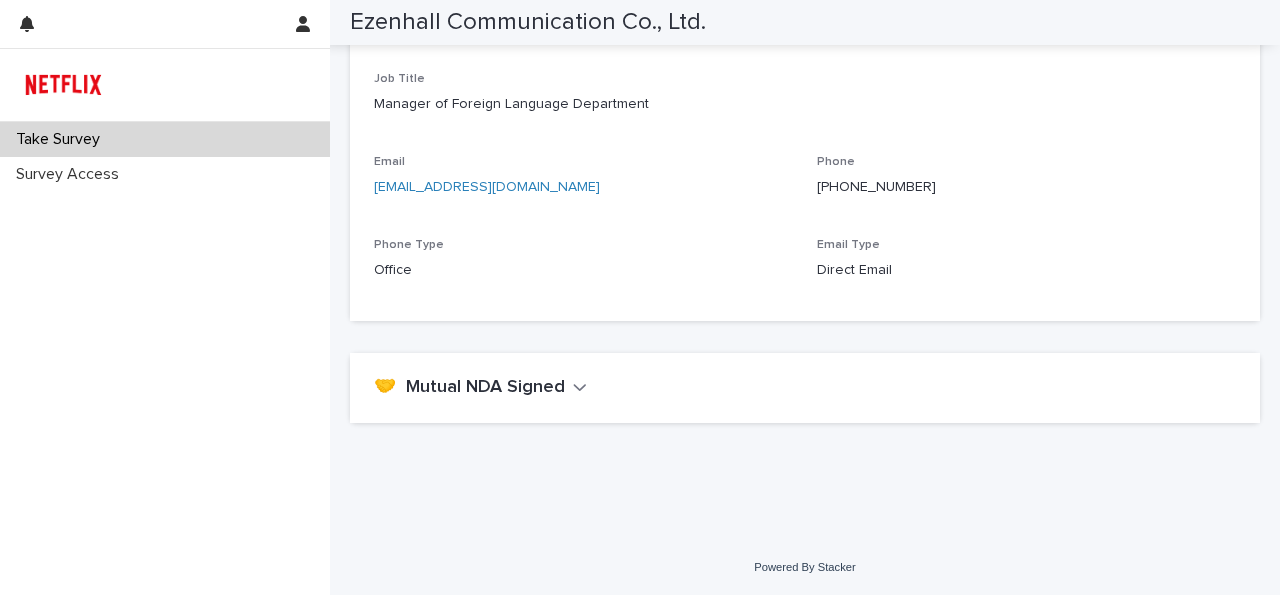 click 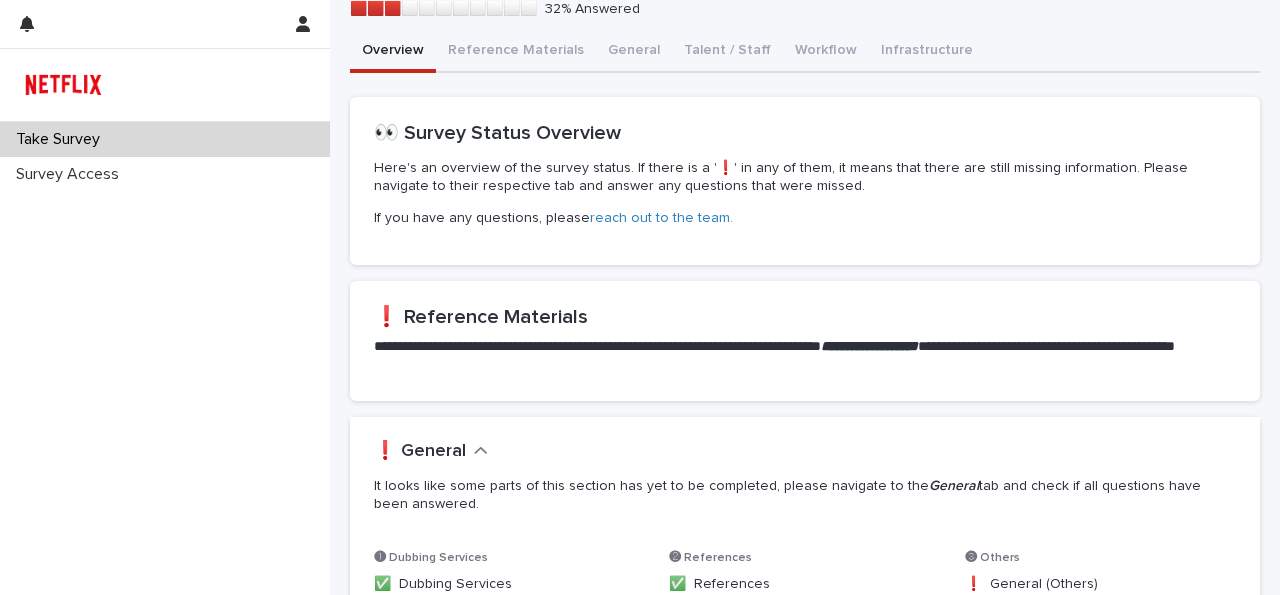 scroll, scrollTop: 0, scrollLeft: 0, axis: both 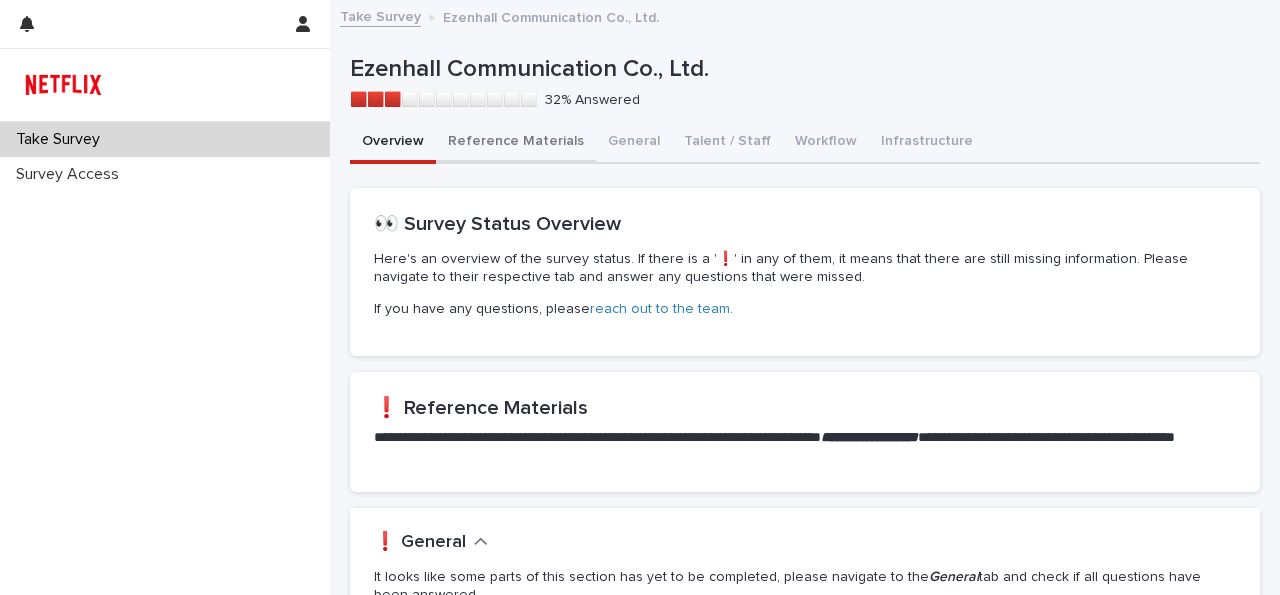 click on "Reference Materials" at bounding box center (516, 143) 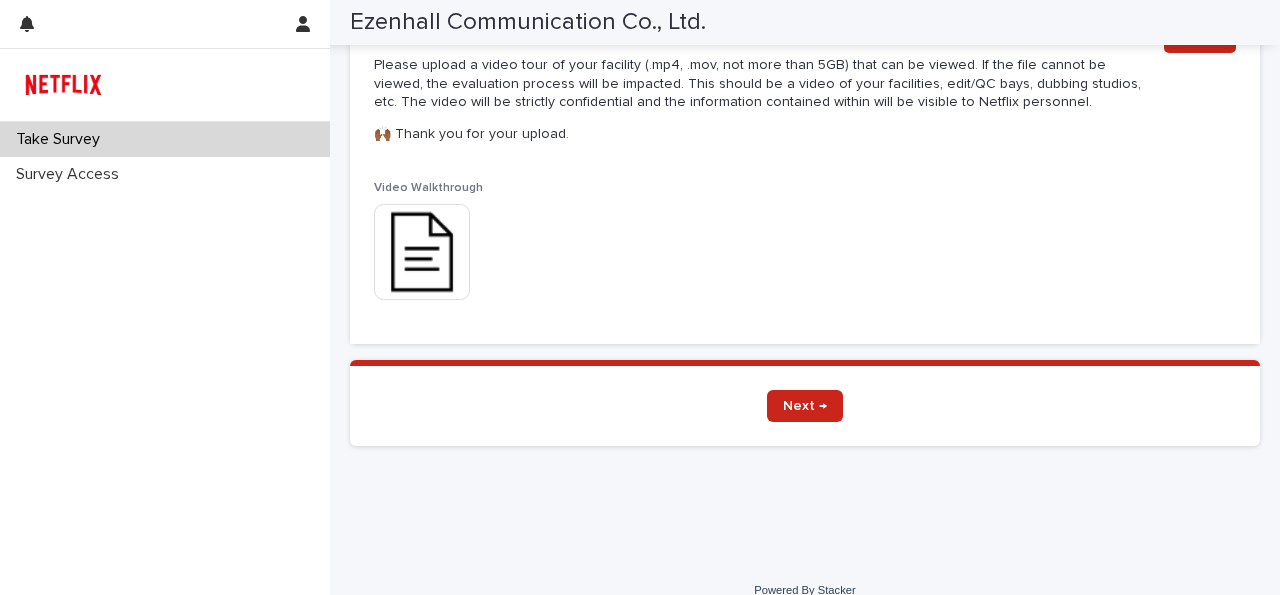 scroll, scrollTop: 1030, scrollLeft: 0, axis: vertical 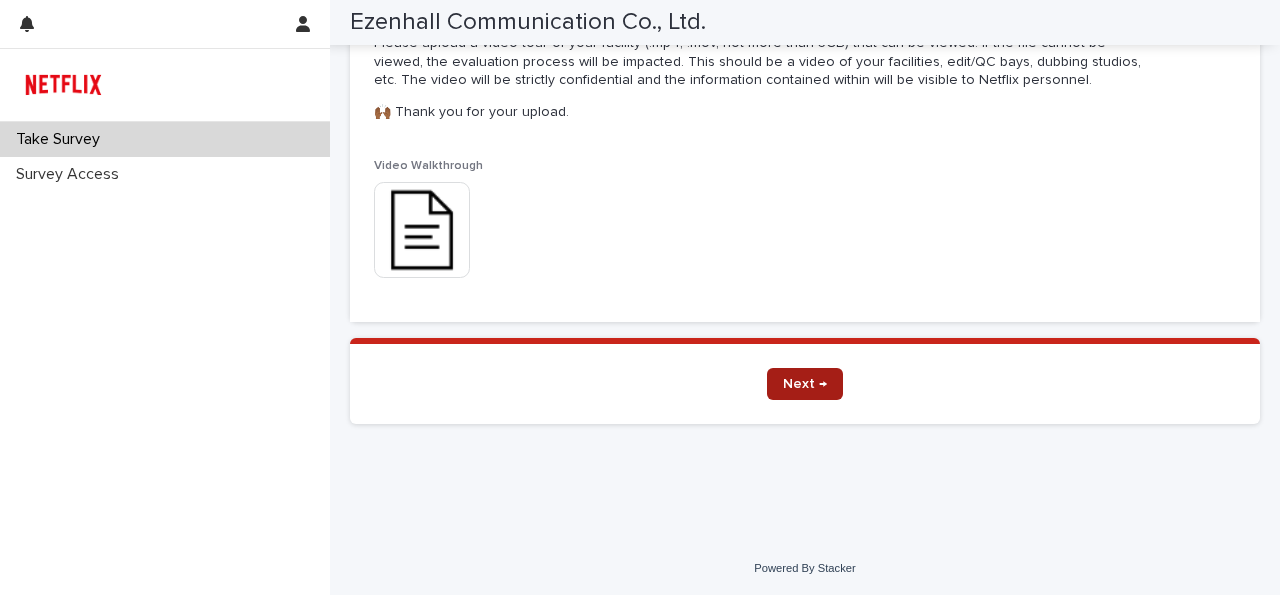 click on "Next →" at bounding box center [805, 384] 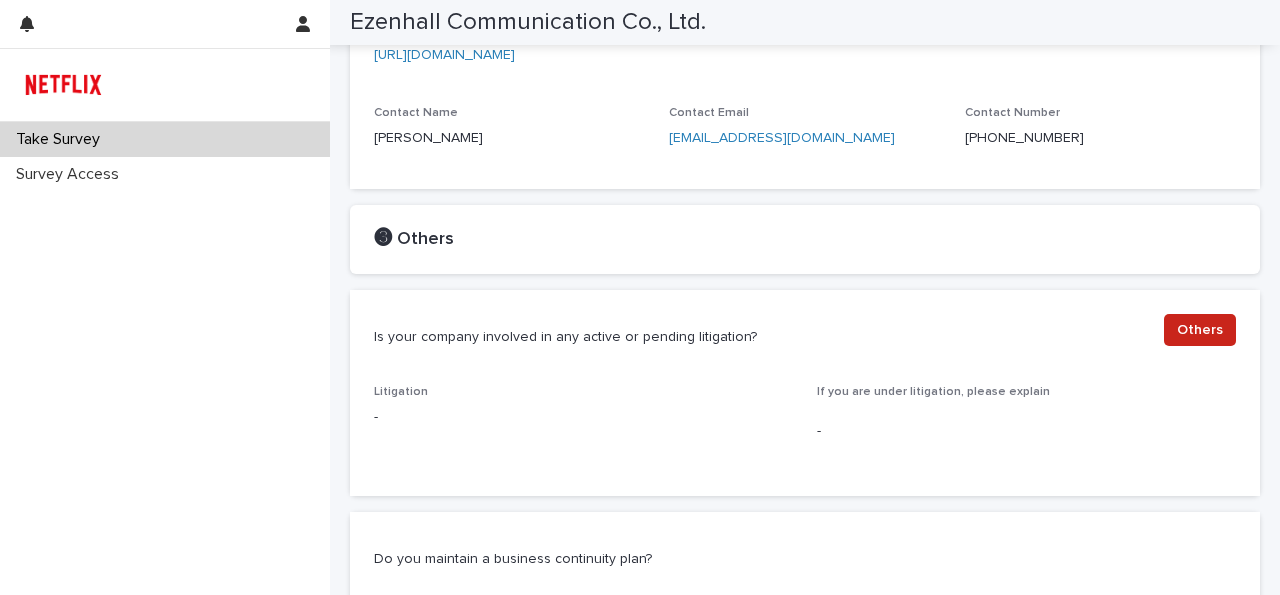 scroll, scrollTop: 1870, scrollLeft: 0, axis: vertical 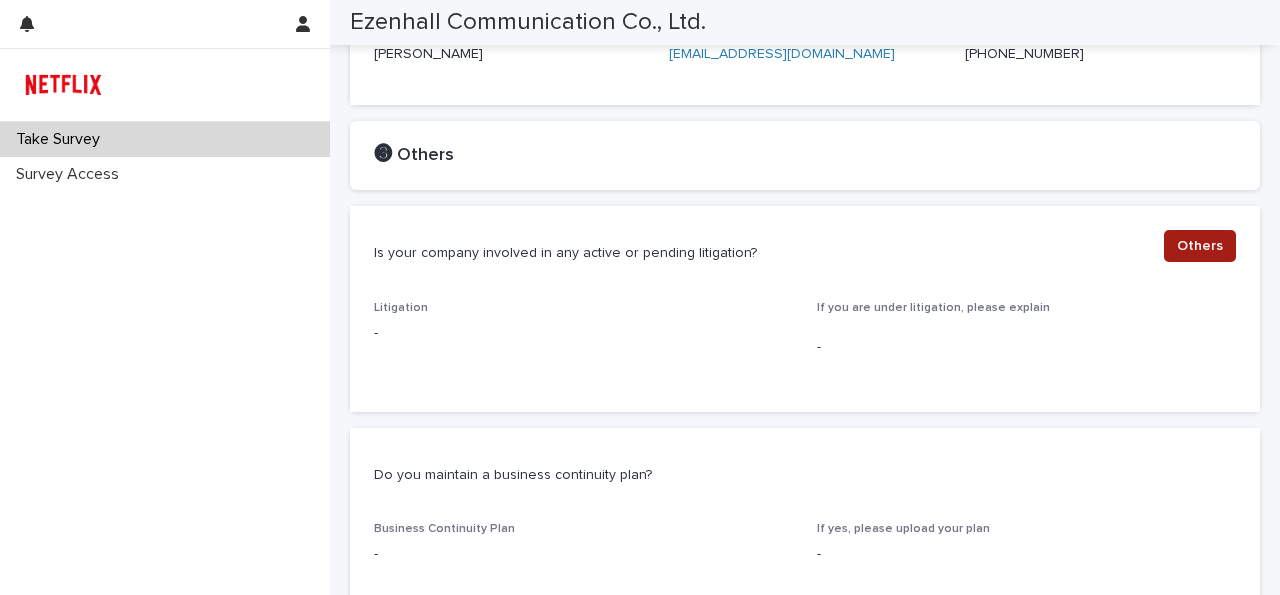 click on "Others" at bounding box center [1200, 246] 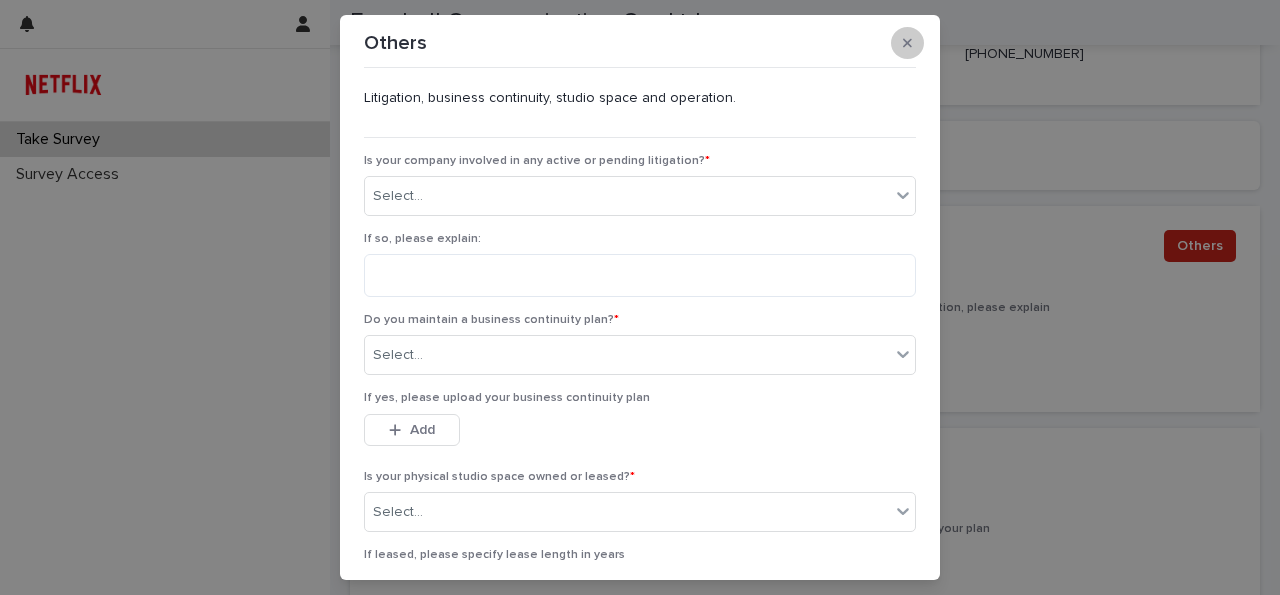click 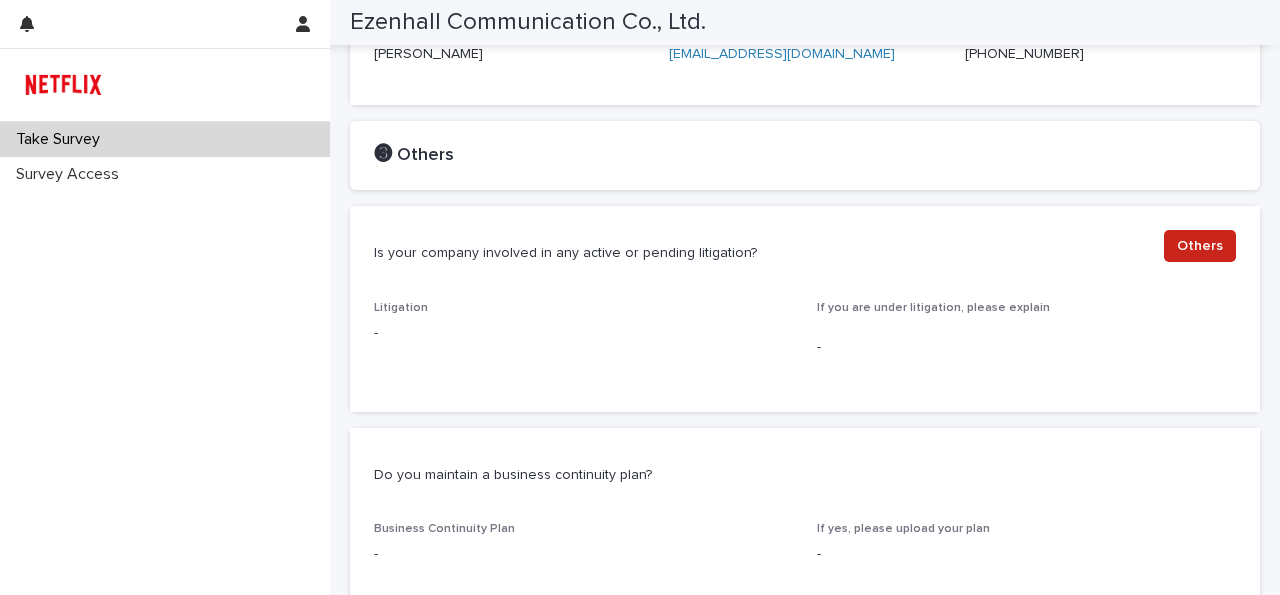 click on "-" at bounding box center [583, 333] 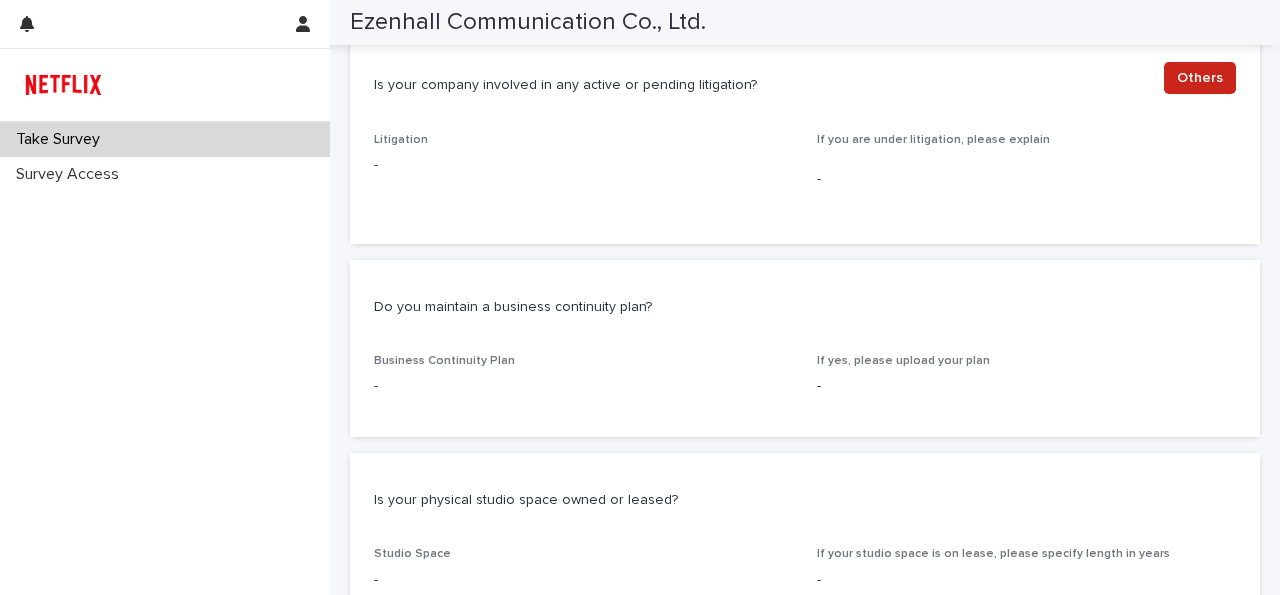 click on "Business Continuity Plan" at bounding box center (444, 361) 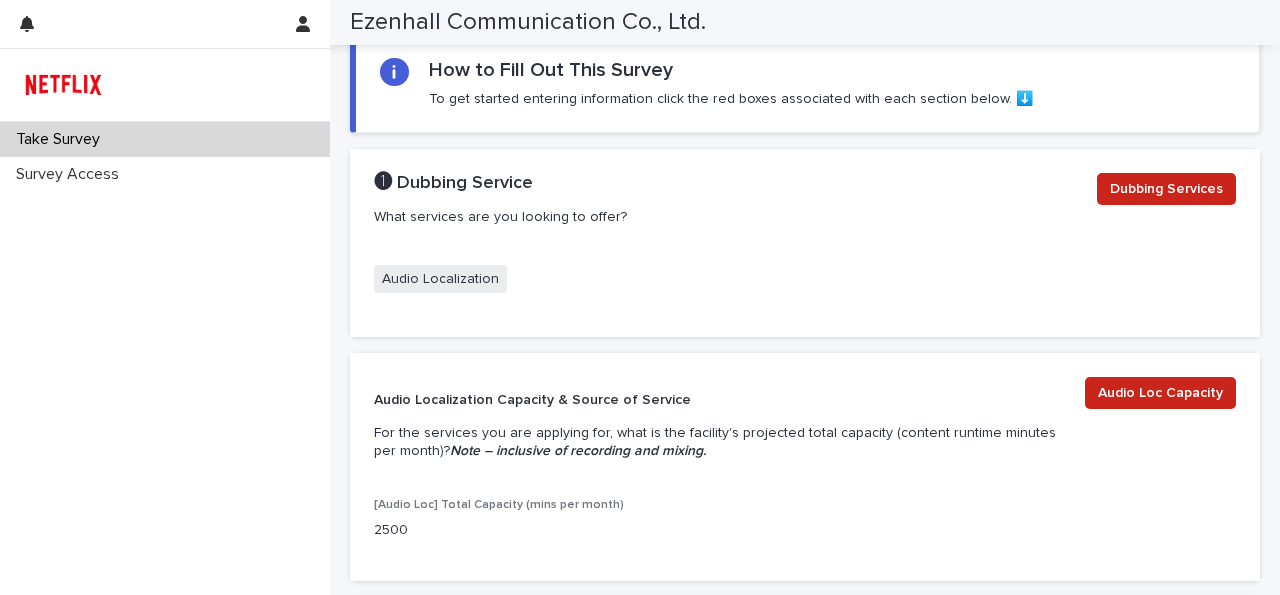 scroll, scrollTop: 0, scrollLeft: 0, axis: both 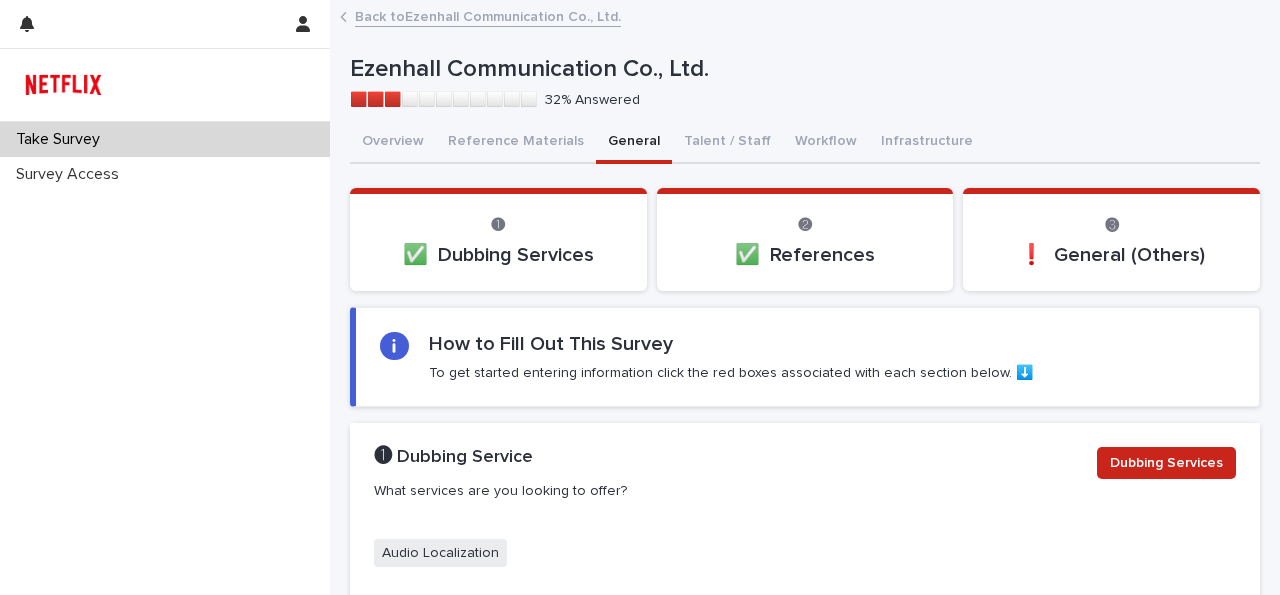 click on "To get started entering information click the red boxes associated with each section below. ⬇️" at bounding box center (731, 373) 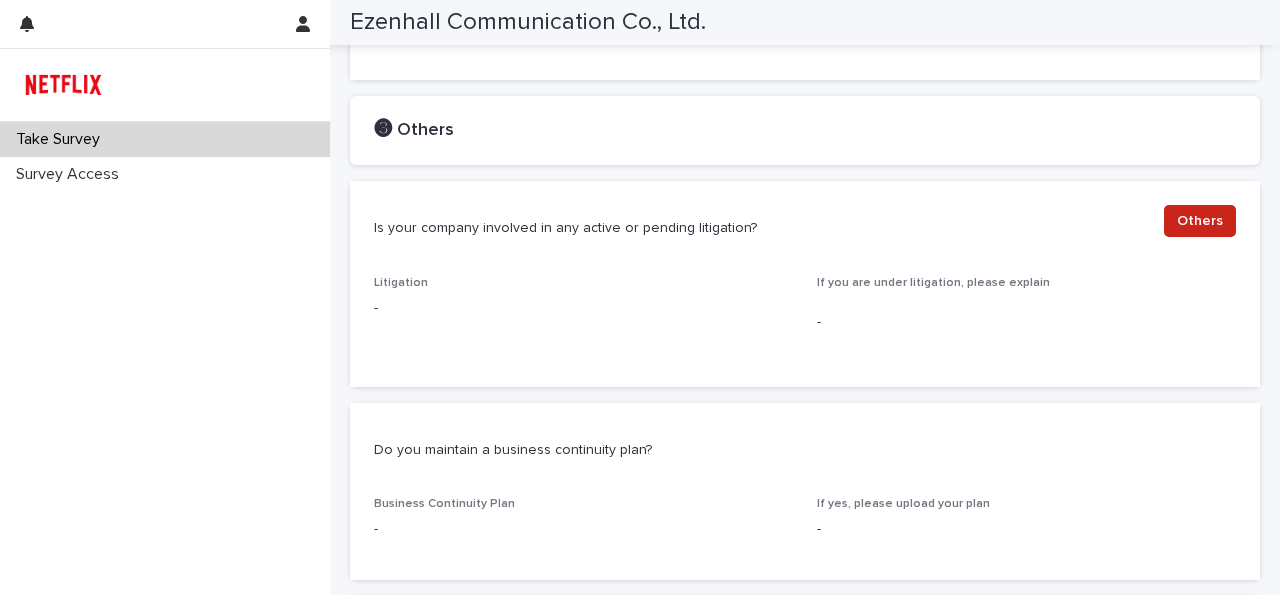 scroll, scrollTop: 1891, scrollLeft: 0, axis: vertical 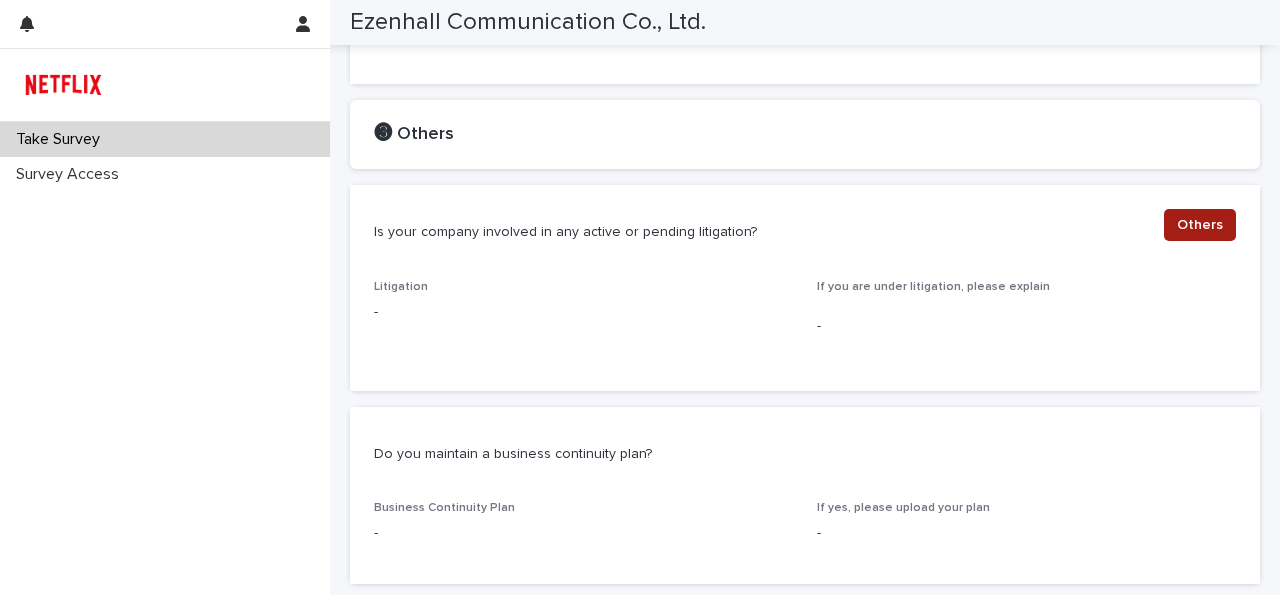 click on "Others" at bounding box center [1200, 225] 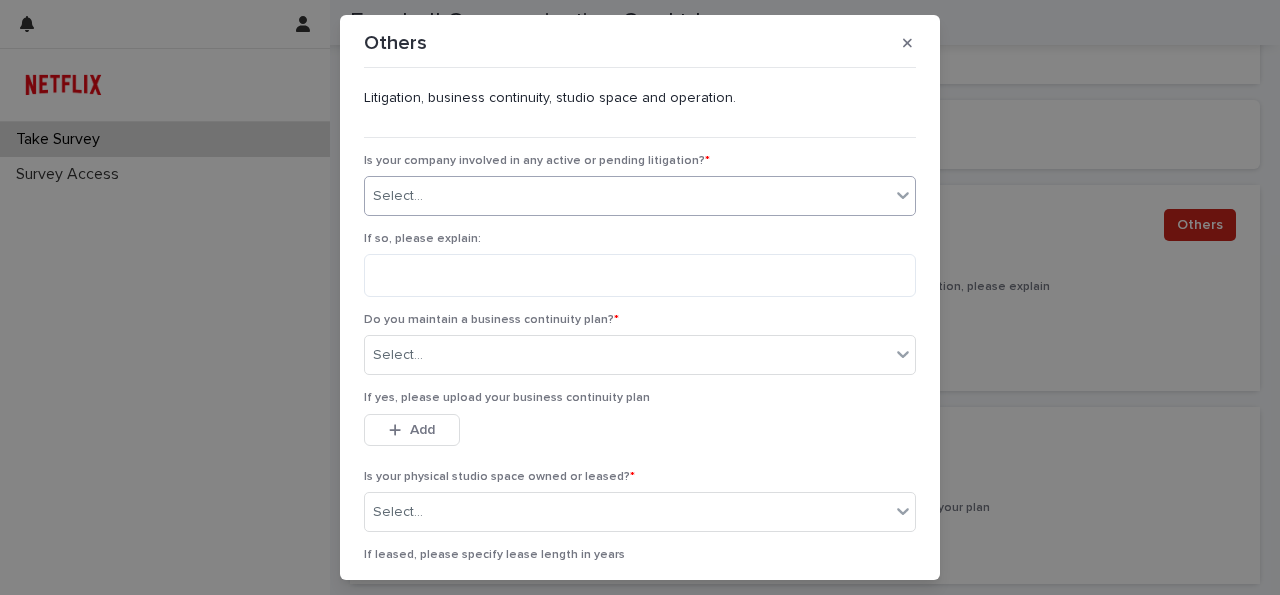 click on "Select..." at bounding box center (627, 196) 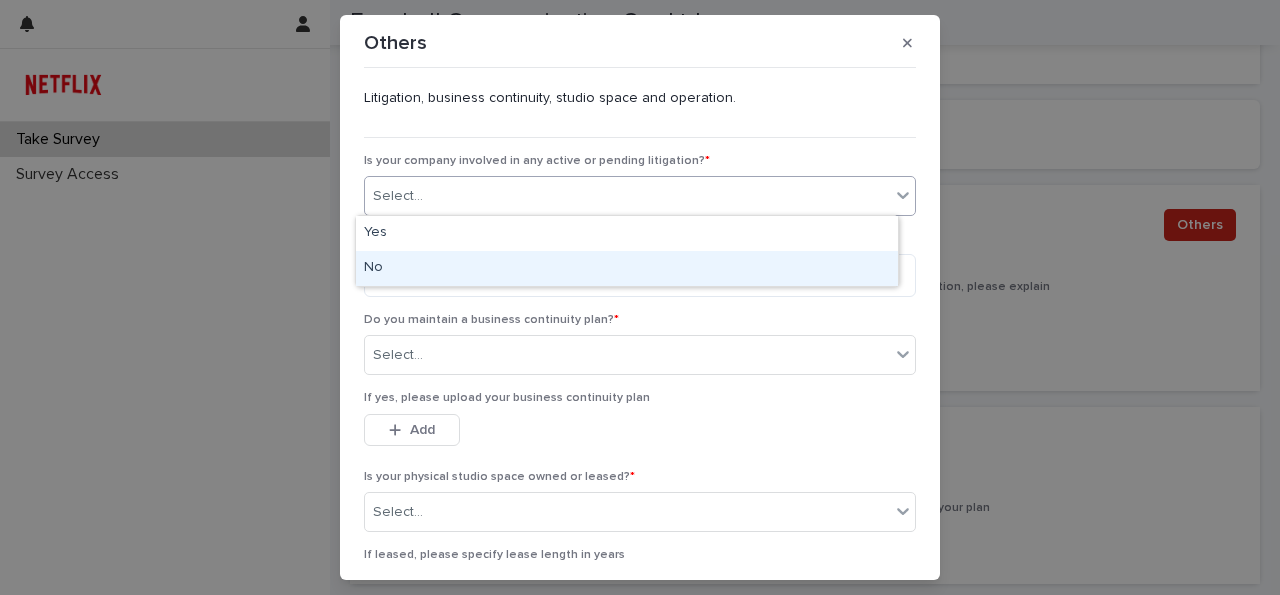 click on "No" at bounding box center (627, 268) 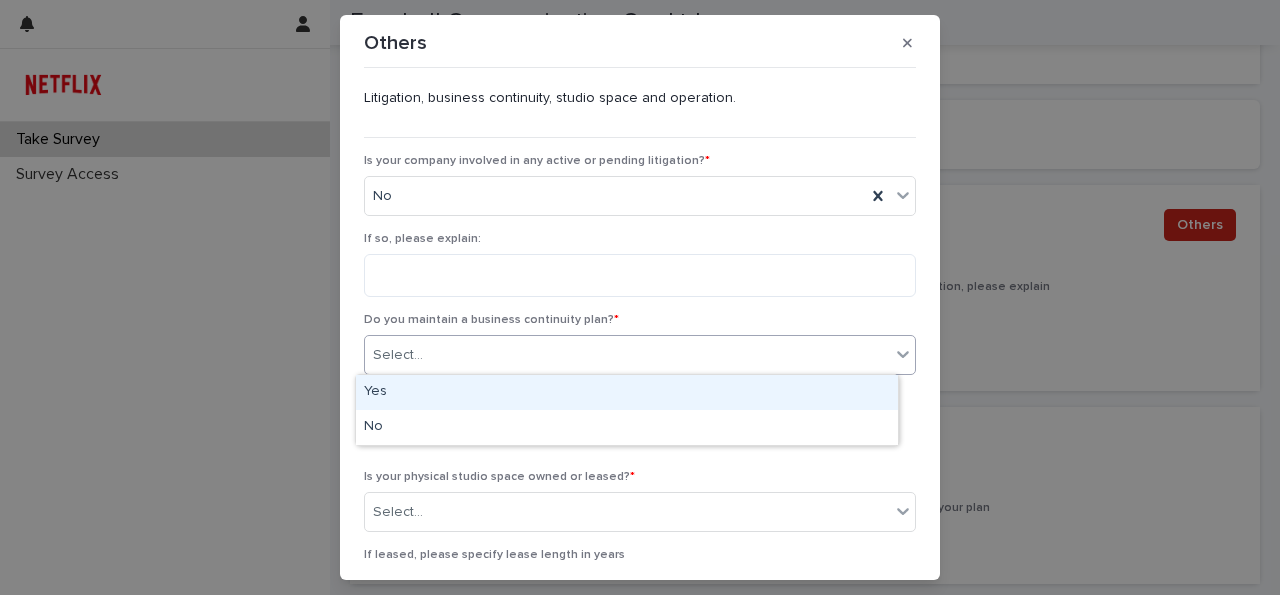 click on "Select..." at bounding box center [627, 355] 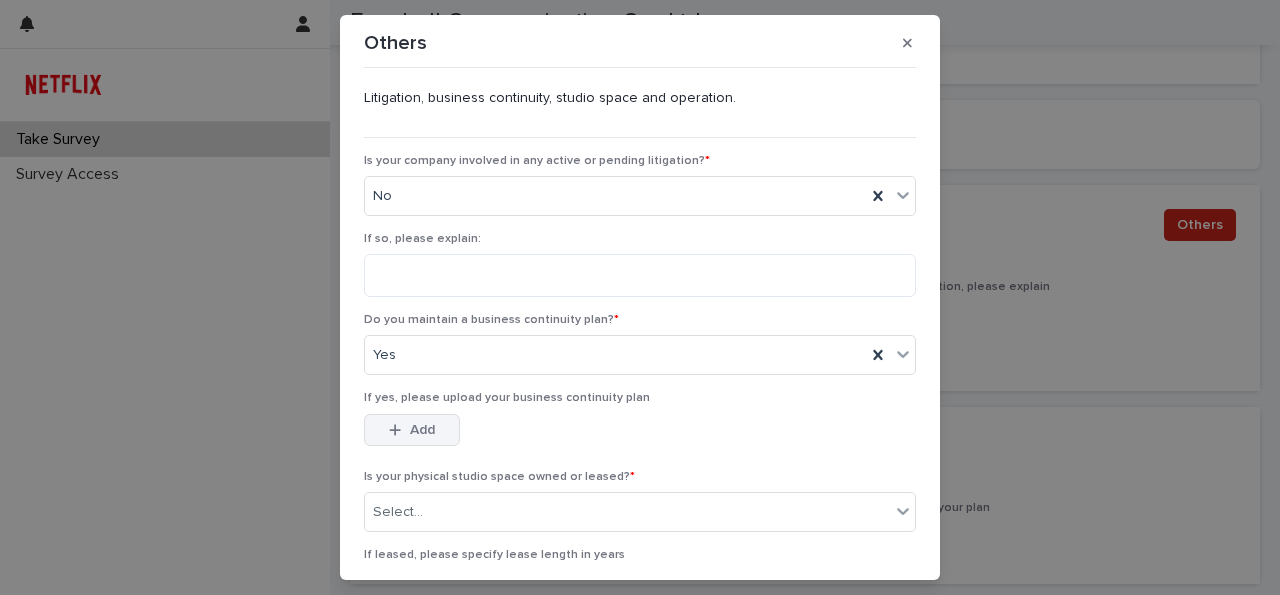 click on "Add" at bounding box center (422, 430) 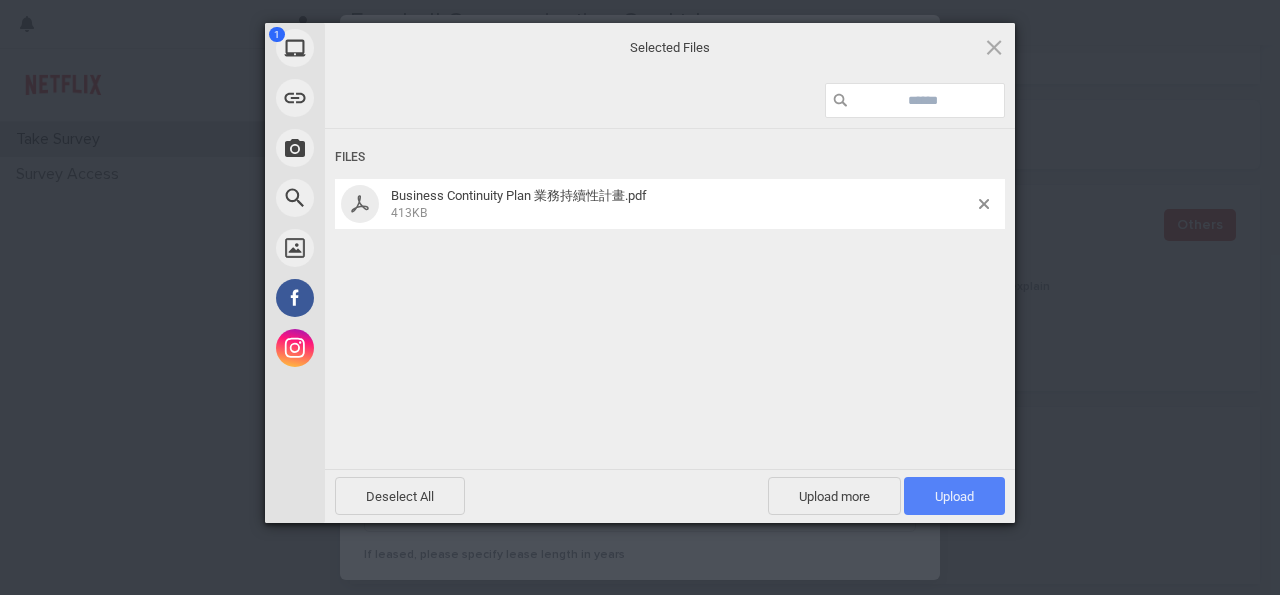 click on "Upload
1" at bounding box center [954, 496] 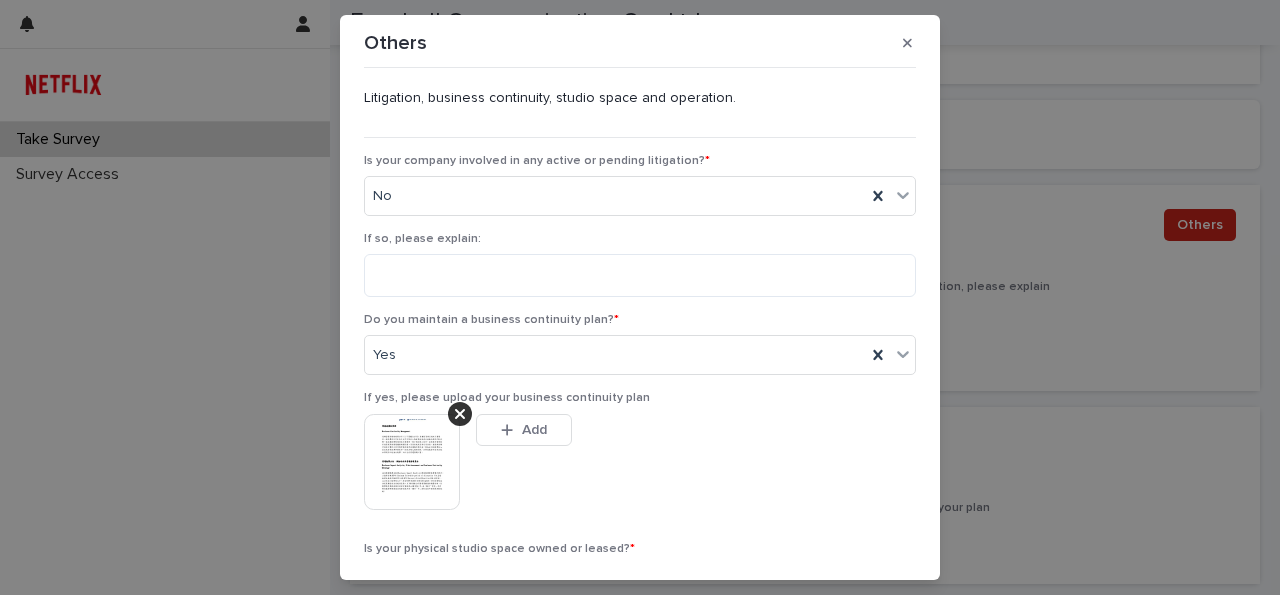 scroll, scrollTop: 1891, scrollLeft: 0, axis: vertical 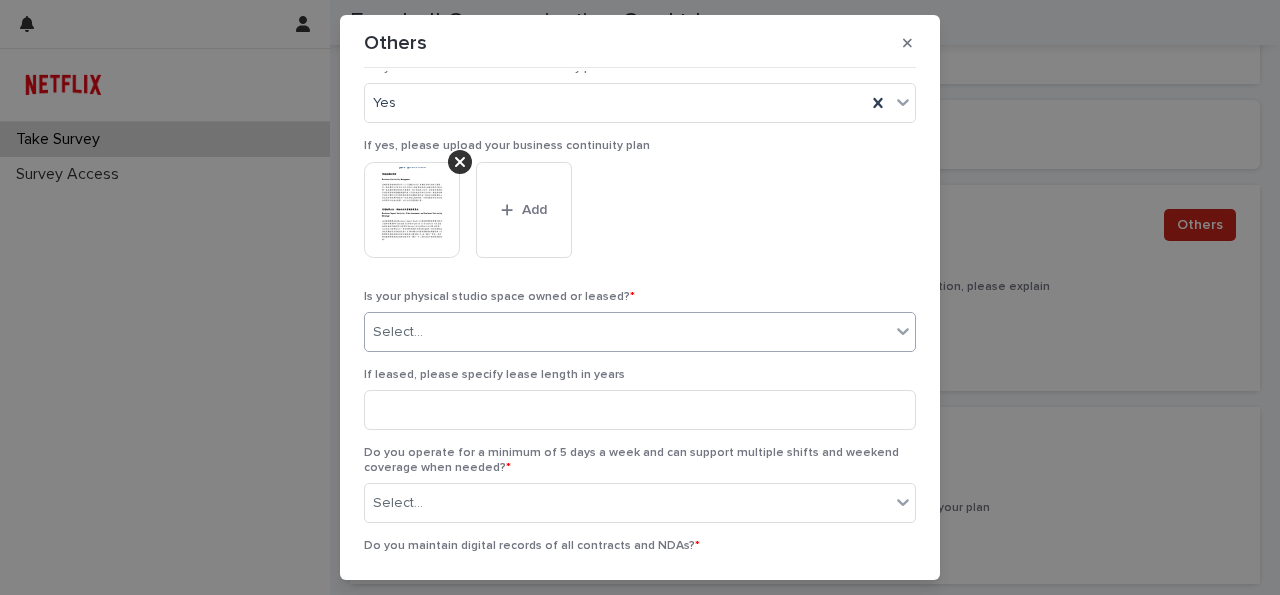 click on "Select..." at bounding box center [627, 332] 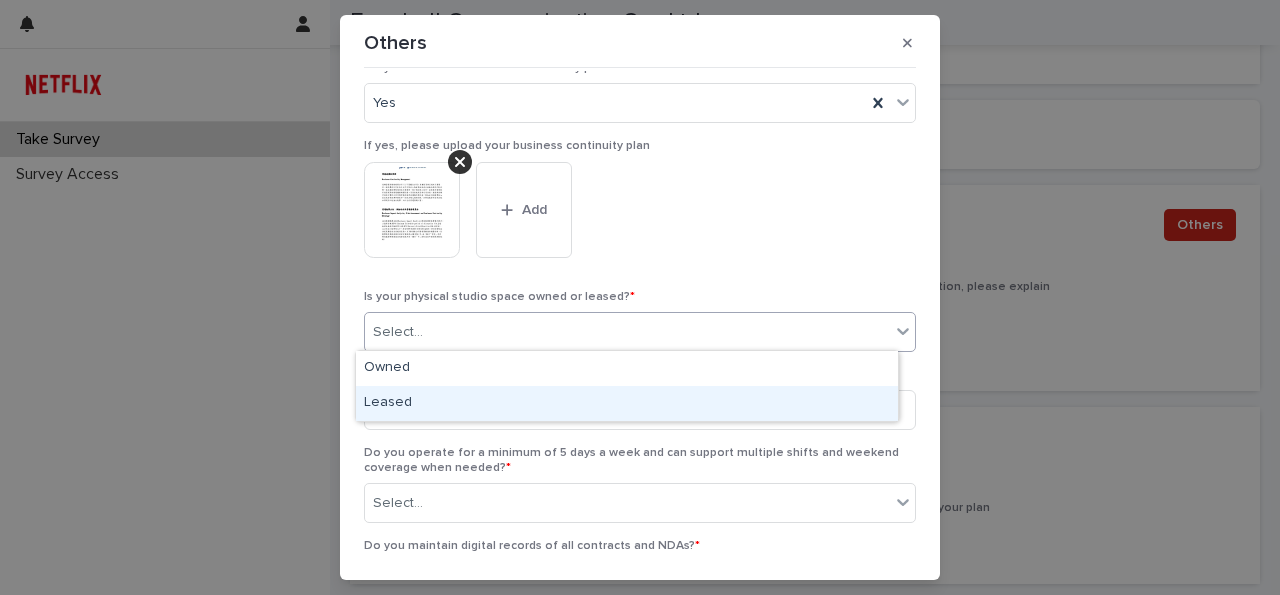 click on "Leased" at bounding box center (627, 403) 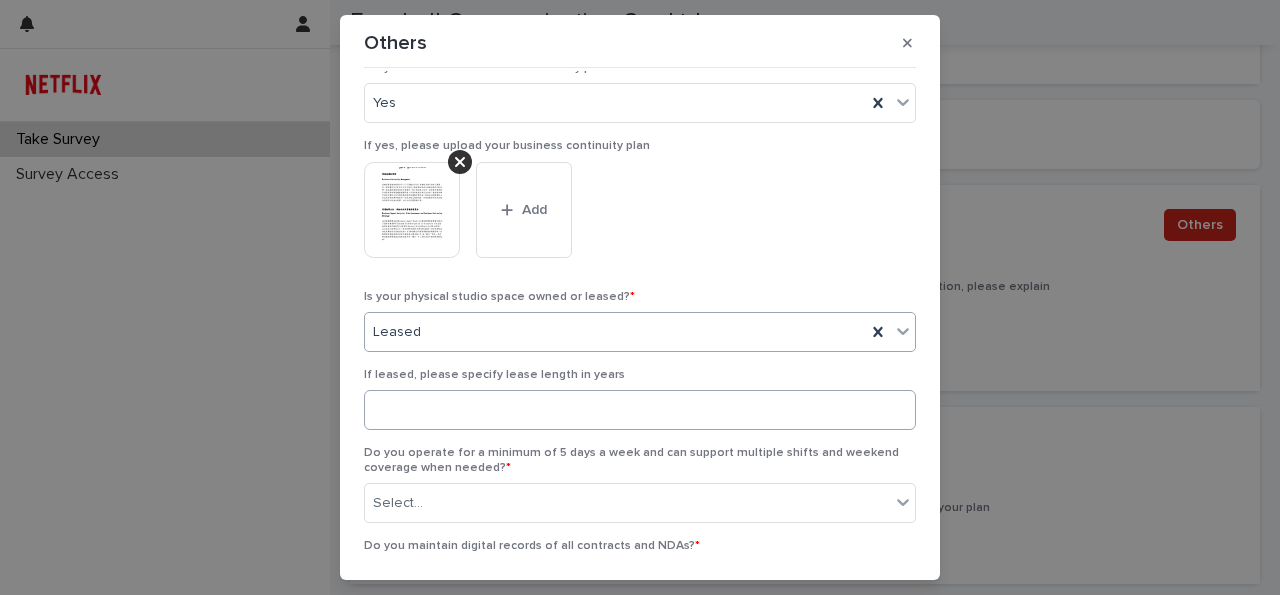 scroll, scrollTop: 252, scrollLeft: 0, axis: vertical 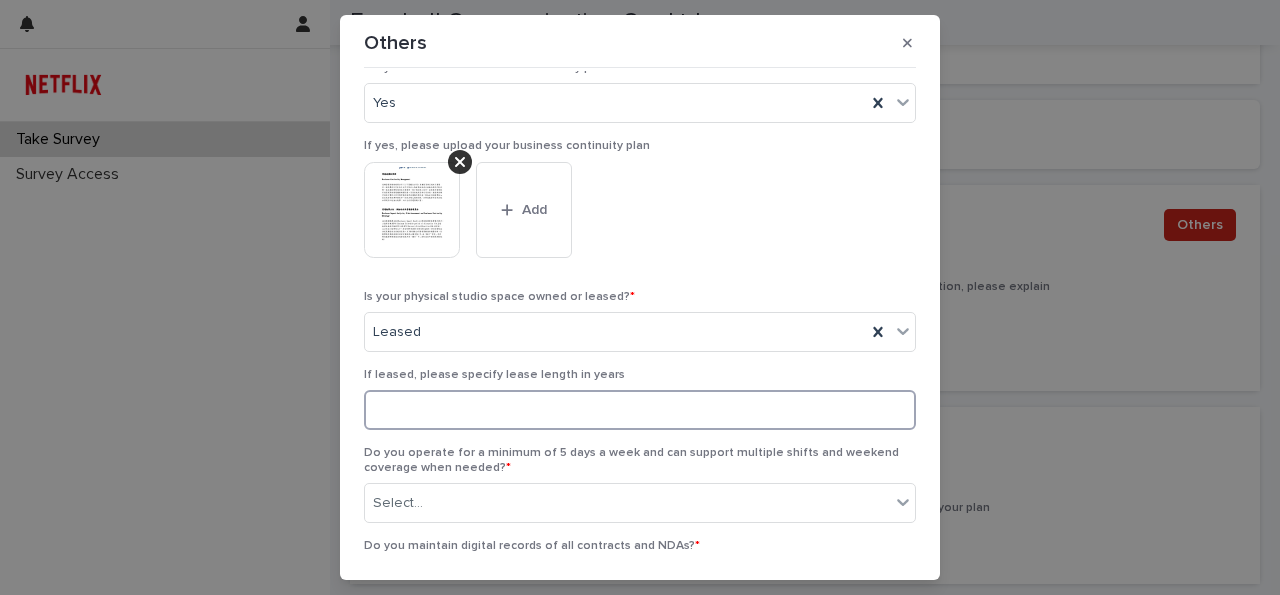 click at bounding box center (640, 410) 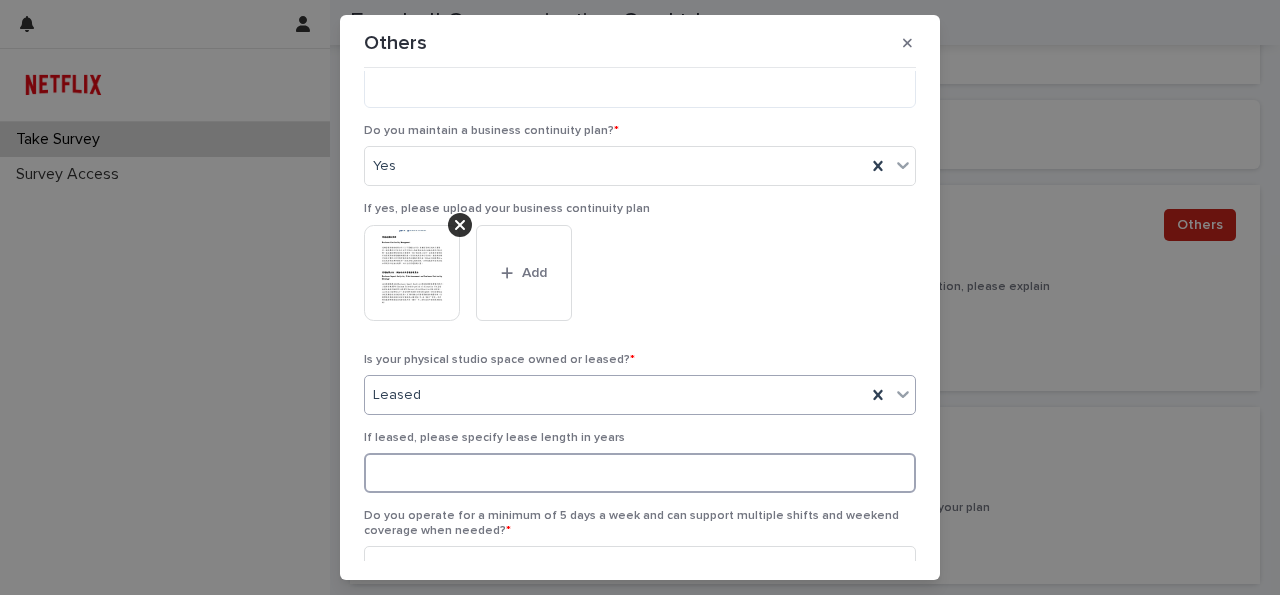 scroll, scrollTop: 168, scrollLeft: 0, axis: vertical 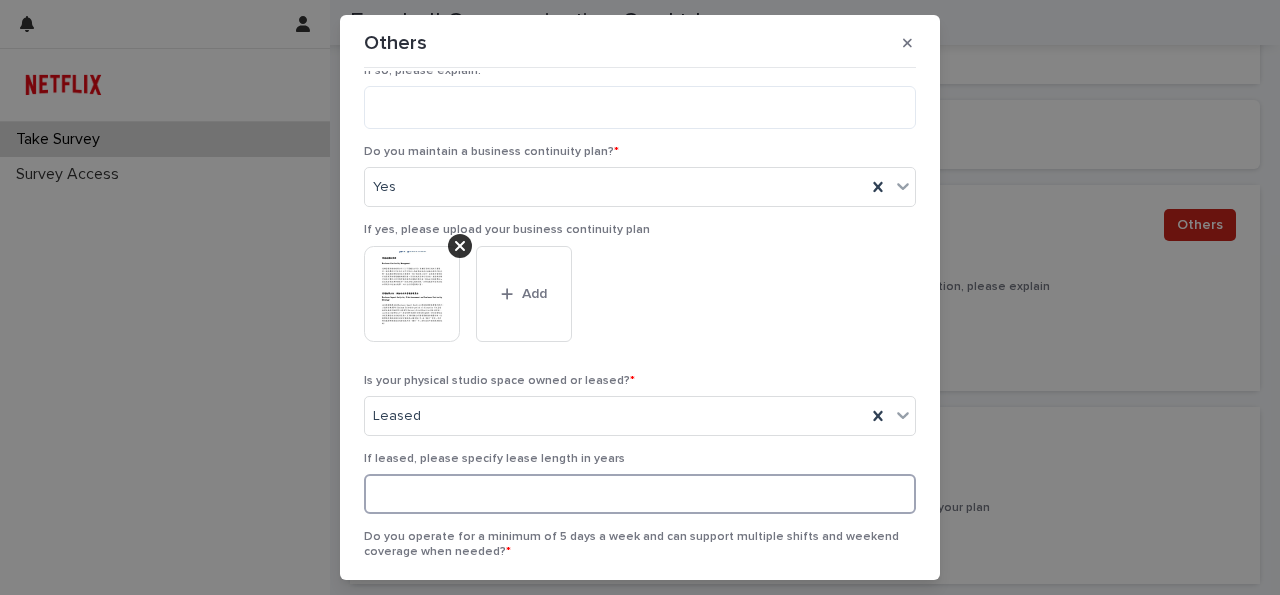 click at bounding box center [640, 494] 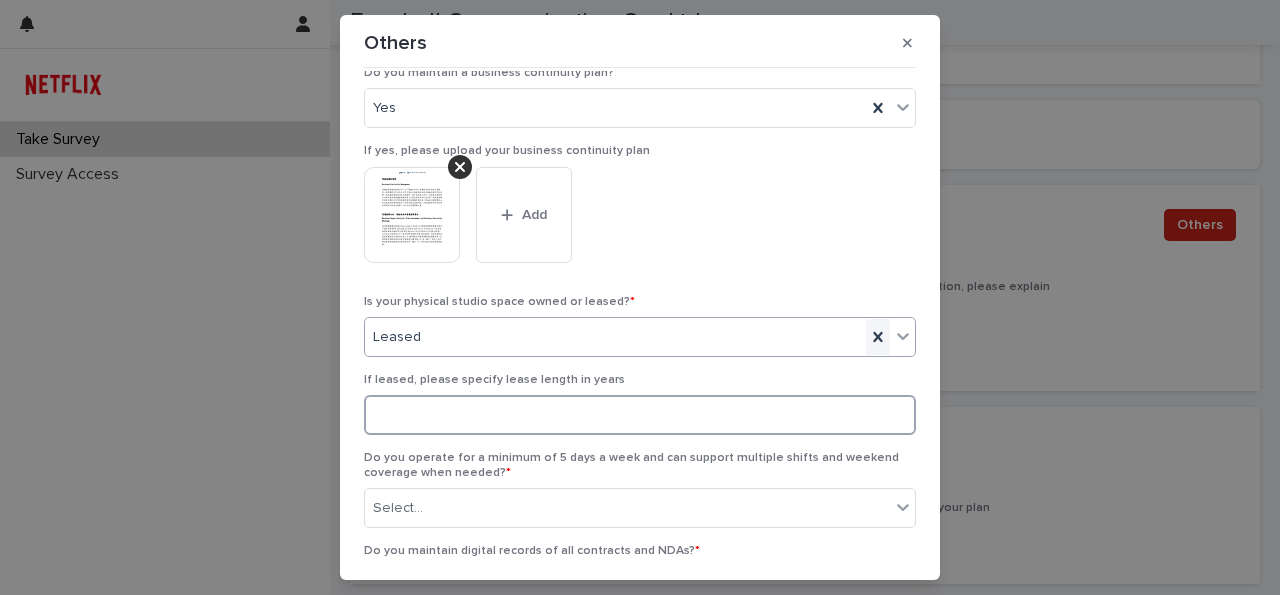 scroll, scrollTop: 252, scrollLeft: 0, axis: vertical 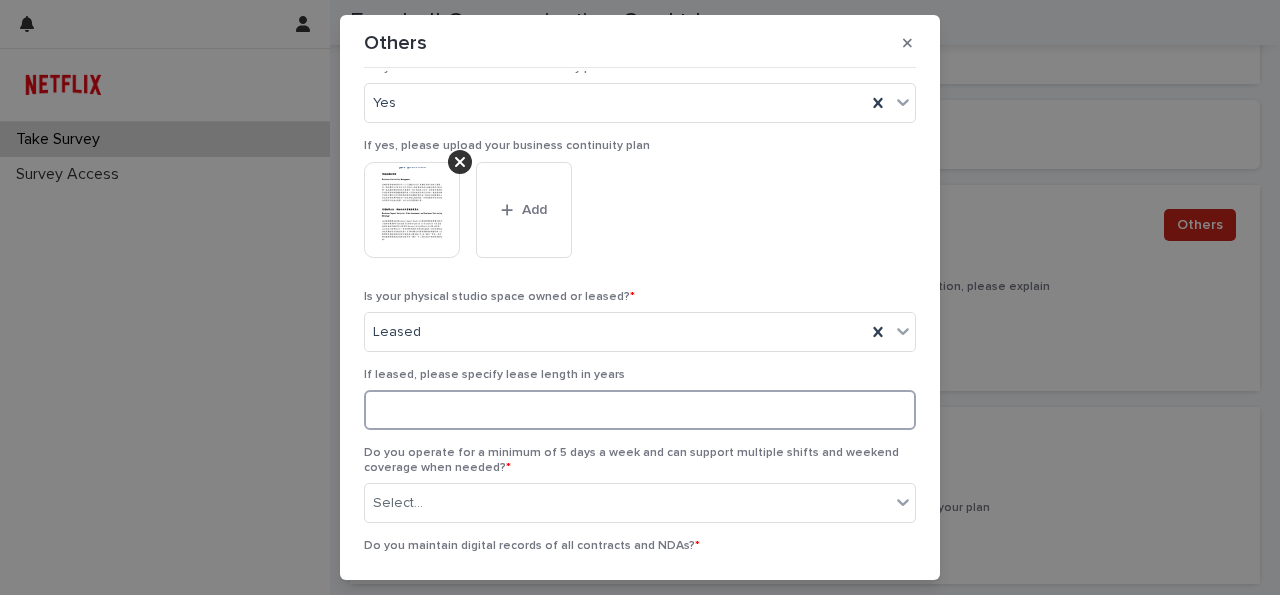 click at bounding box center (640, 410) 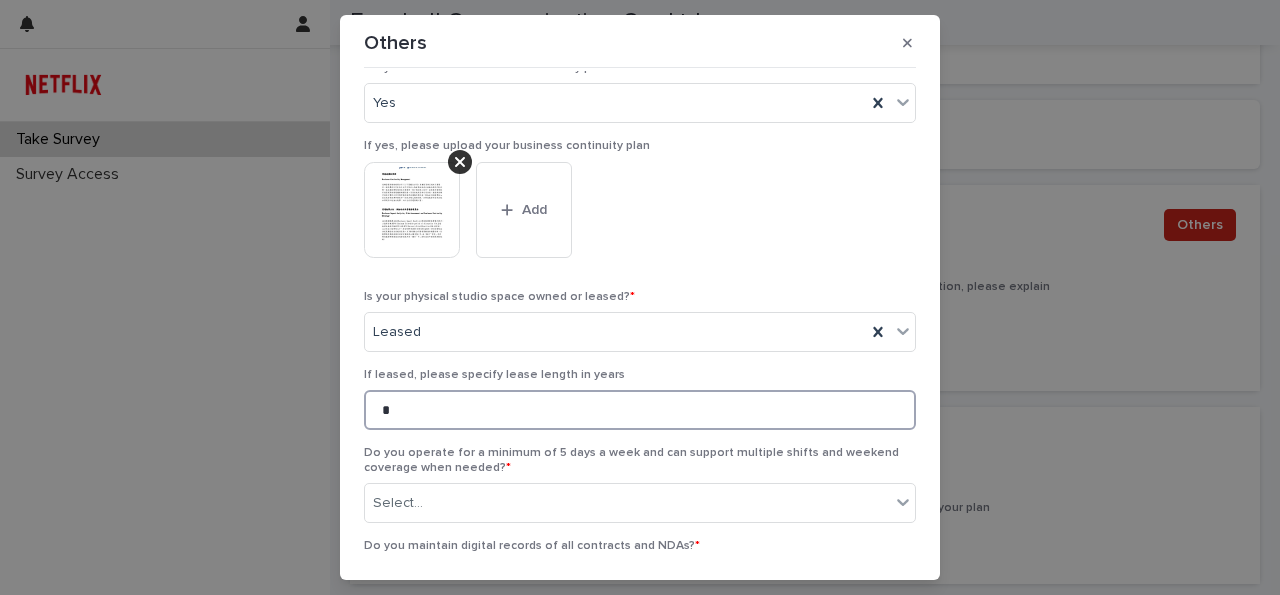 scroll, scrollTop: 252, scrollLeft: 0, axis: vertical 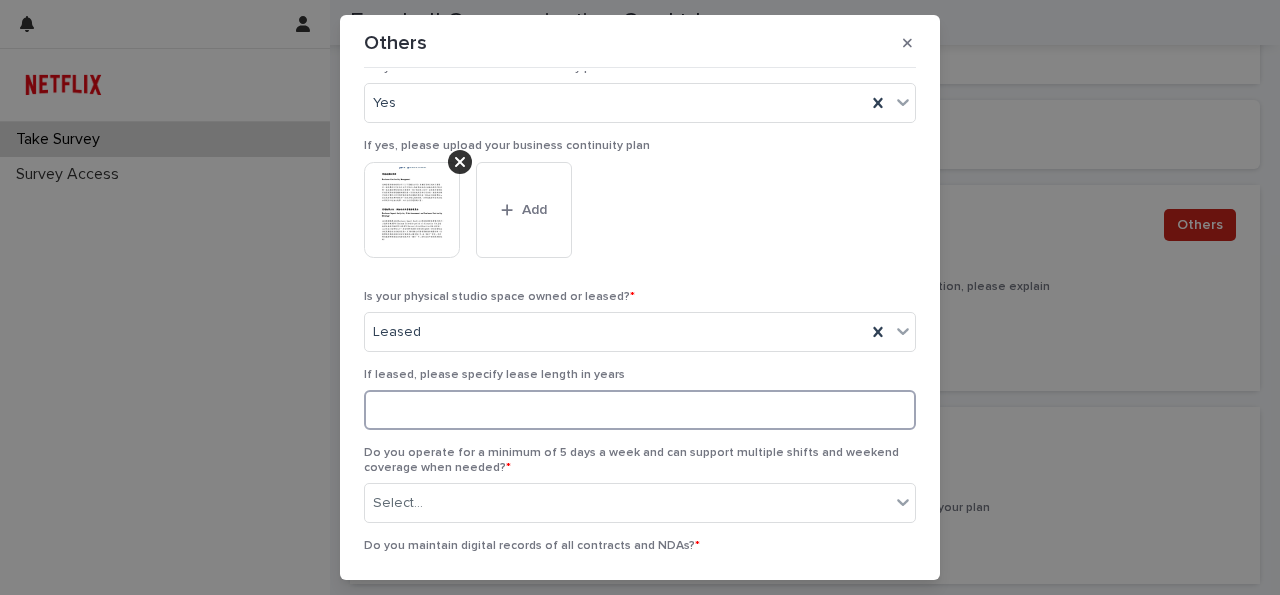 type on "*" 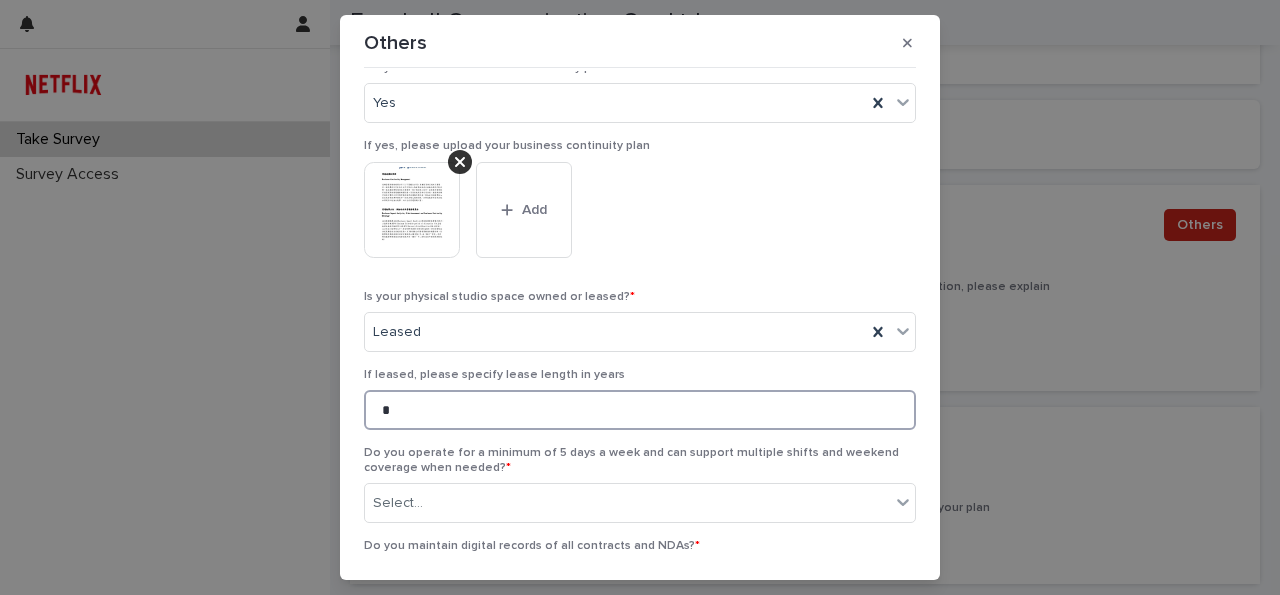 scroll, scrollTop: 252, scrollLeft: 0, axis: vertical 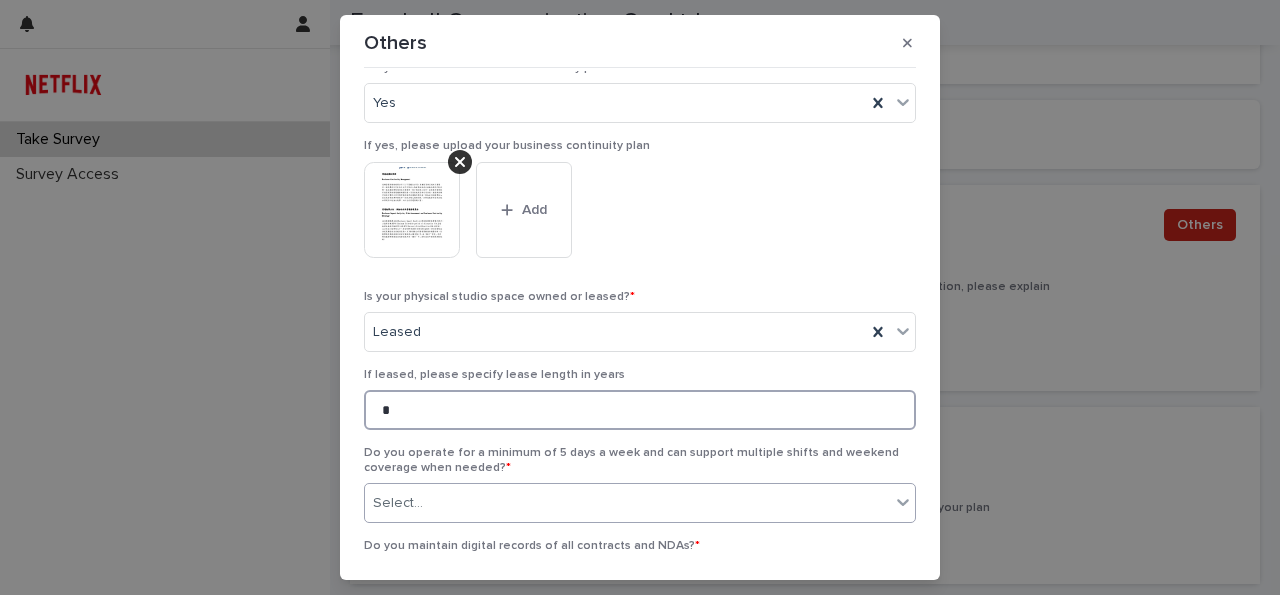type on "*" 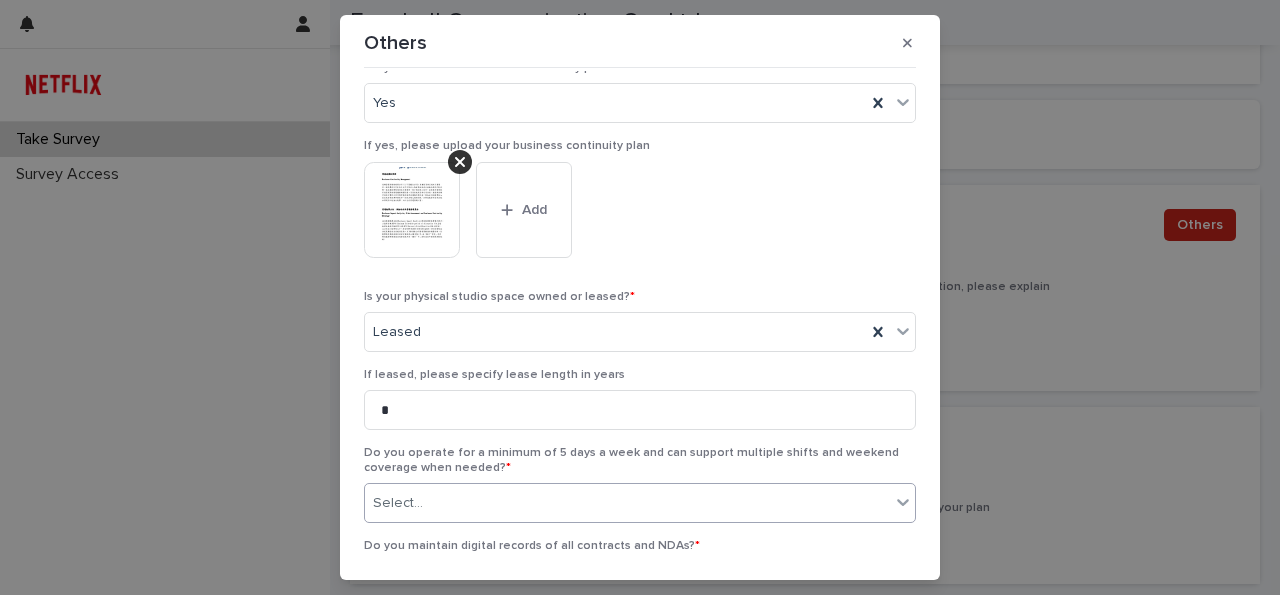 click on "Select..." at bounding box center (627, 503) 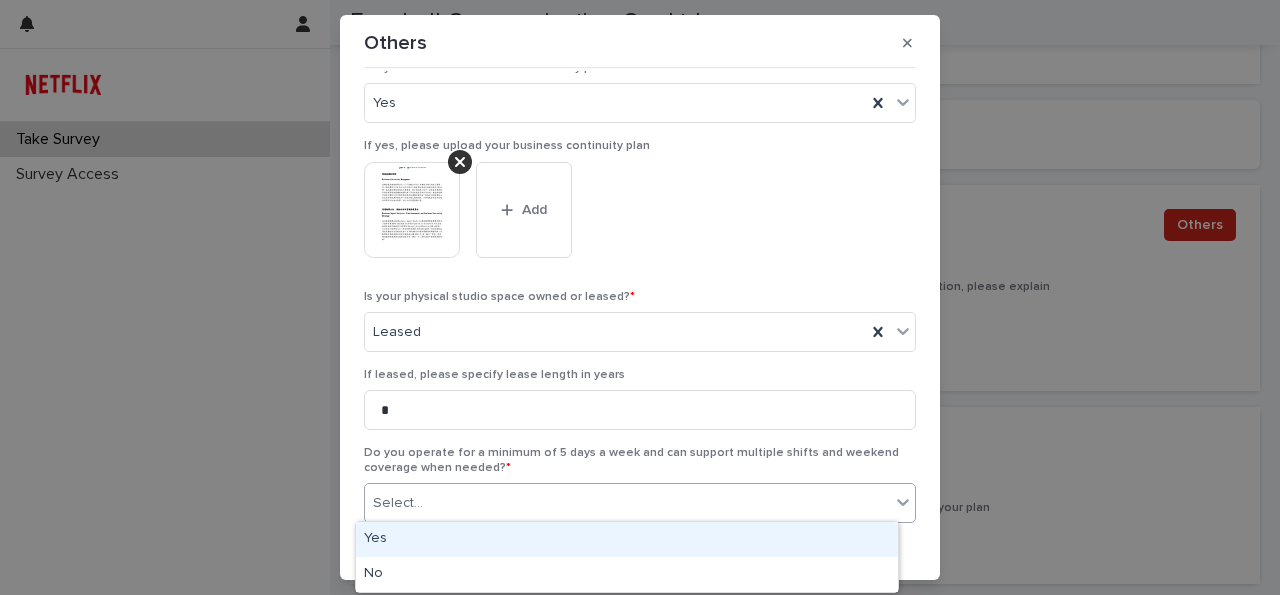 click on "Yes" at bounding box center (627, 539) 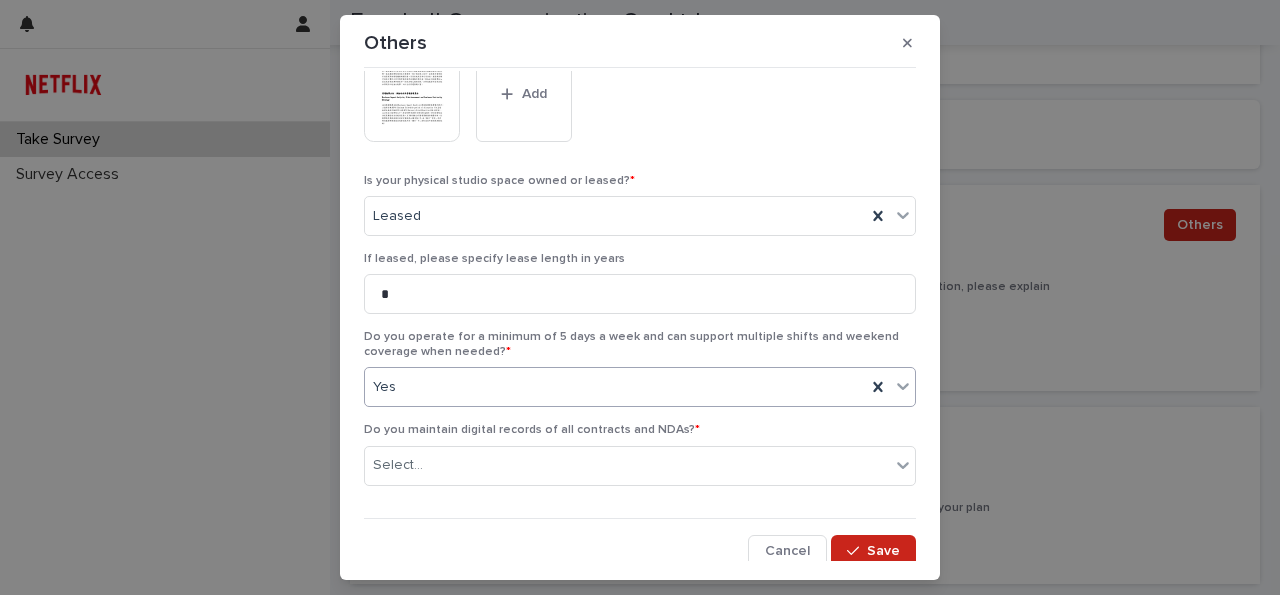 scroll, scrollTop: 370, scrollLeft: 0, axis: vertical 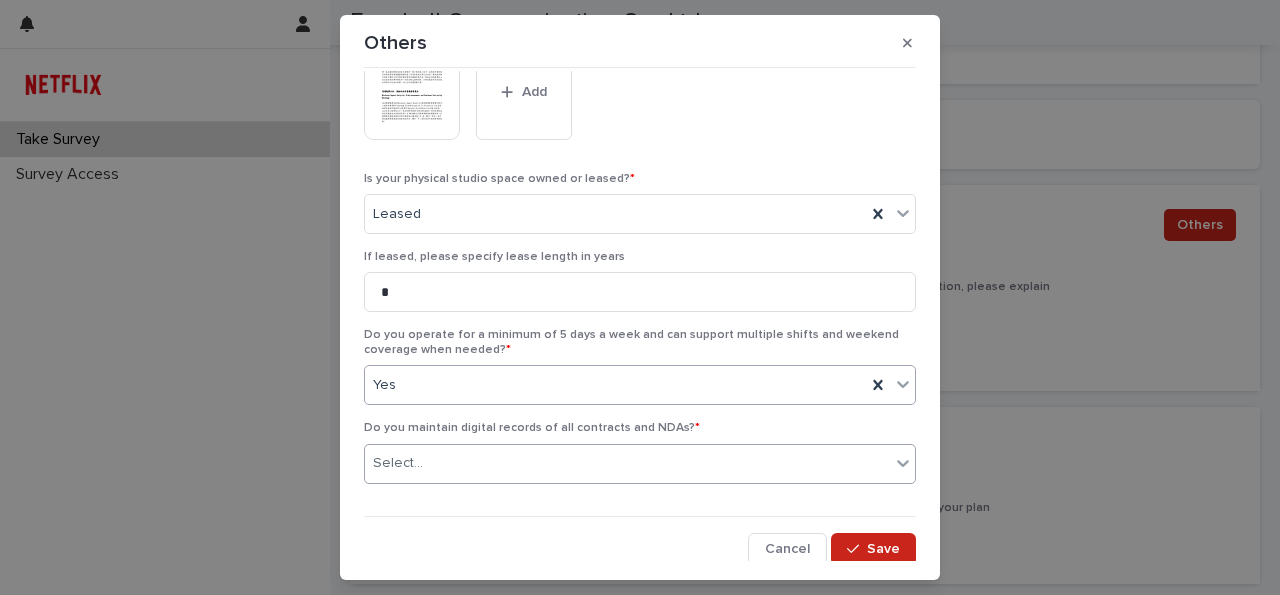 click on "Select..." at bounding box center [627, 463] 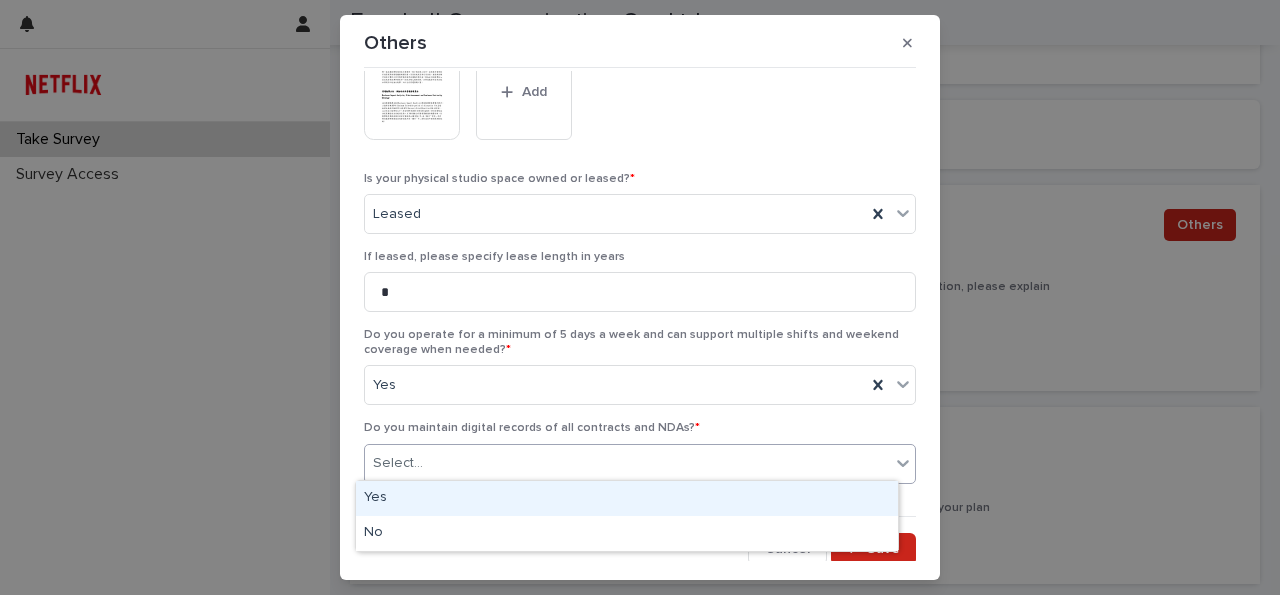 click on "Yes" at bounding box center [627, 498] 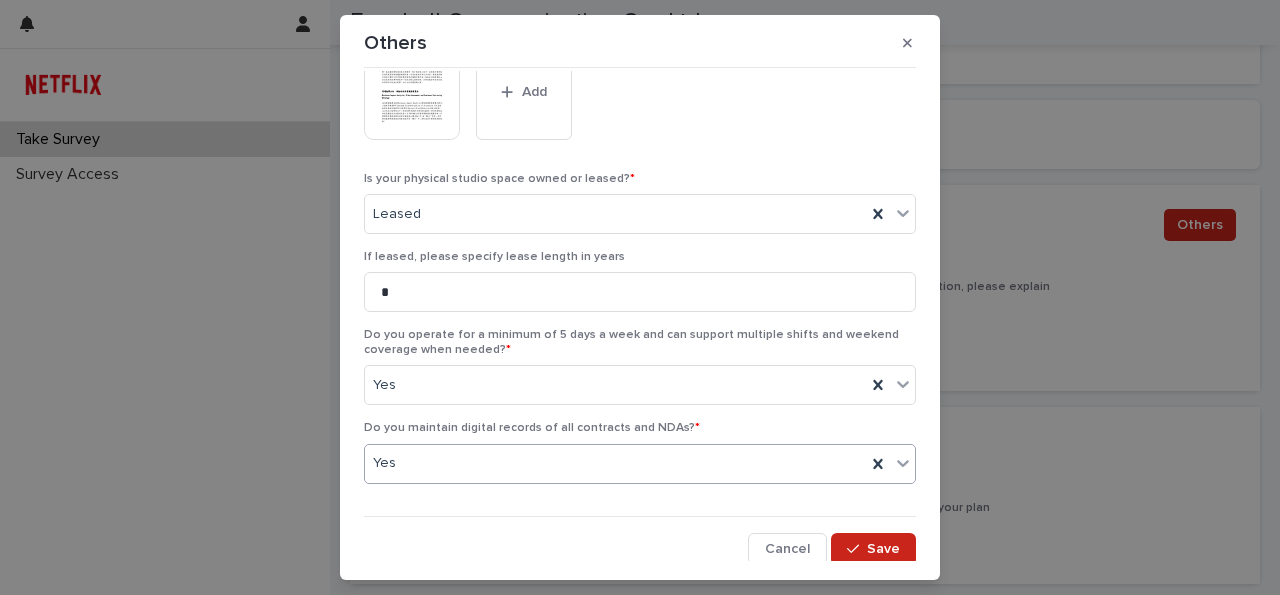 scroll, scrollTop: 370, scrollLeft: 0, axis: vertical 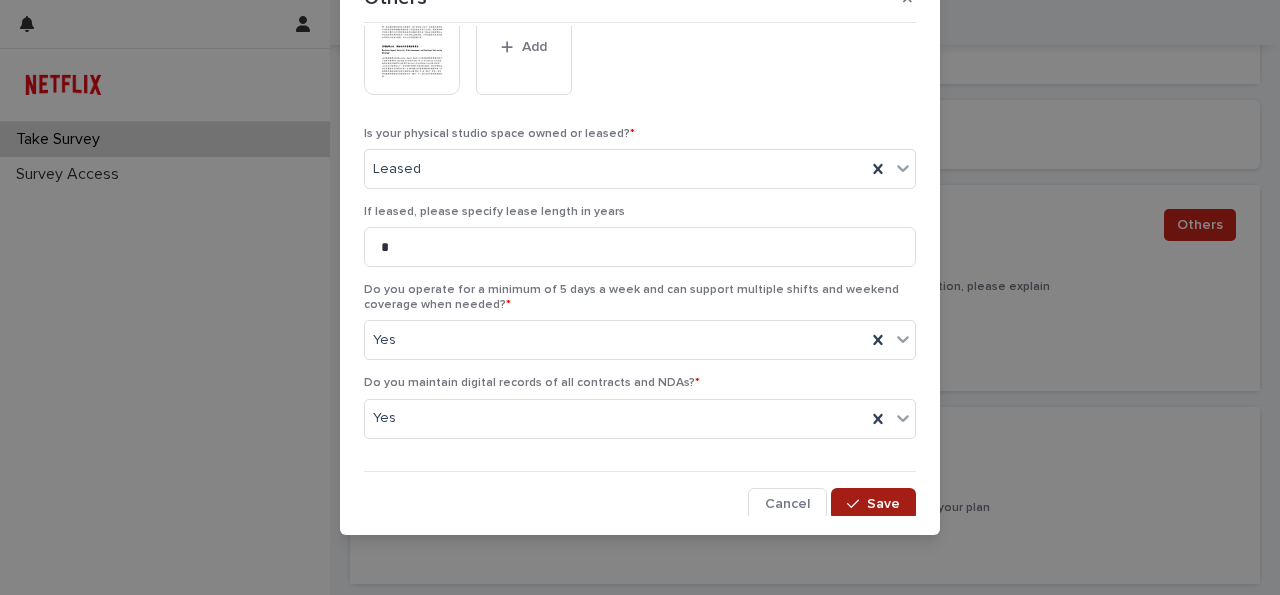 click on "Save" at bounding box center (883, 504) 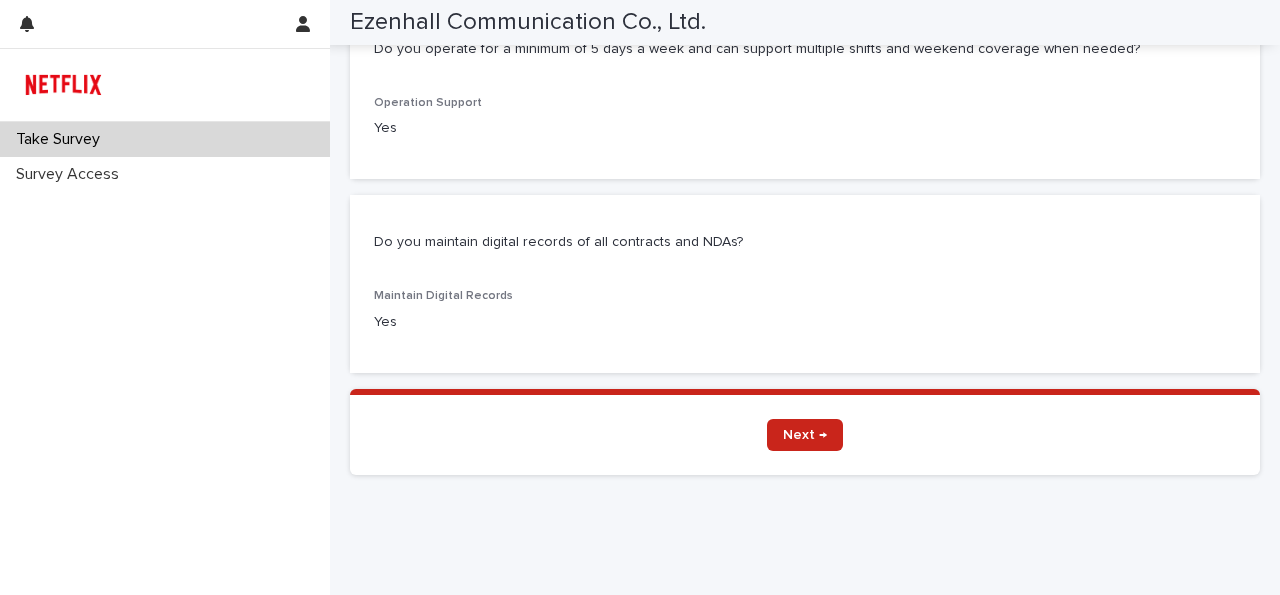 scroll, scrollTop: 2772, scrollLeft: 0, axis: vertical 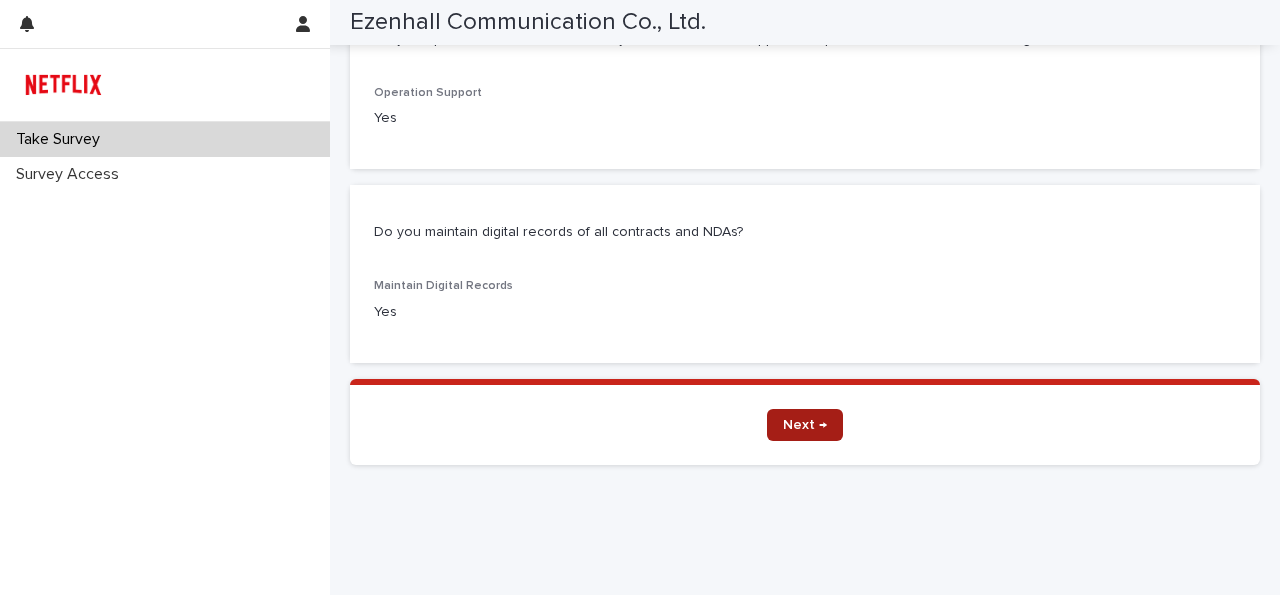 click on "Next →" at bounding box center (805, 425) 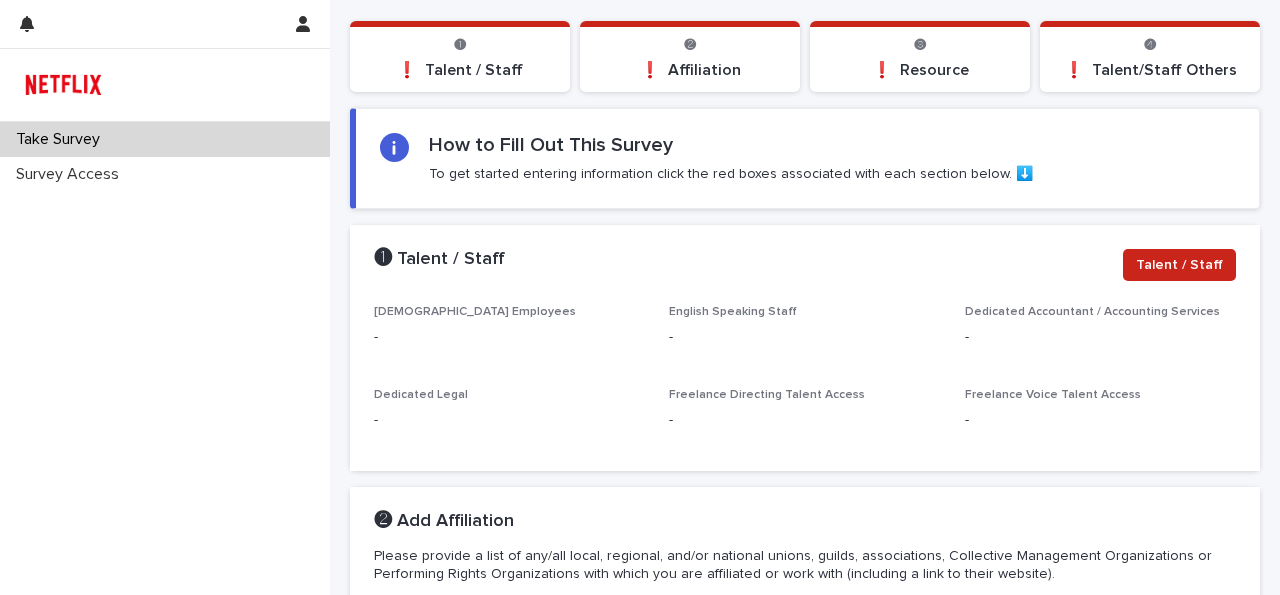 scroll, scrollTop: 168, scrollLeft: 0, axis: vertical 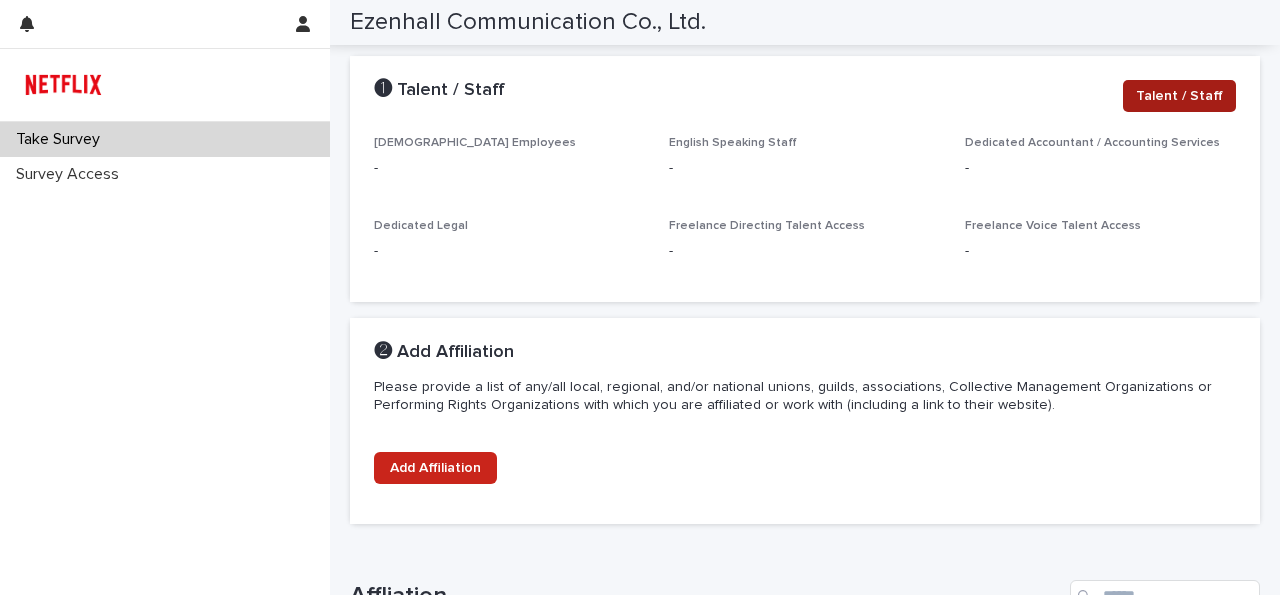 click on "Talent / Staff" at bounding box center [1179, 96] 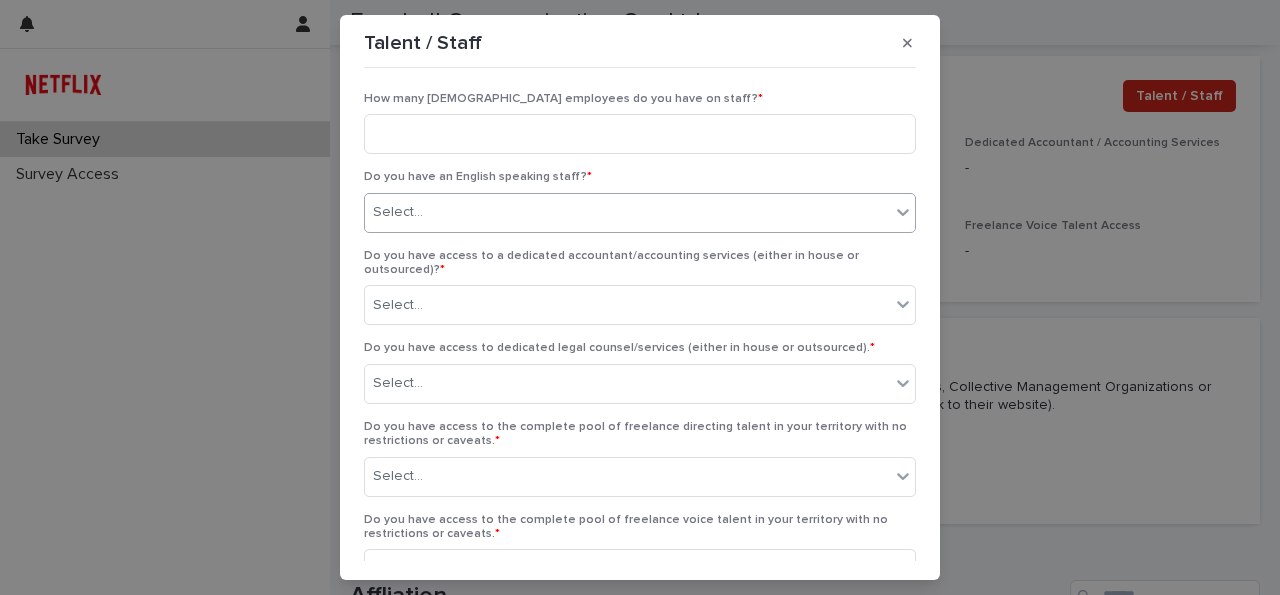 click on "Select..." at bounding box center (627, 212) 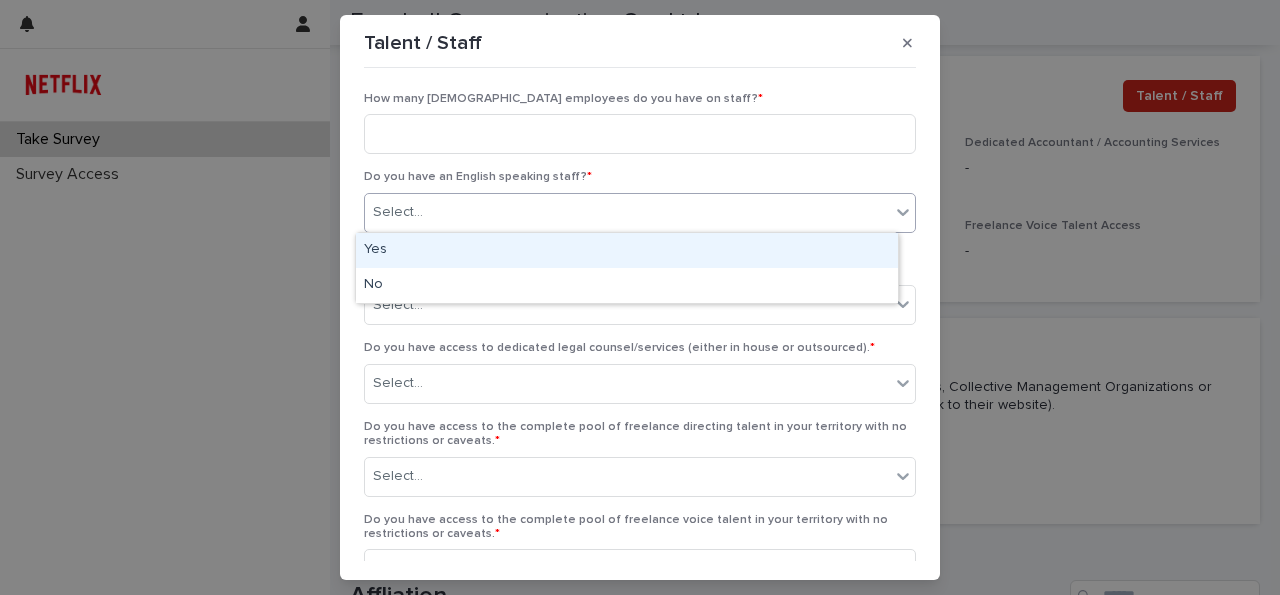 click on "Yes" at bounding box center [627, 250] 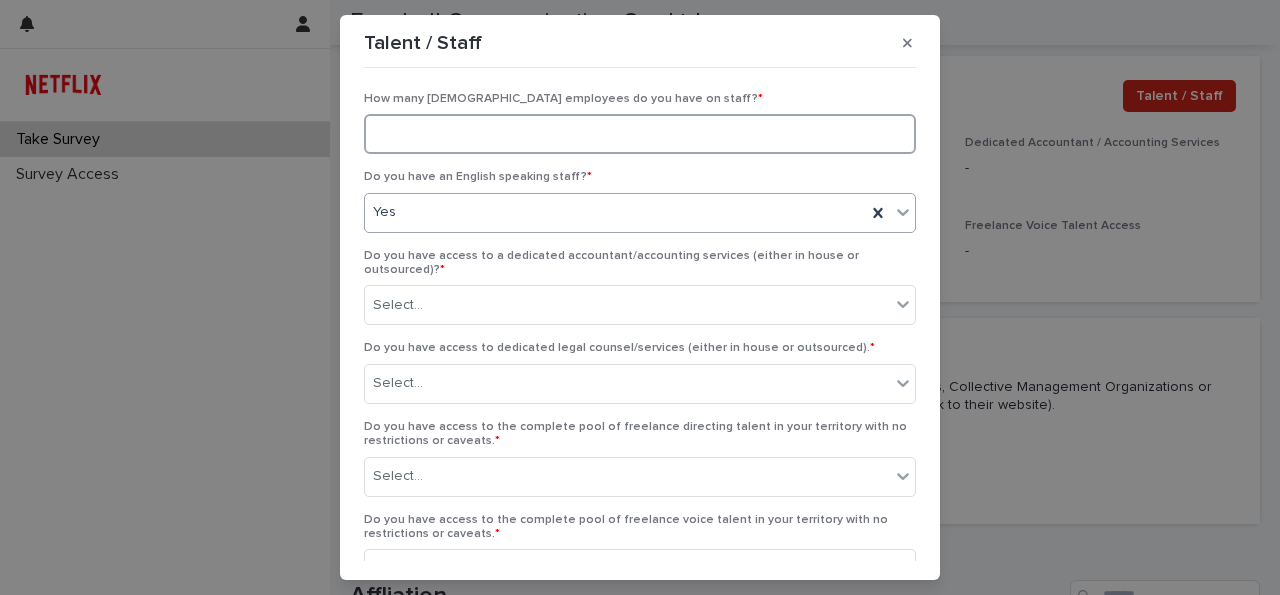 click at bounding box center [640, 134] 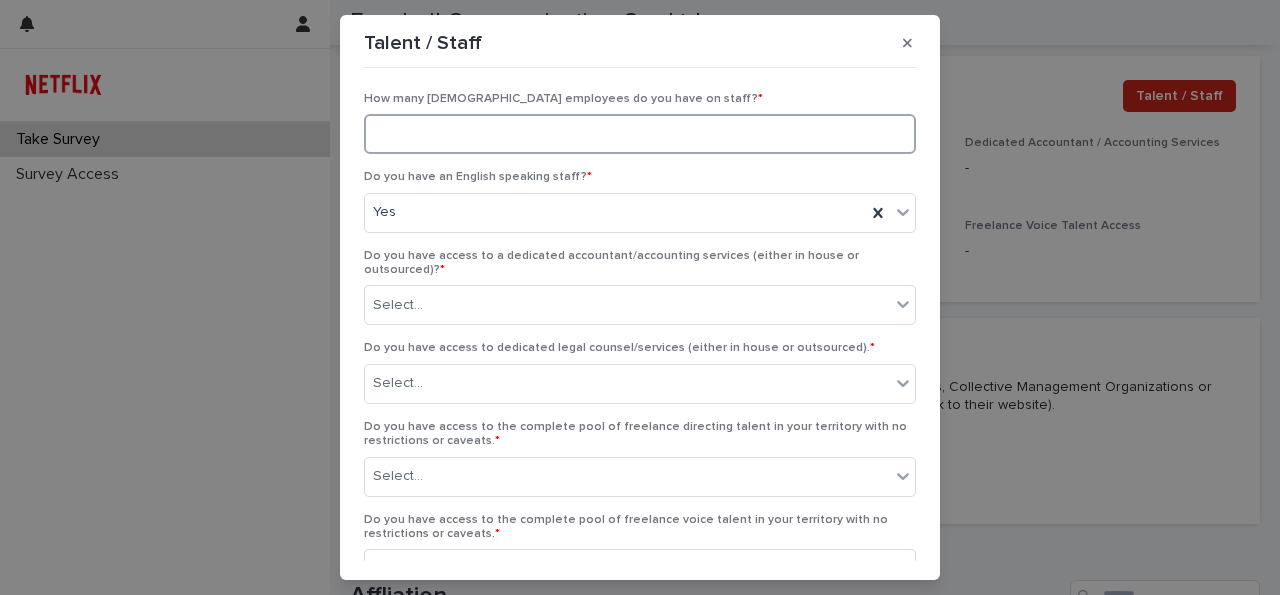 click at bounding box center (640, 134) 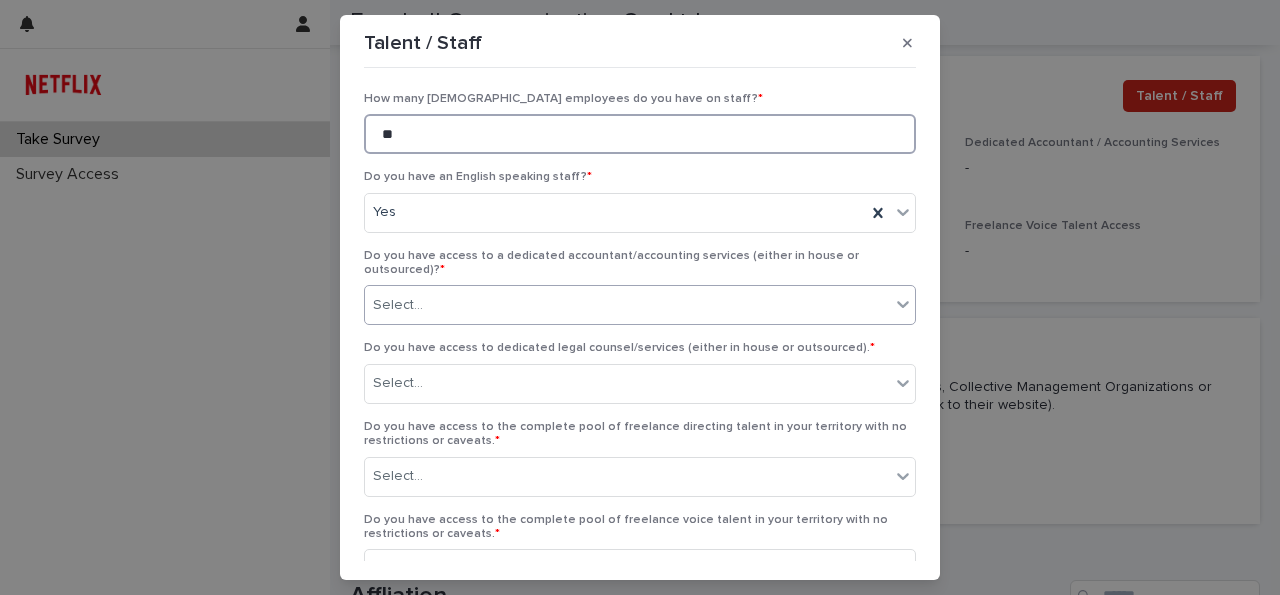 type on "**" 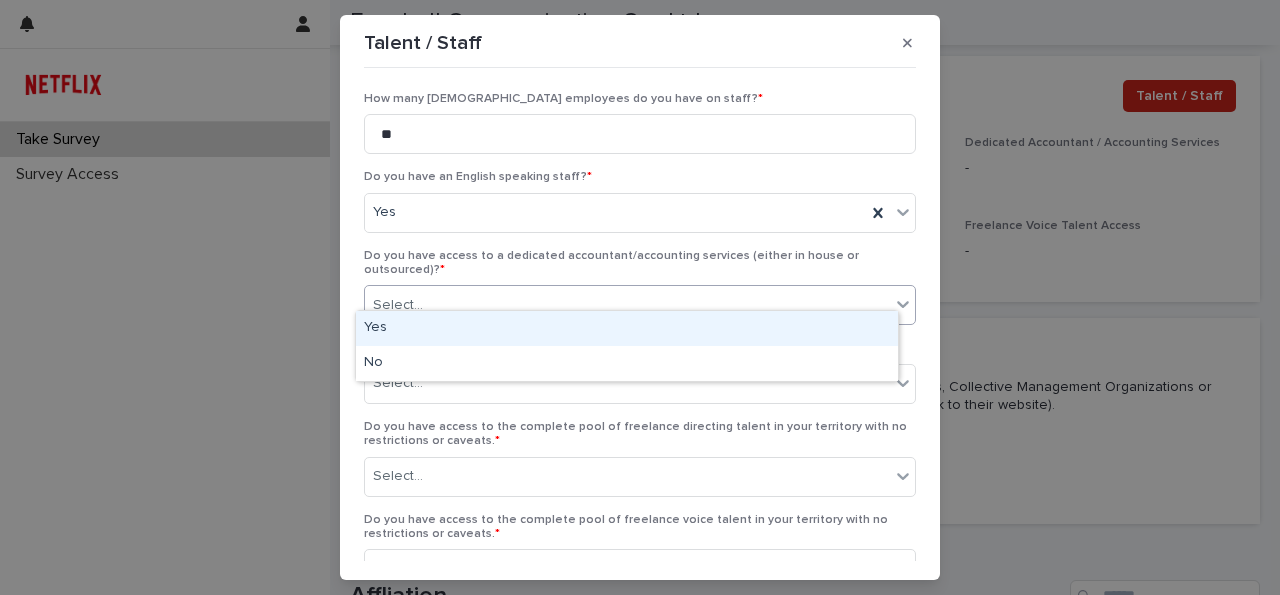 click on "Select..." at bounding box center (627, 305) 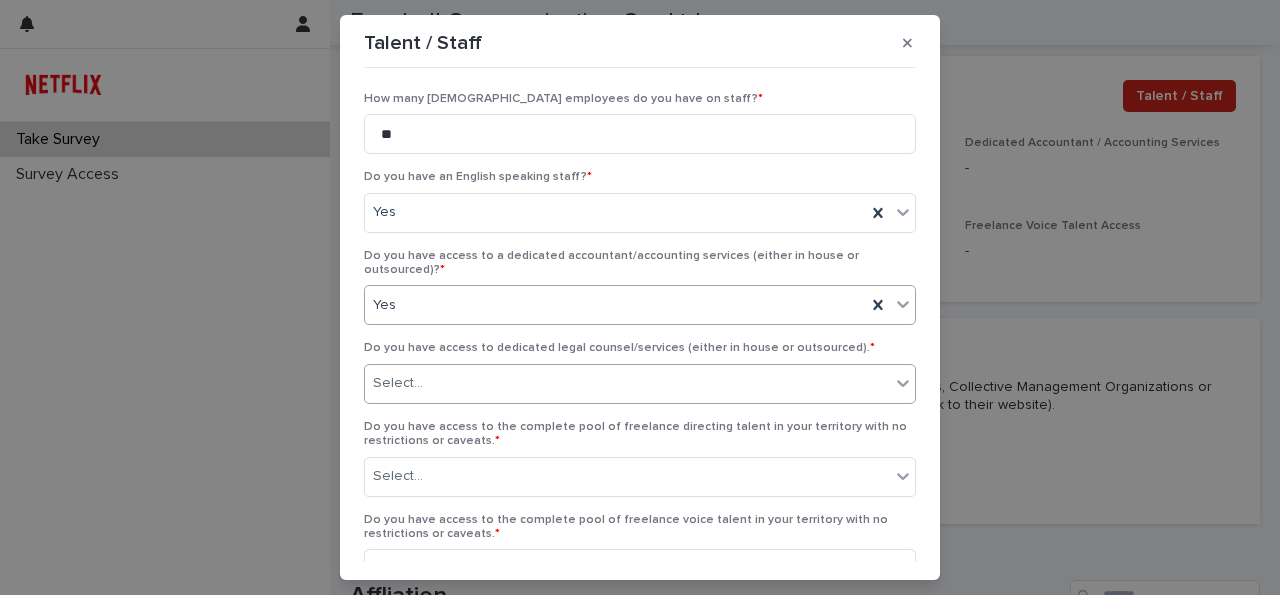 click on "Select..." at bounding box center (627, 383) 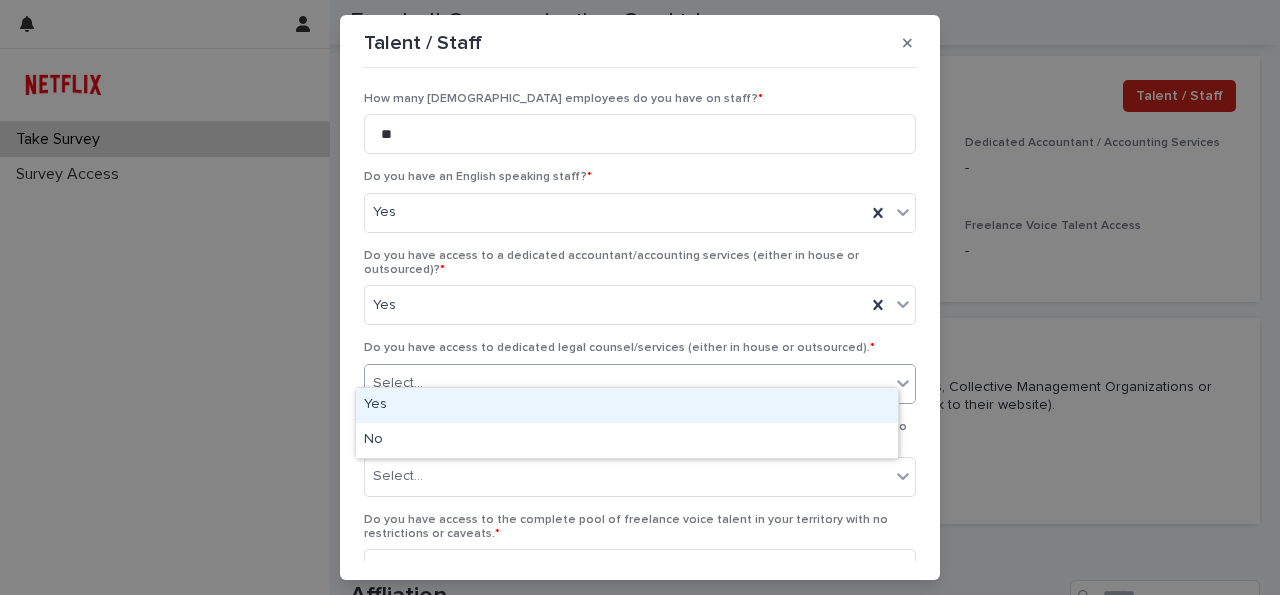 click on "Yes" at bounding box center [627, 405] 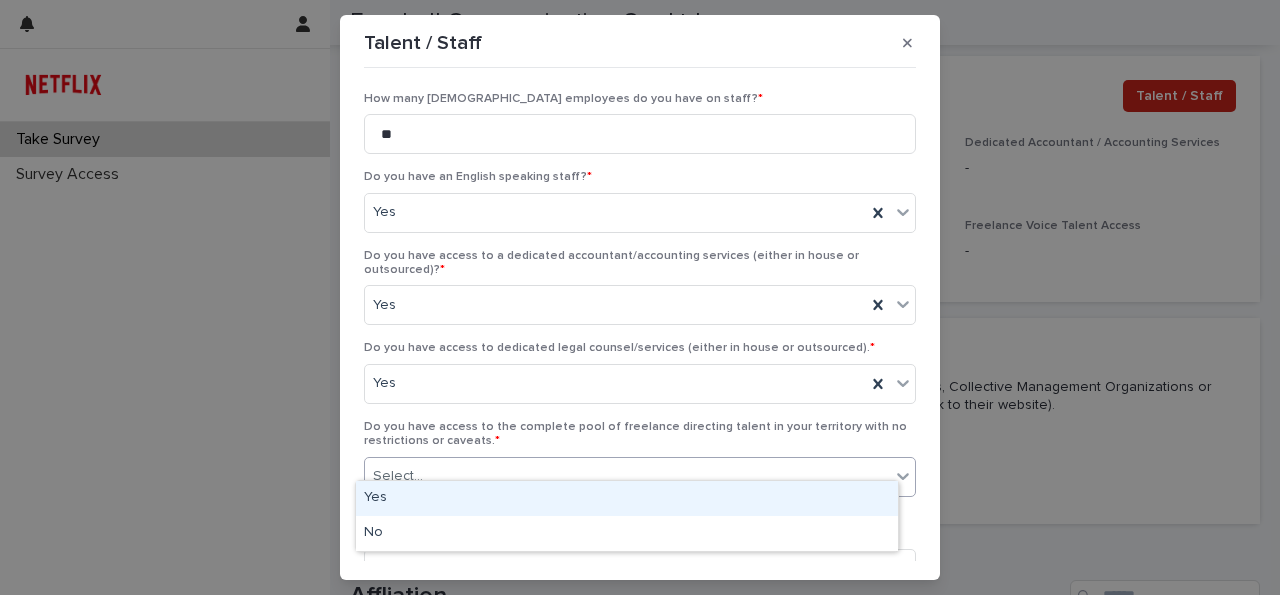 click on "Select..." at bounding box center (627, 476) 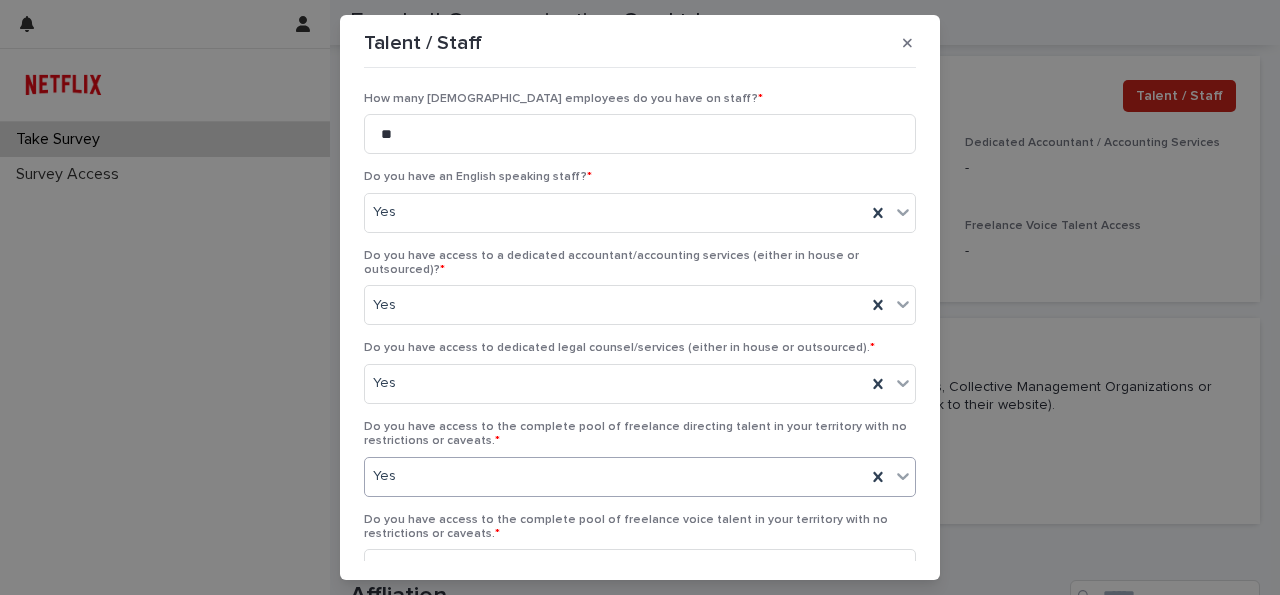 scroll, scrollTop: 97, scrollLeft: 0, axis: vertical 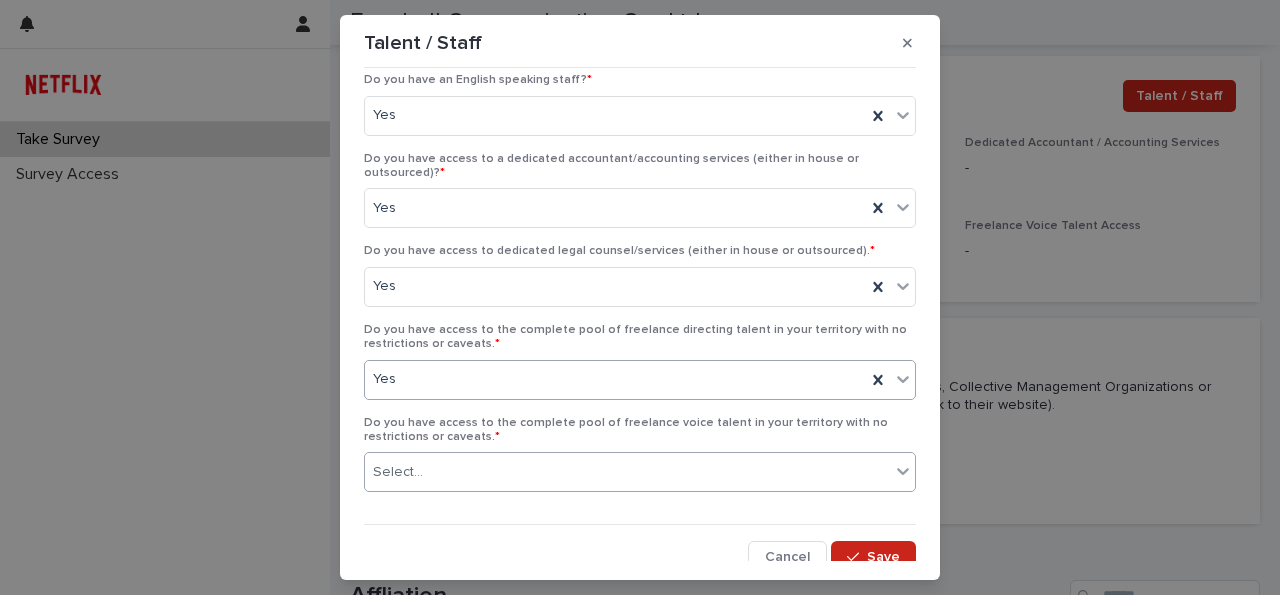 click on "Select..." at bounding box center (627, 472) 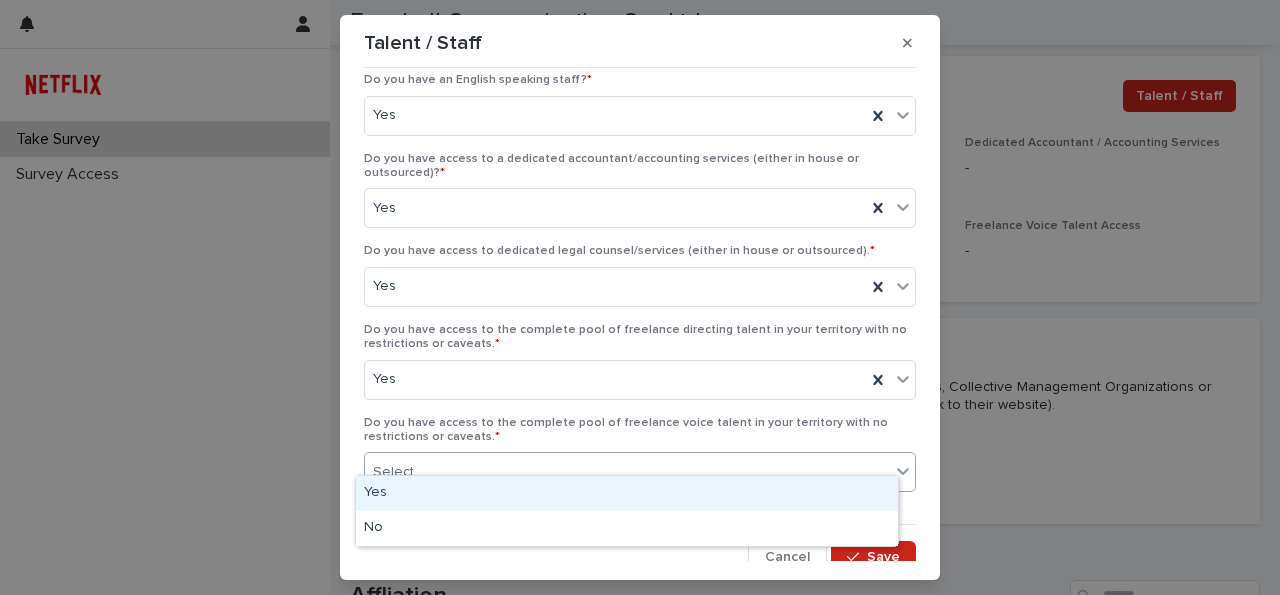 click on "Yes" at bounding box center [627, 493] 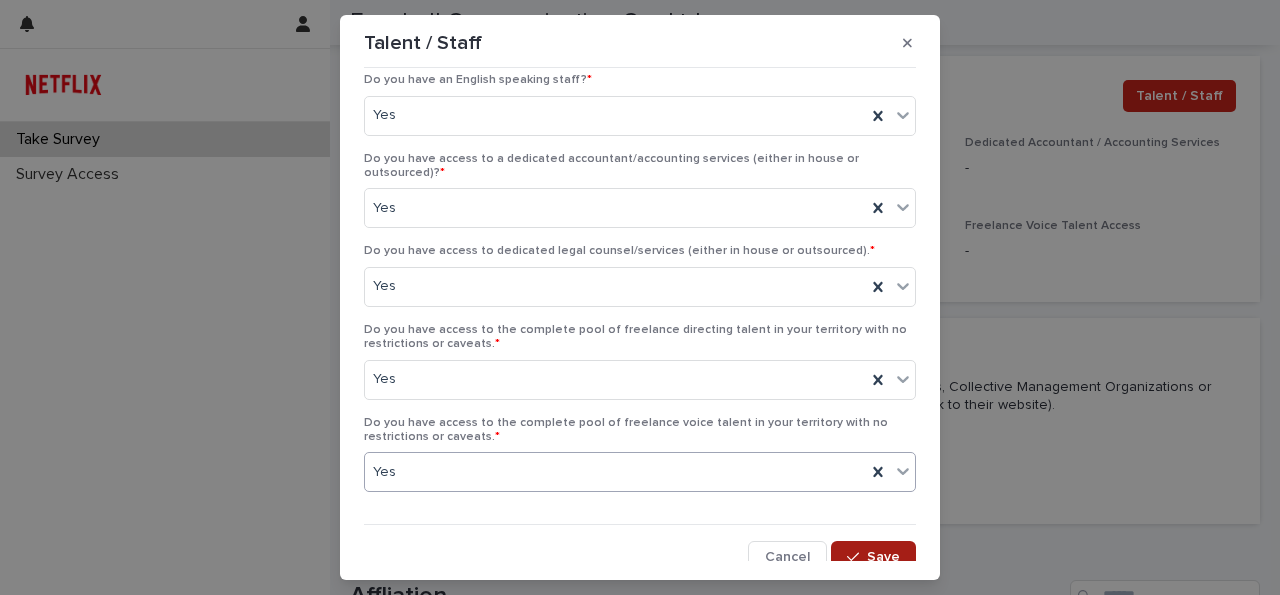 click on "Save" at bounding box center (873, 557) 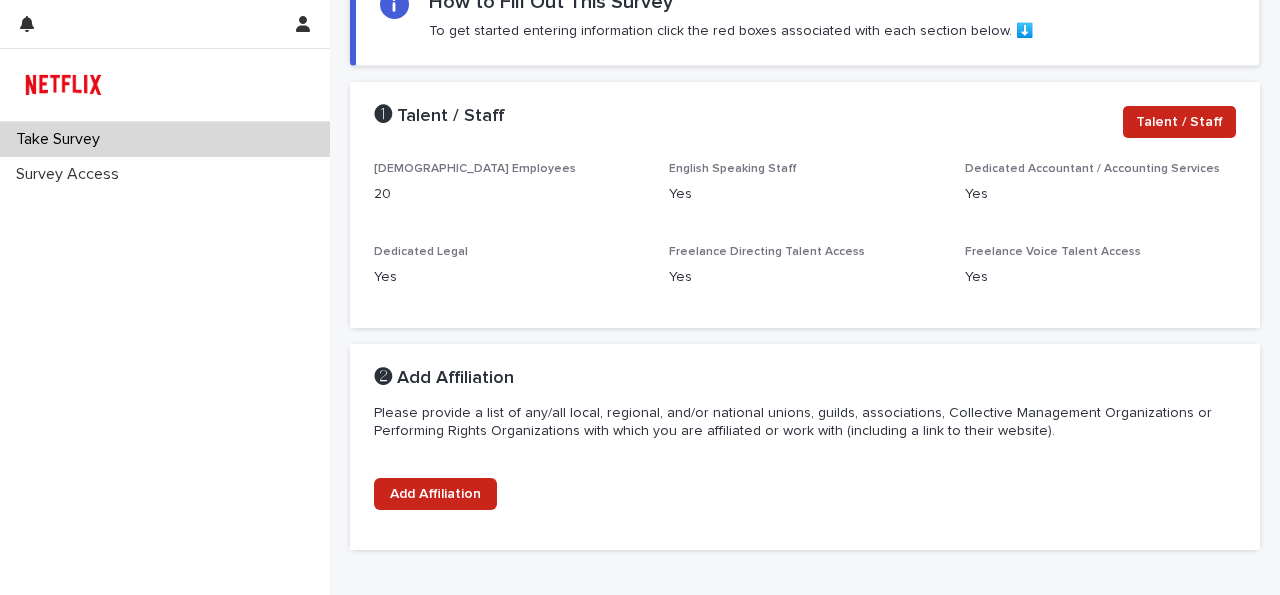 scroll, scrollTop: 336, scrollLeft: 0, axis: vertical 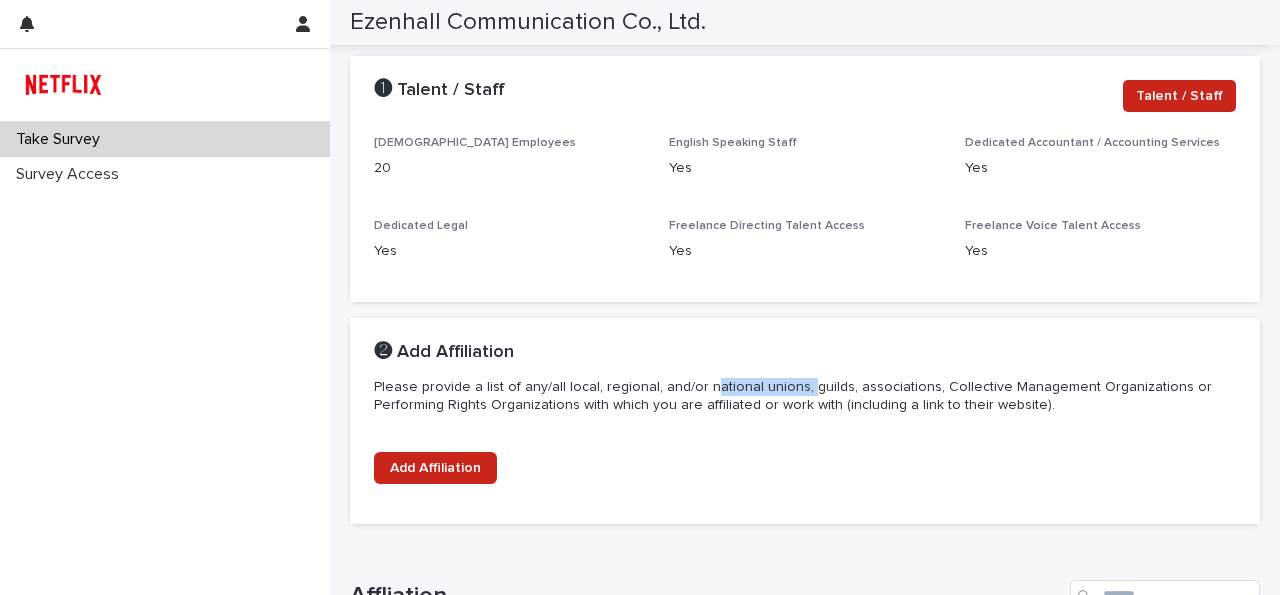 drag, startPoint x: 796, startPoint y: 381, endPoint x: 707, endPoint y: 387, distance: 89.20202 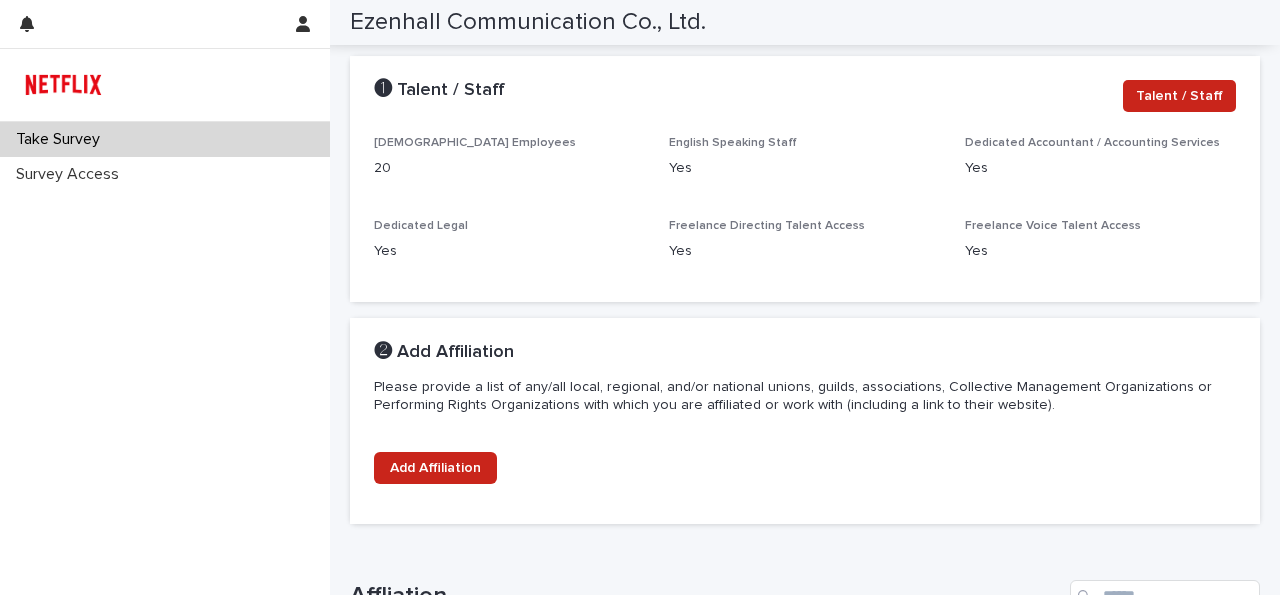 click on "Please provide a list of any/all local, regional, and/or national unions, guilds, associations, Collective Management Organizations or Performing Rights Organizations with which you are affiliated or work with (including a link to their website)." at bounding box center [801, 396] 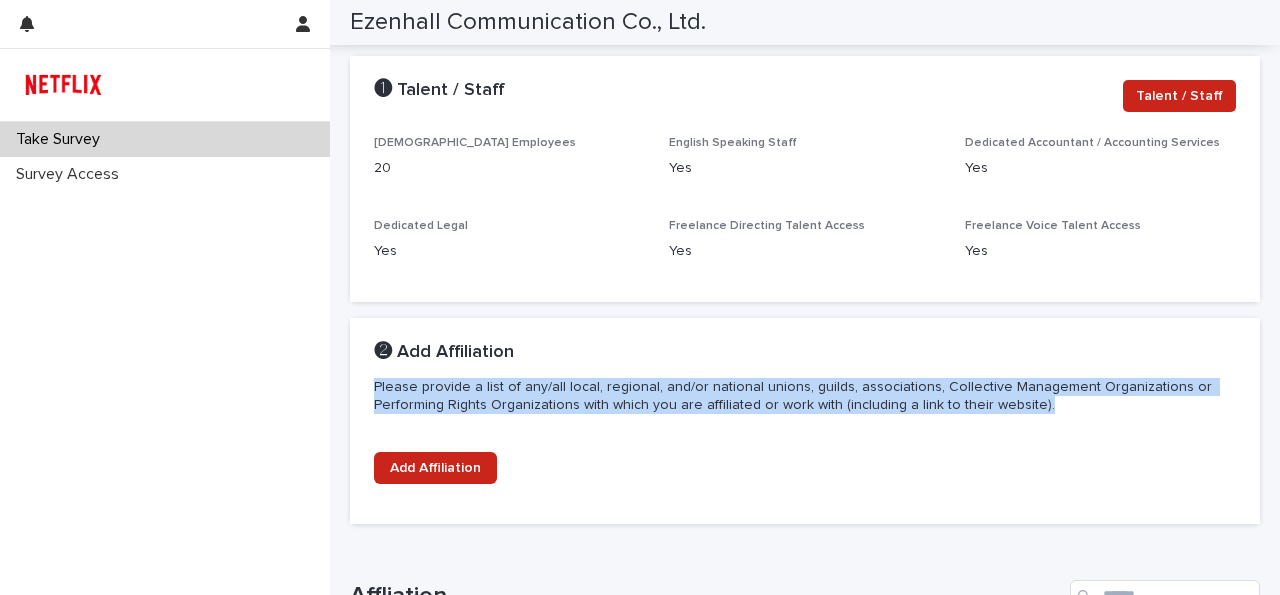 drag, startPoint x: 1057, startPoint y: 395, endPoint x: 424, endPoint y: 391, distance: 633.01263 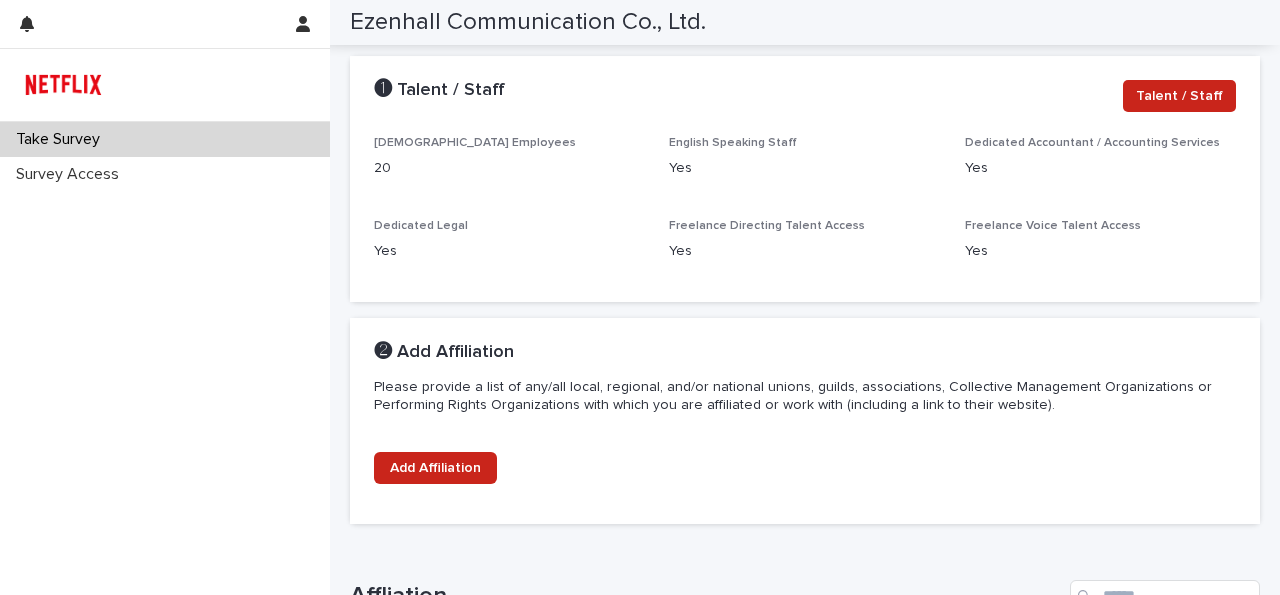 click on "❷ Add Affiliation Please provide a list of any/all local, regional, and/or national unions, guilds, associations, Collective Management Organizations or Performing Rights Organizations with which you are affiliated or work with (including a link to their website)." at bounding box center (805, 385) 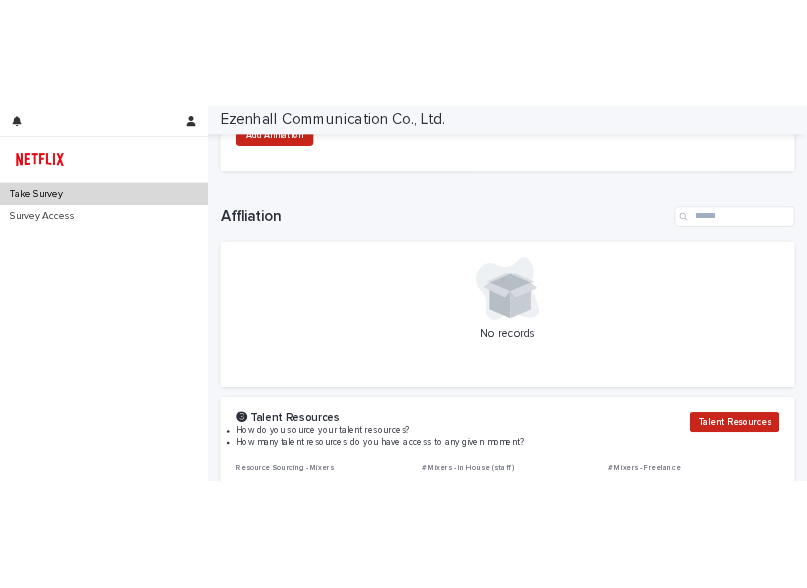 scroll, scrollTop: 924, scrollLeft: 0, axis: vertical 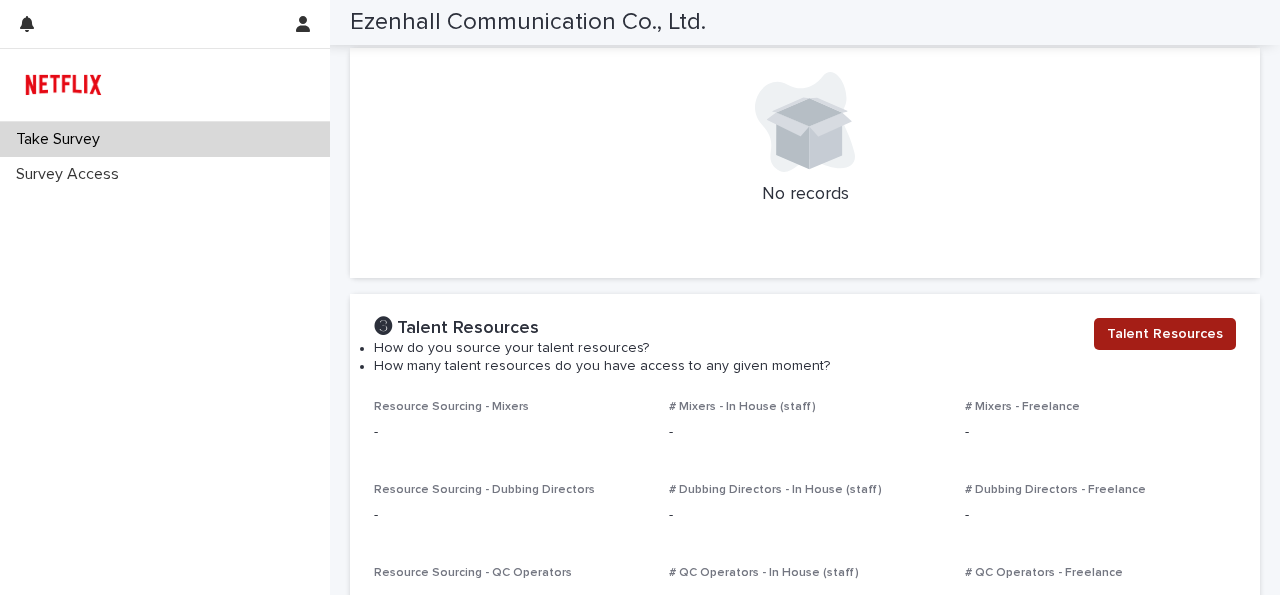 click on "Talent Resources" at bounding box center (1165, 334) 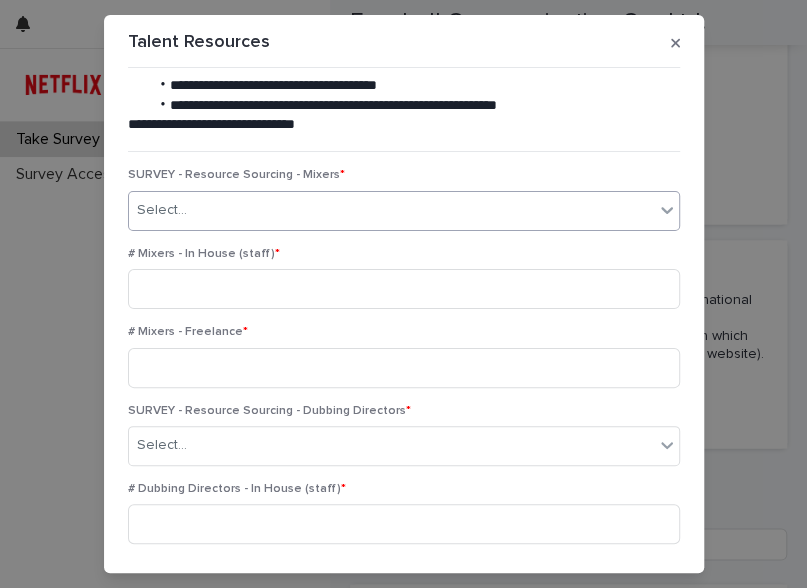 click on "Select..." at bounding box center [391, 210] 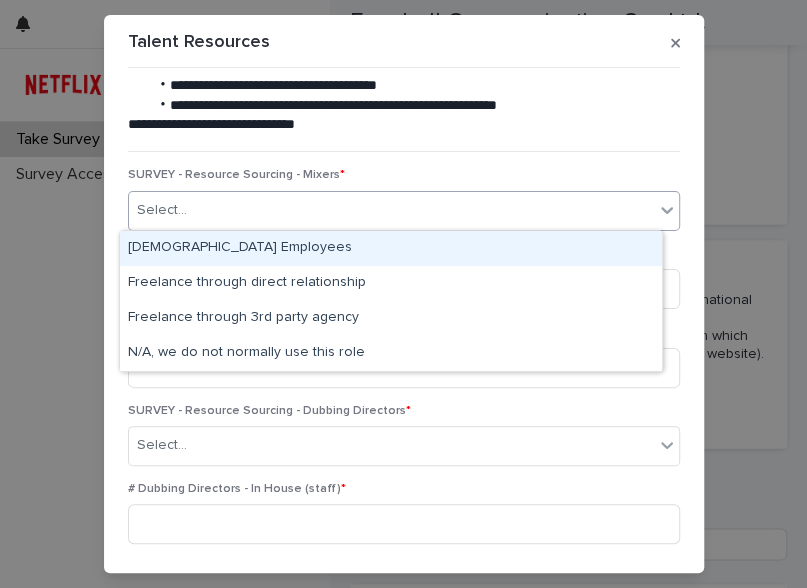 click on "[DEMOGRAPHIC_DATA] Employees" at bounding box center (391, 248) 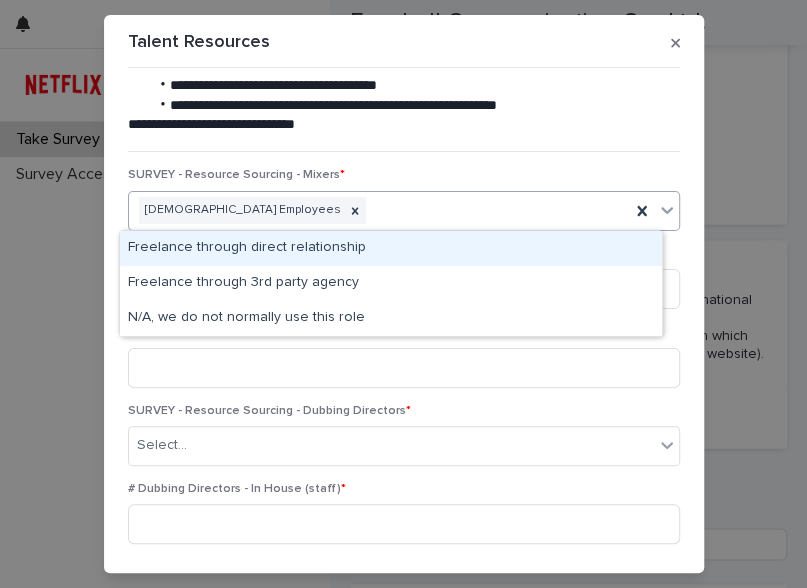 click on "[DEMOGRAPHIC_DATA] Employees" at bounding box center (379, 210) 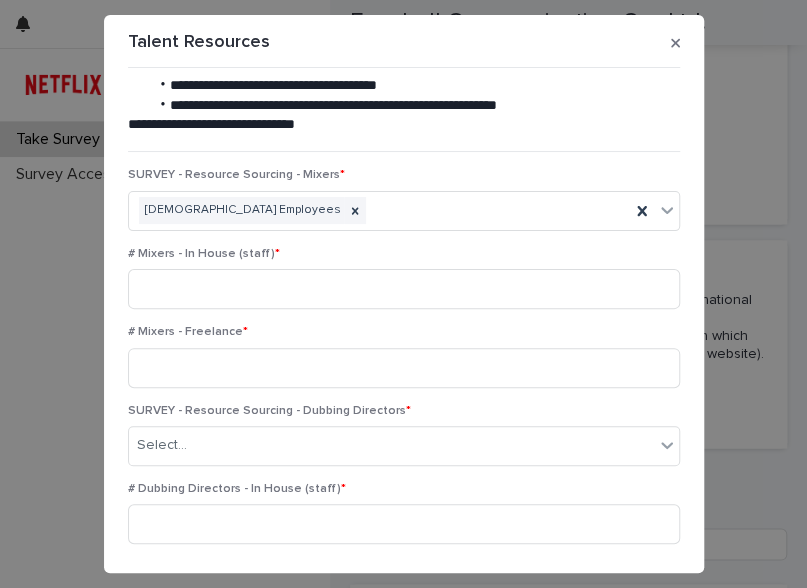 click on "**********" at bounding box center (404, 294) 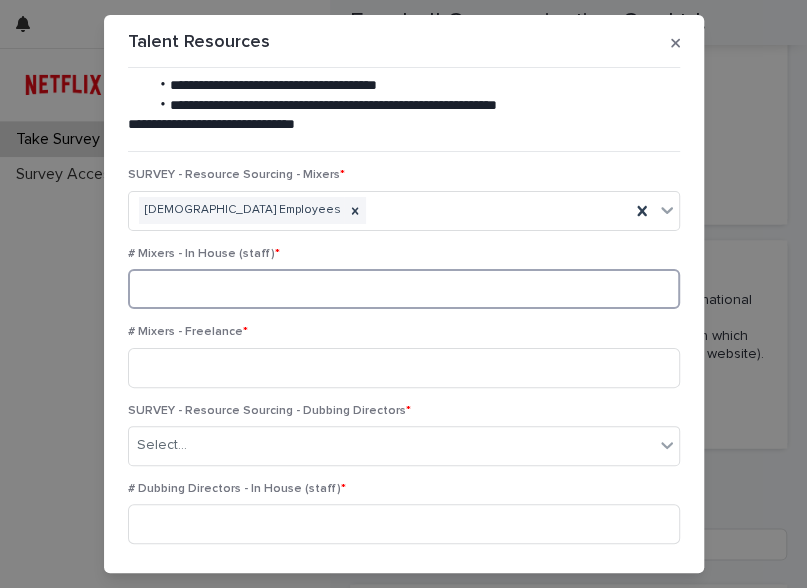 click at bounding box center [404, 289] 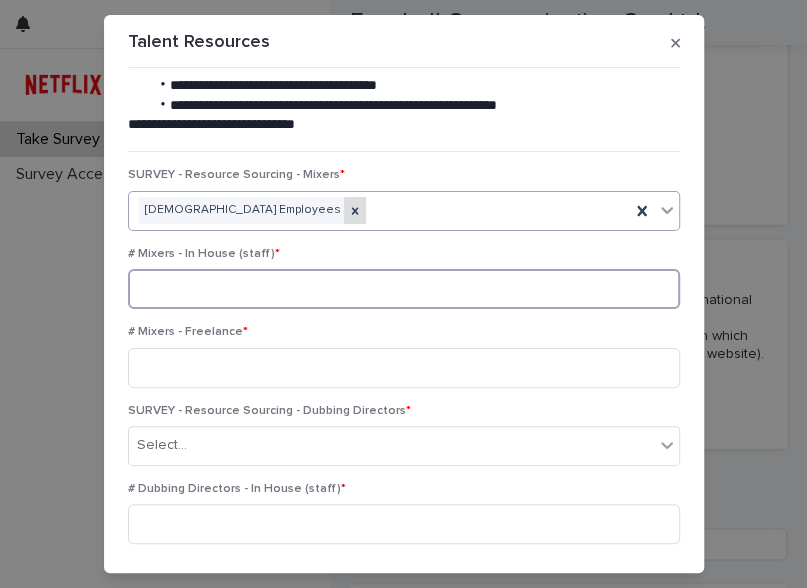 click 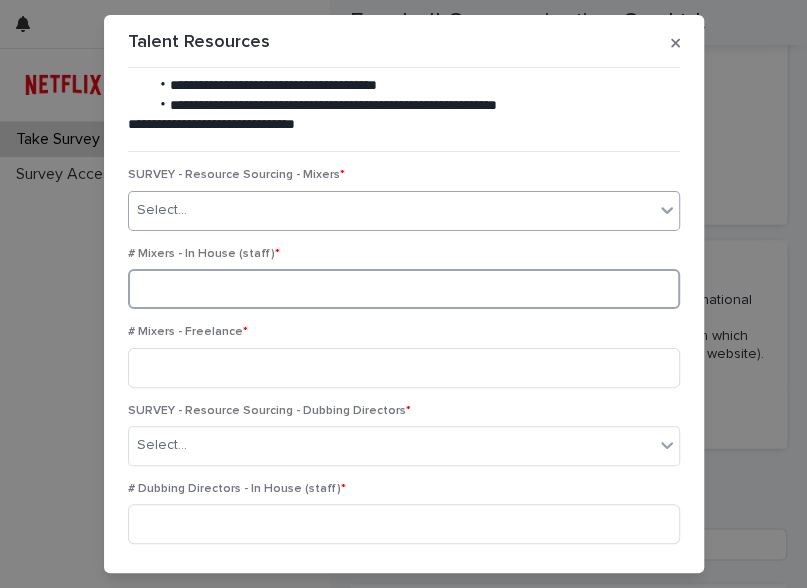 click at bounding box center [404, 289] 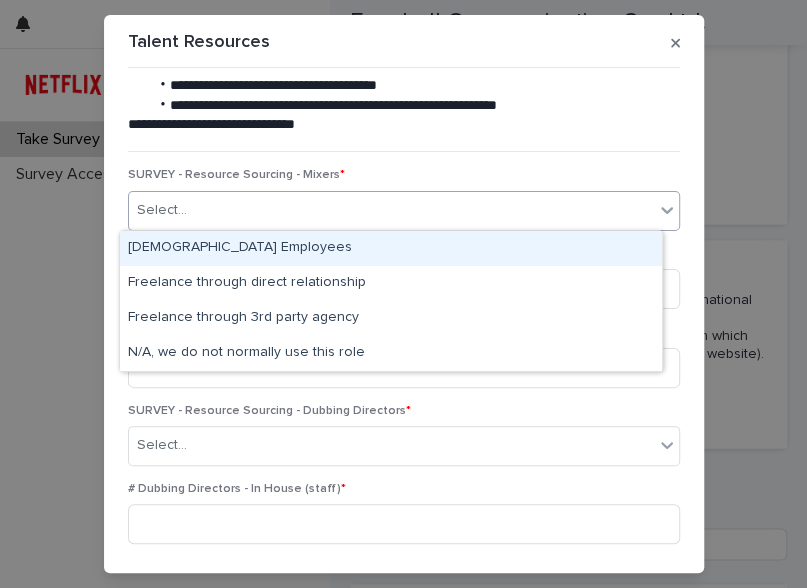 click on "Select..." at bounding box center [391, 210] 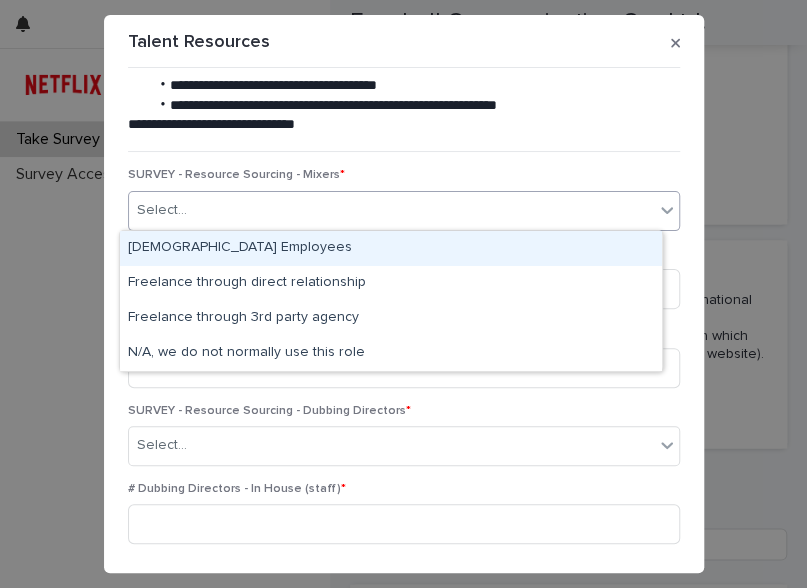 click on "**********" at bounding box center [404, 978] 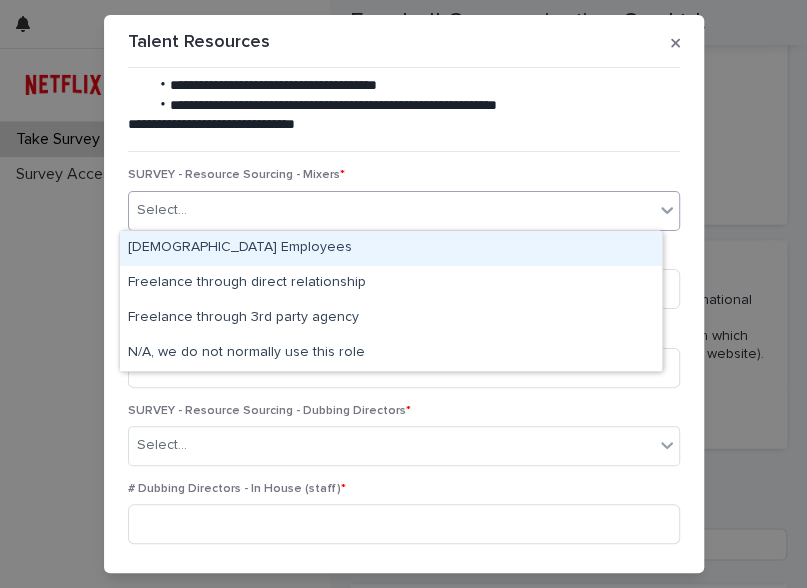 click on "Select..." at bounding box center (391, 210) 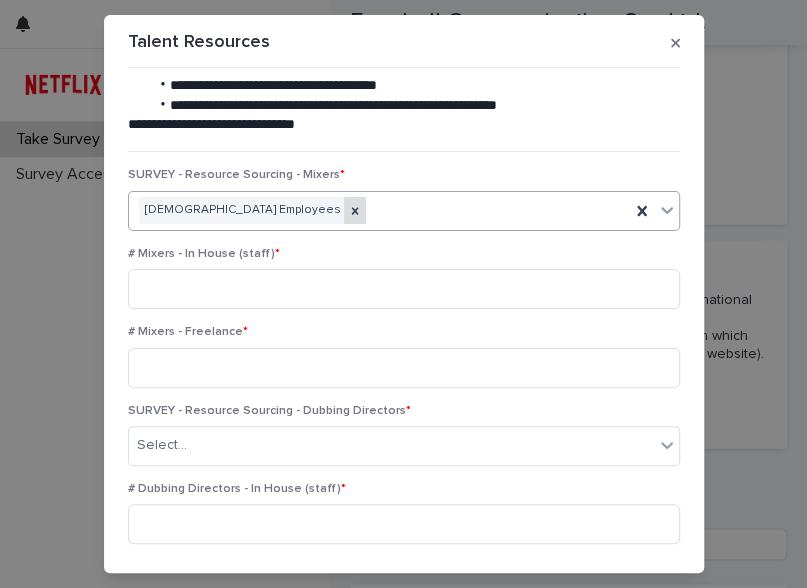 click 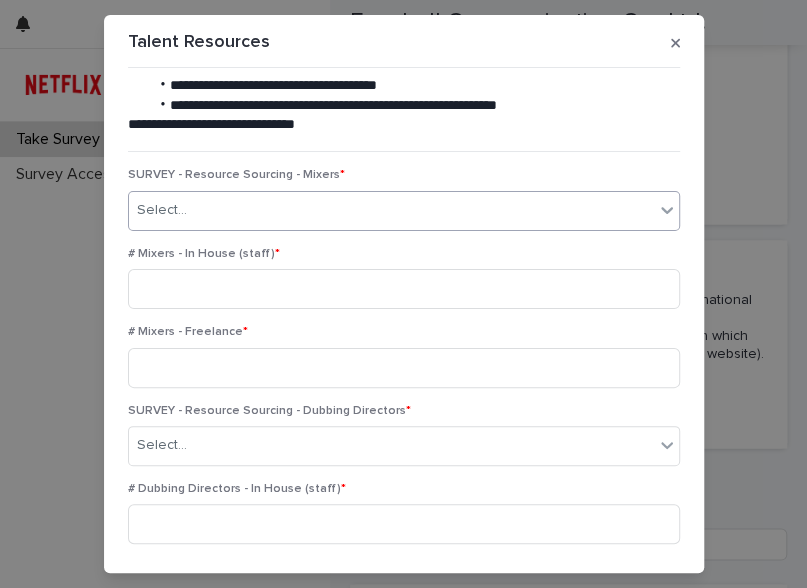 click on "Select..." at bounding box center [391, 210] 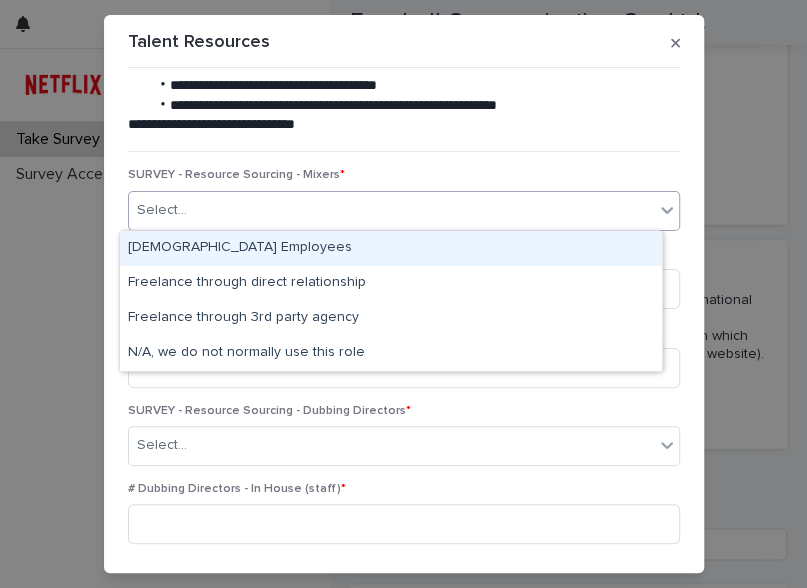 click on "[DEMOGRAPHIC_DATA] Employees" at bounding box center [391, 248] 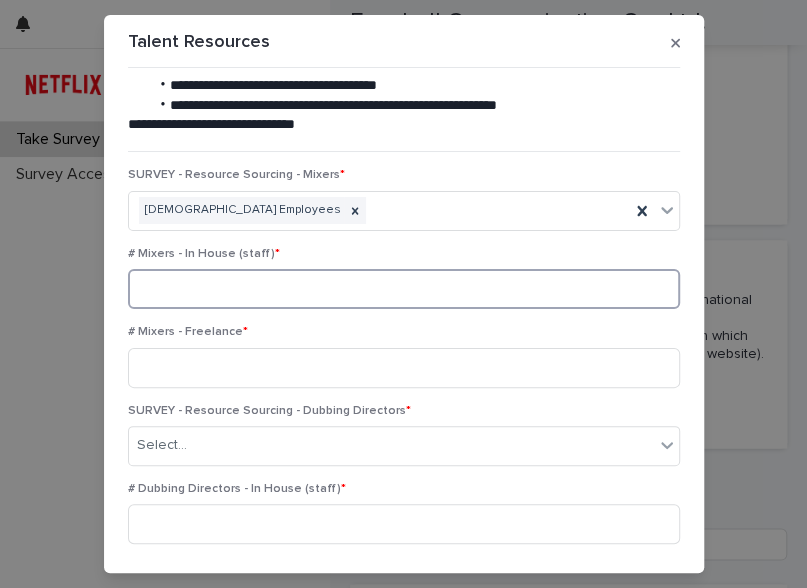 click at bounding box center (404, 289) 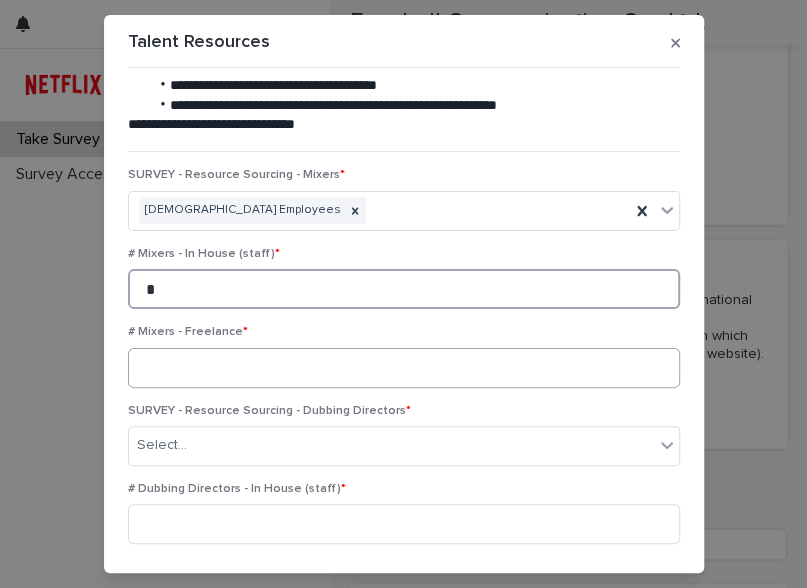type on "*" 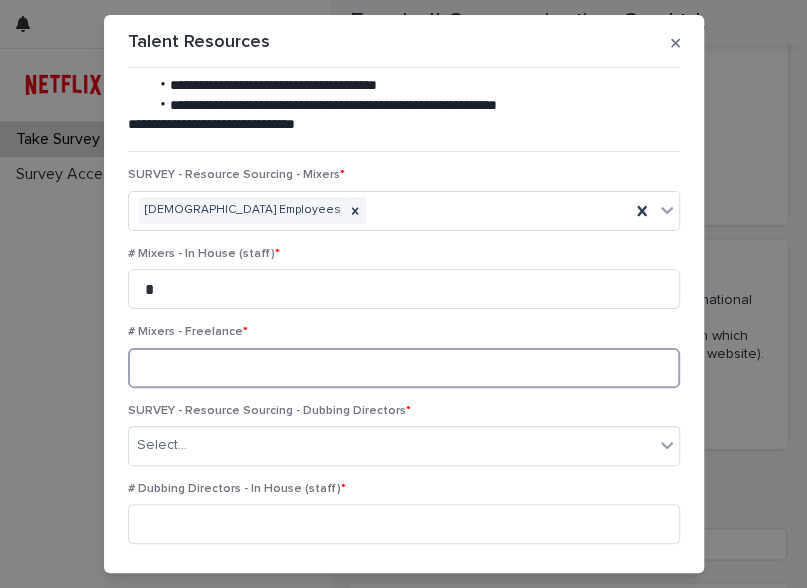 click at bounding box center (404, 368) 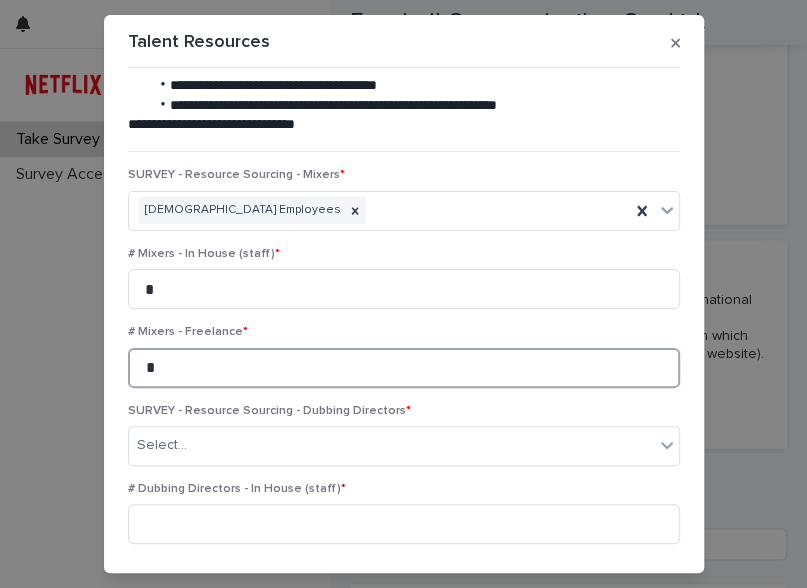 type on "*" 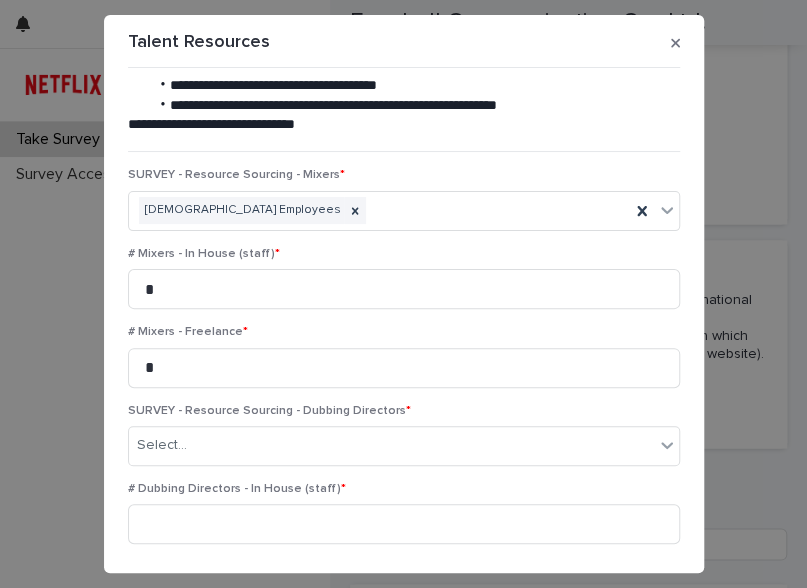 click on "SURVEY - Resource Sourcing - Dubbing Directors *" at bounding box center (404, 411) 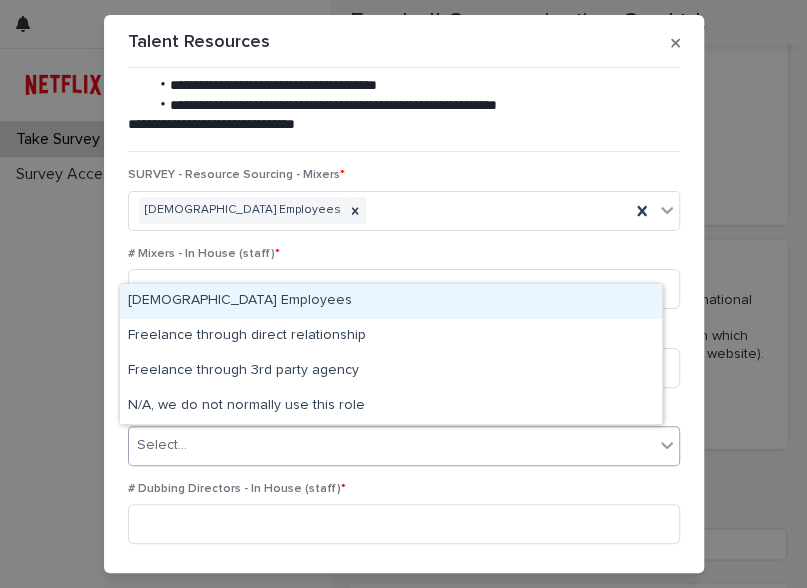 click on "Select..." at bounding box center (391, 445) 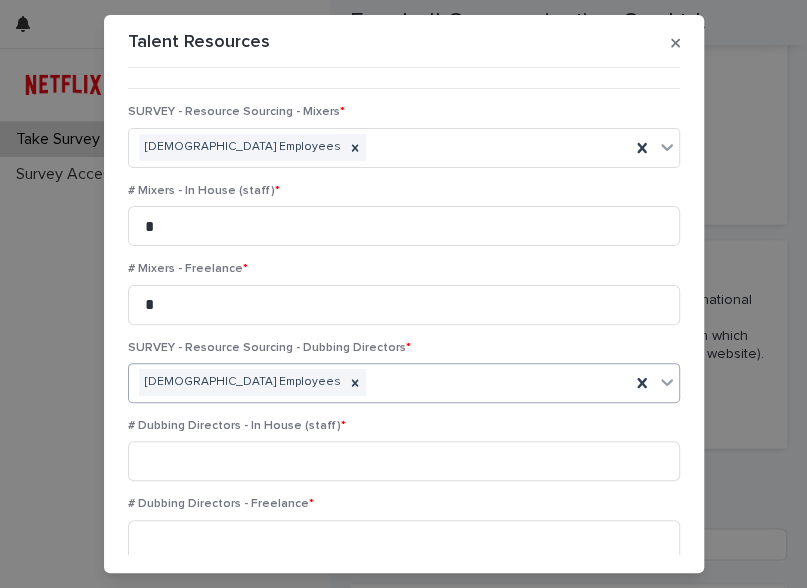 scroll, scrollTop: 84, scrollLeft: 0, axis: vertical 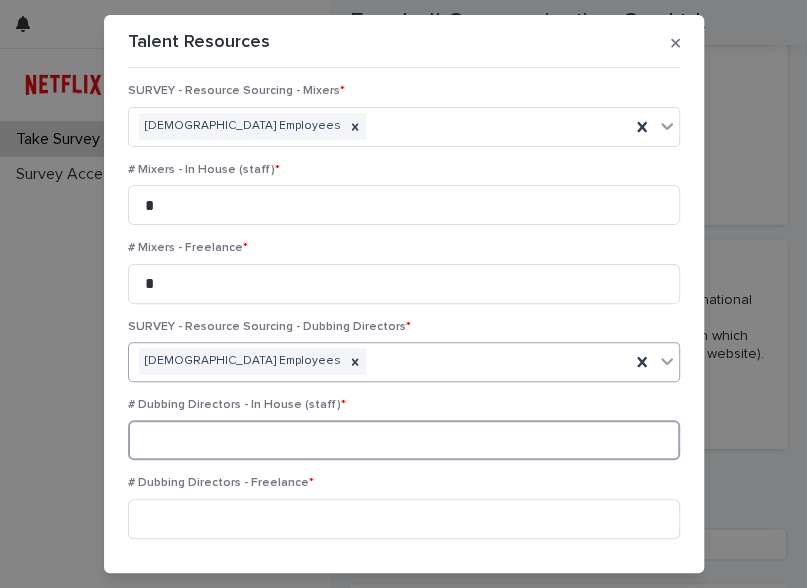 click at bounding box center (404, 440) 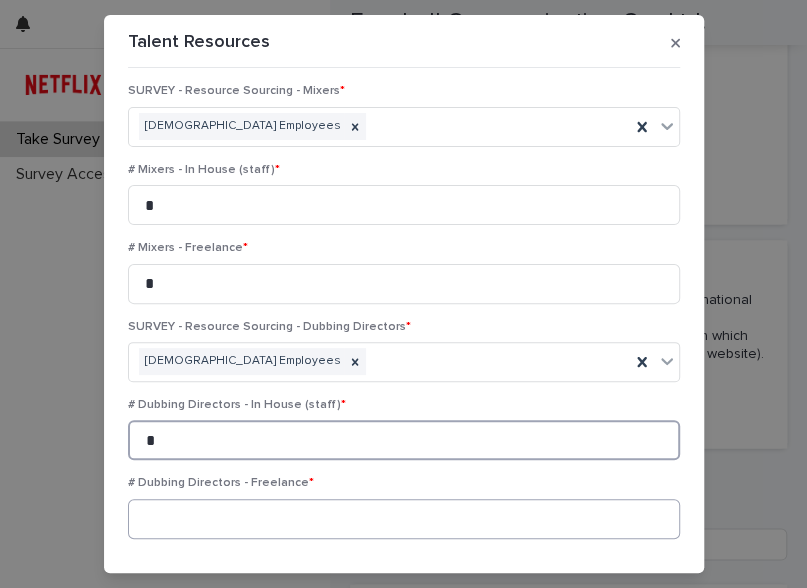 type on "*" 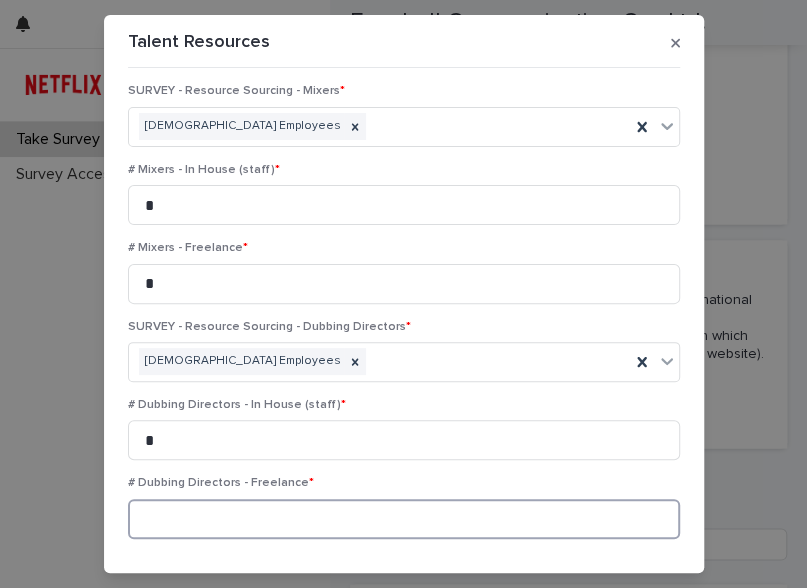 click at bounding box center [404, 519] 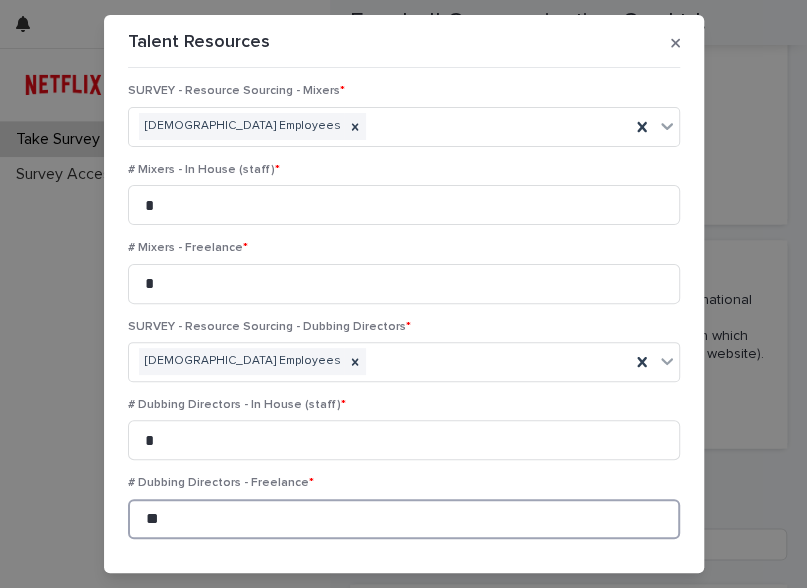type on "**" 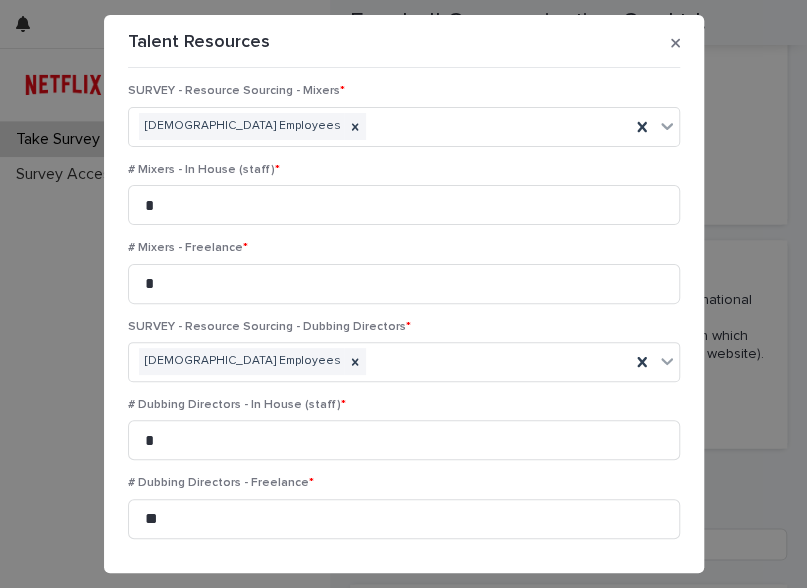 click on "# Dubbing Directors - Freelance *" at bounding box center (404, 483) 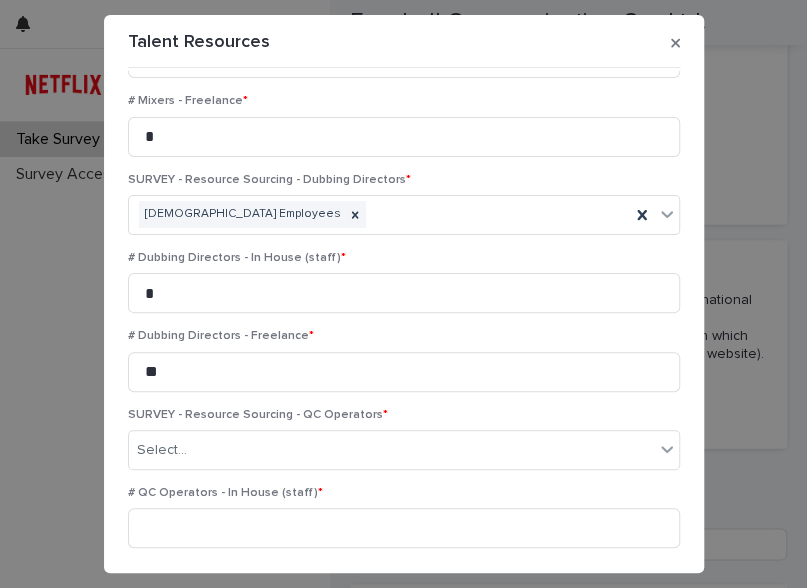 scroll, scrollTop: 252, scrollLeft: 0, axis: vertical 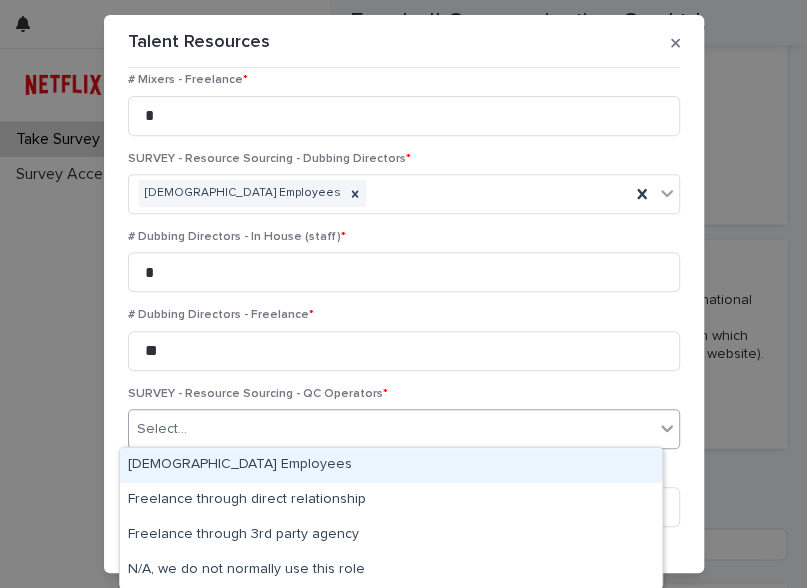 click on "Select..." at bounding box center [391, 429] 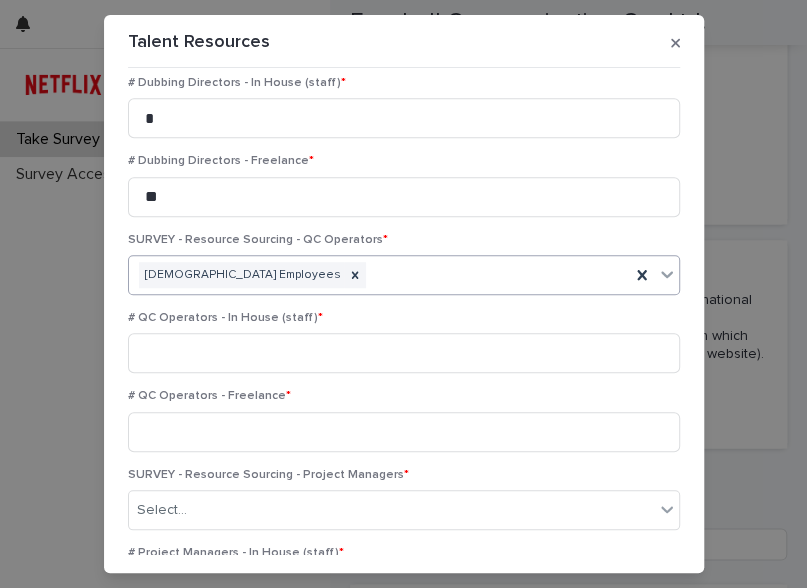 scroll, scrollTop: 420, scrollLeft: 0, axis: vertical 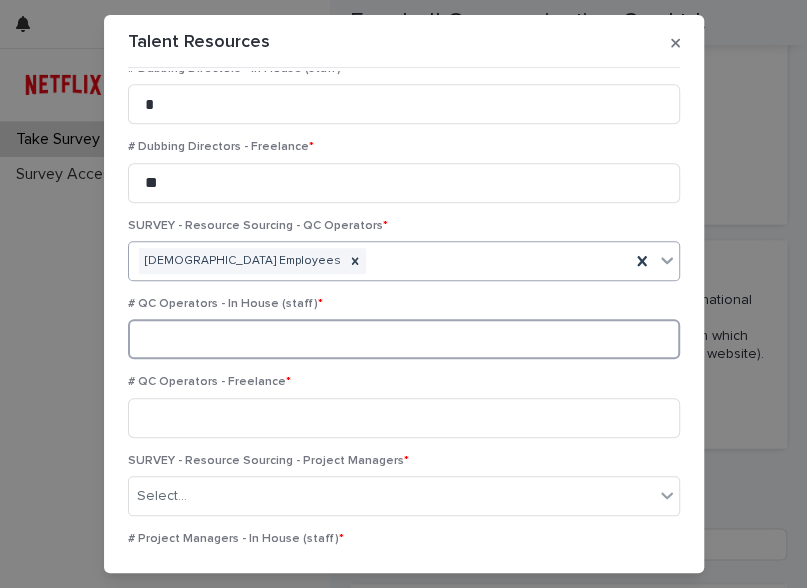 click at bounding box center (404, 339) 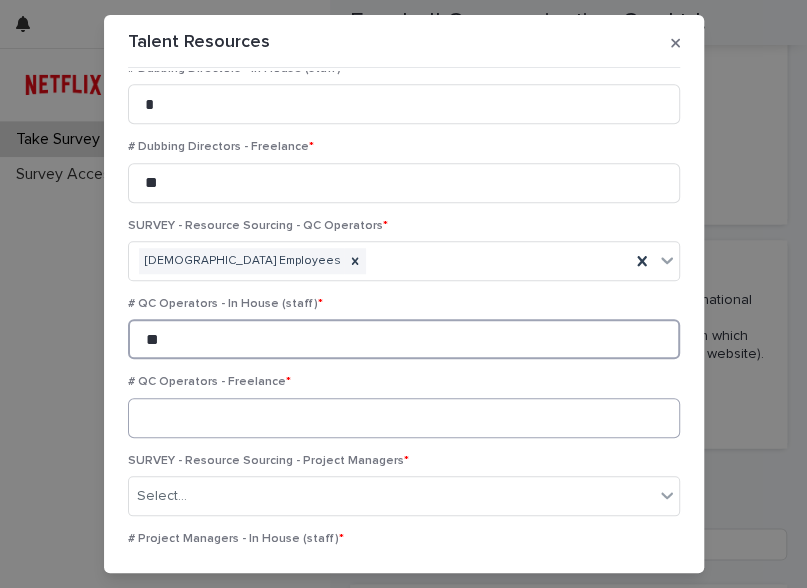 type on "**" 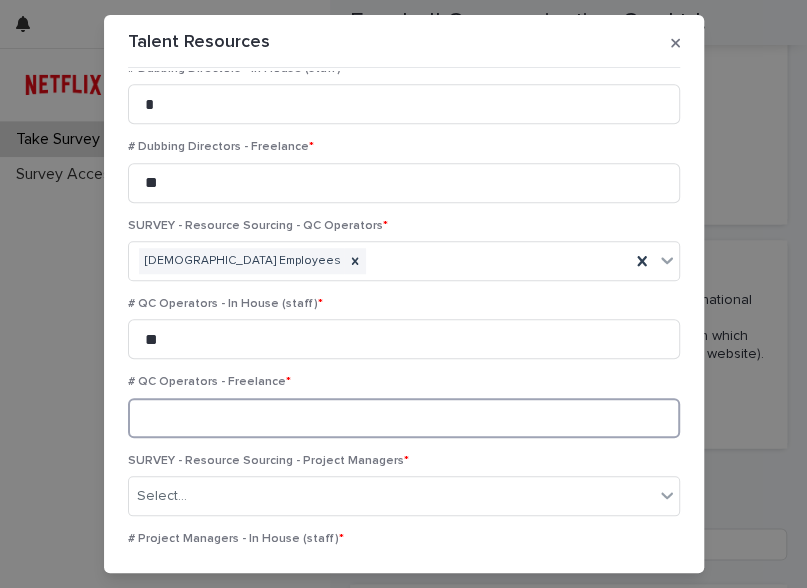click at bounding box center [404, 418] 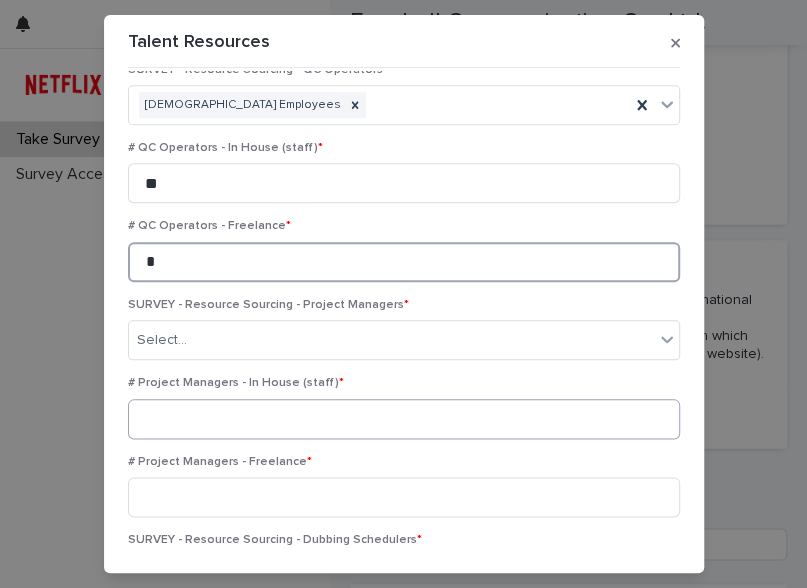scroll, scrollTop: 588, scrollLeft: 0, axis: vertical 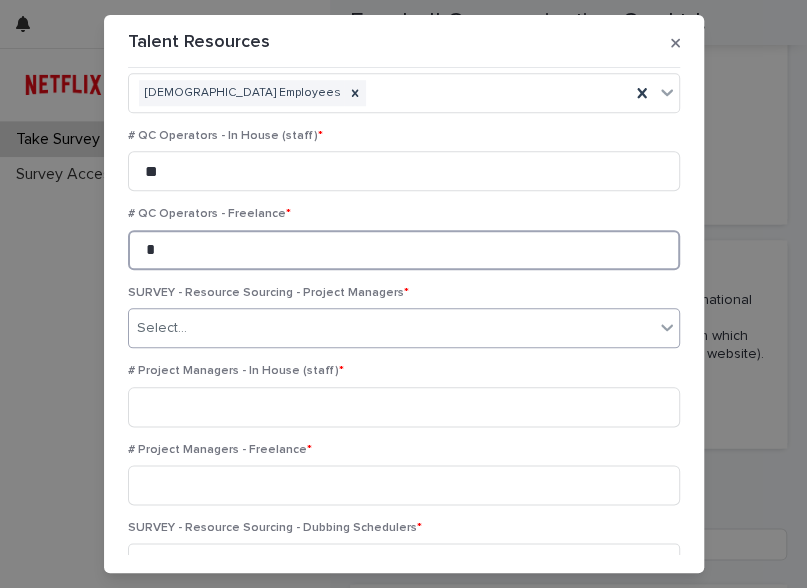 type on "*" 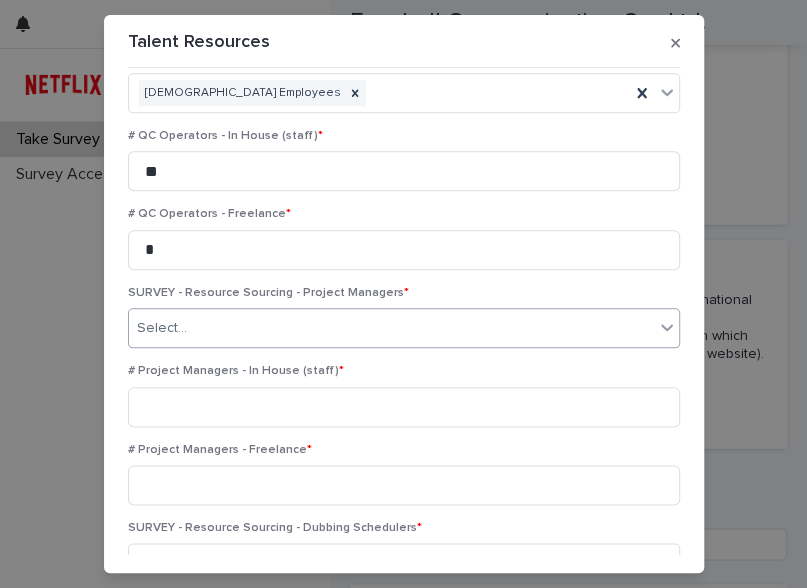 click on "Select..." at bounding box center (391, 328) 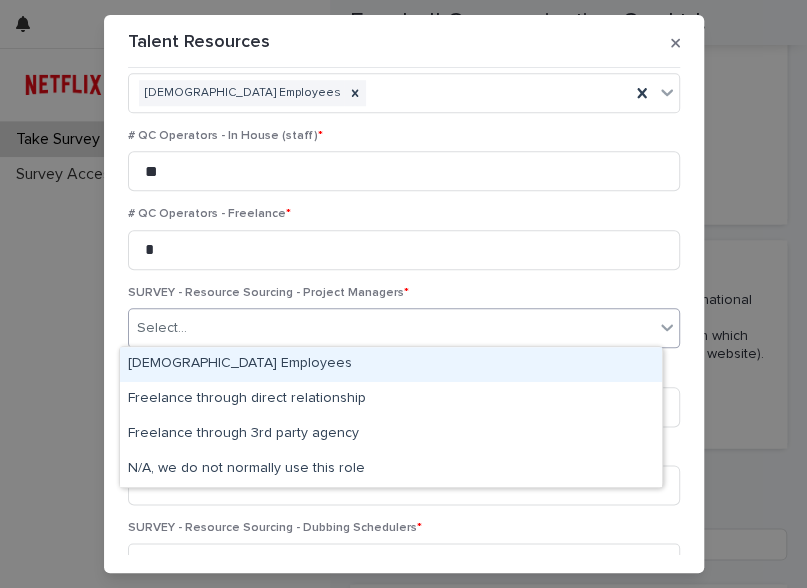 click on "[DEMOGRAPHIC_DATA] Employees" at bounding box center [391, 364] 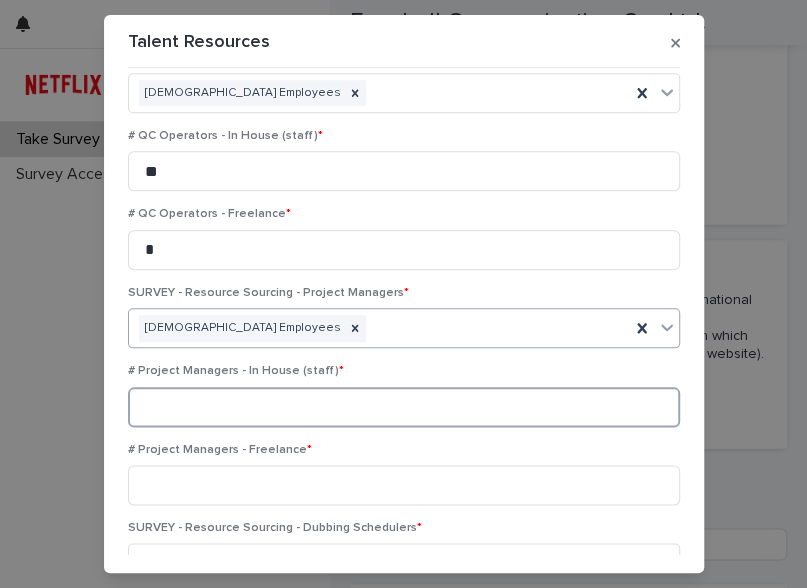 click at bounding box center (404, 407) 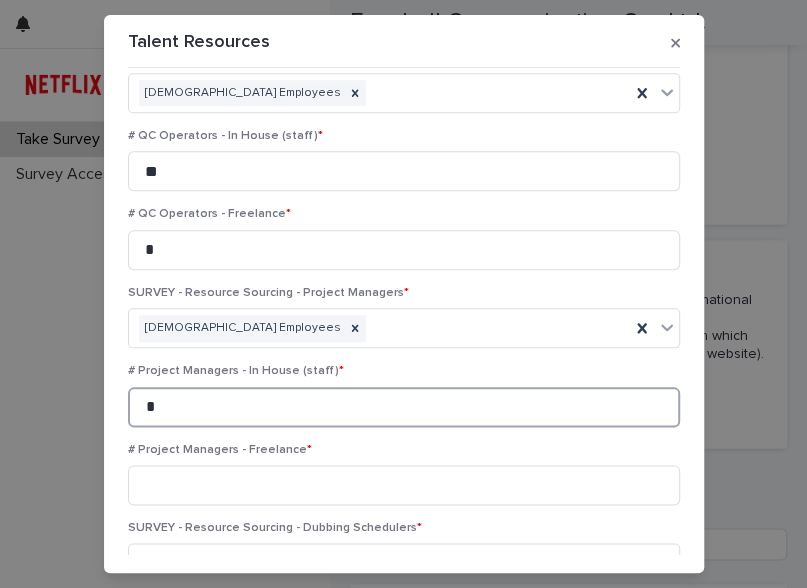 type on "*" 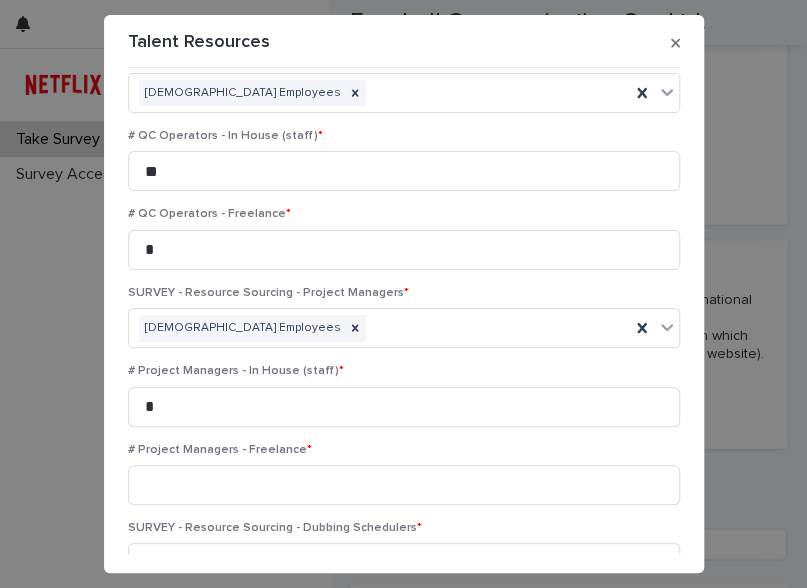 click on "# Project Managers  - Freelance *" at bounding box center (404, 482) 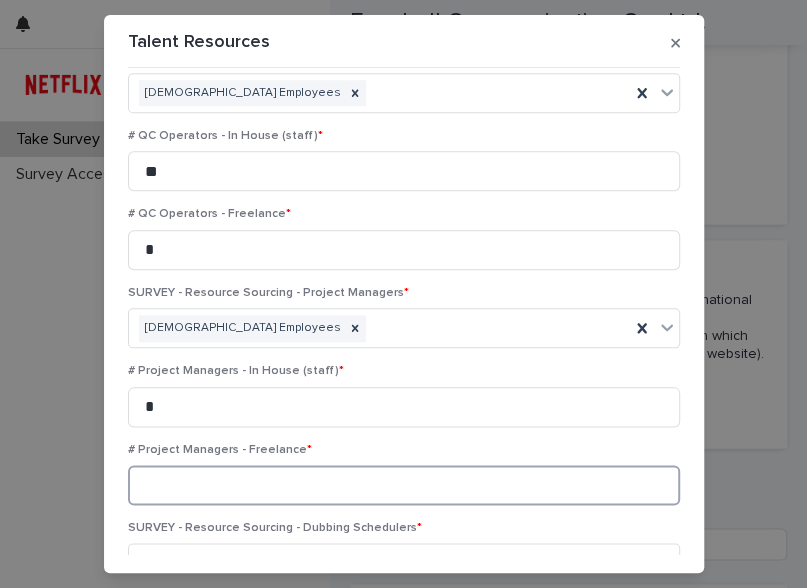 click at bounding box center (404, 485) 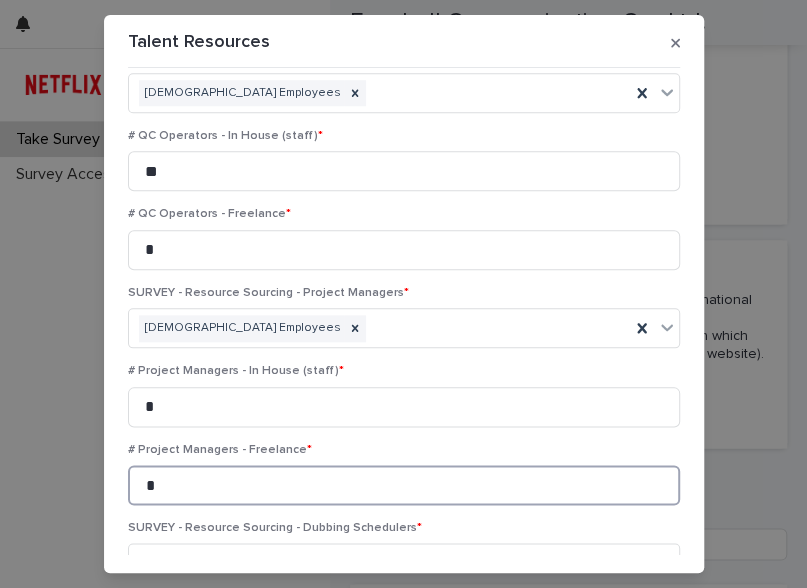 type on "*" 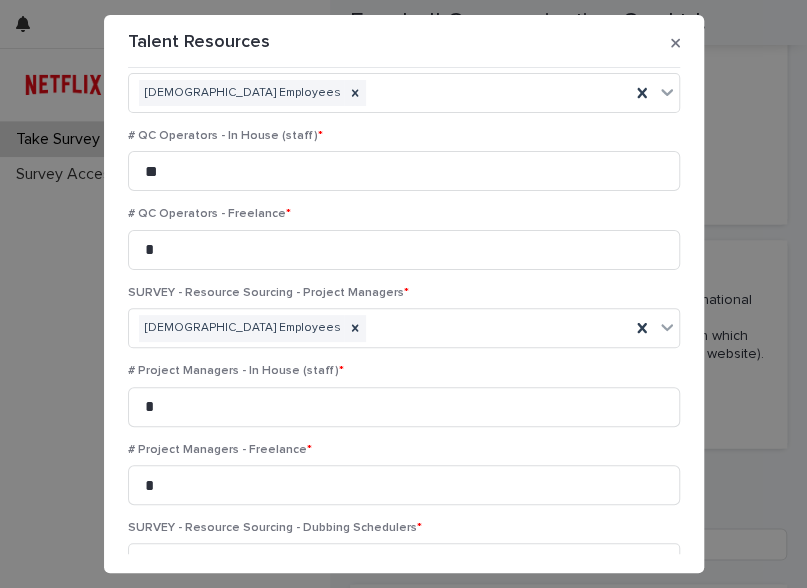 click on "# Project Managers  - Freelance *" at bounding box center [404, 450] 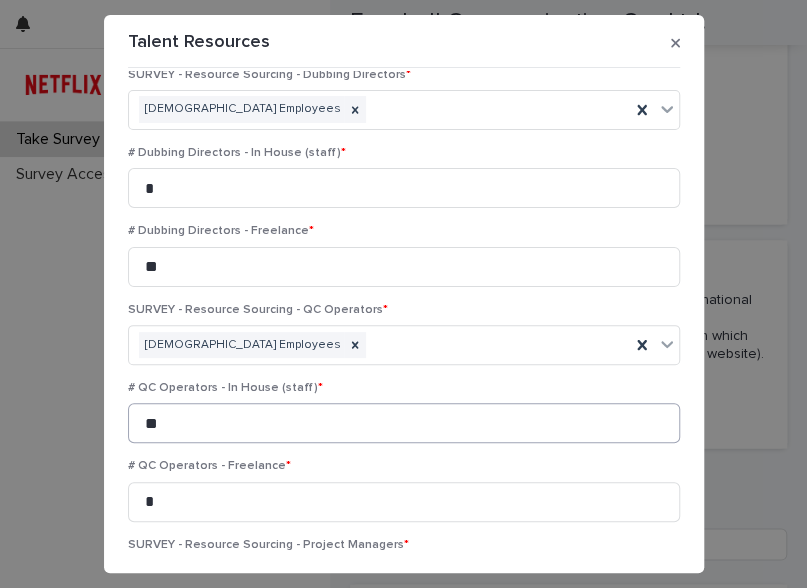 scroll, scrollTop: 0, scrollLeft: 0, axis: both 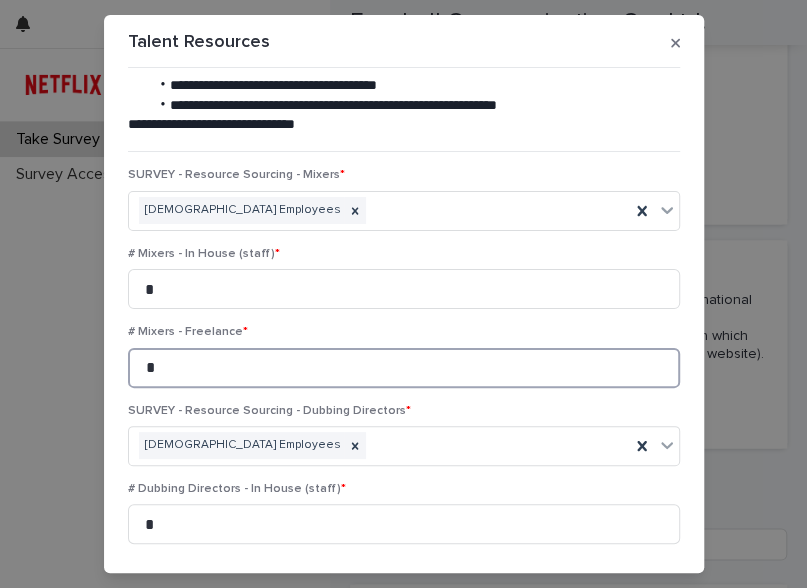 drag, startPoint x: 172, startPoint y: 375, endPoint x: 79, endPoint y: 369, distance: 93.193344 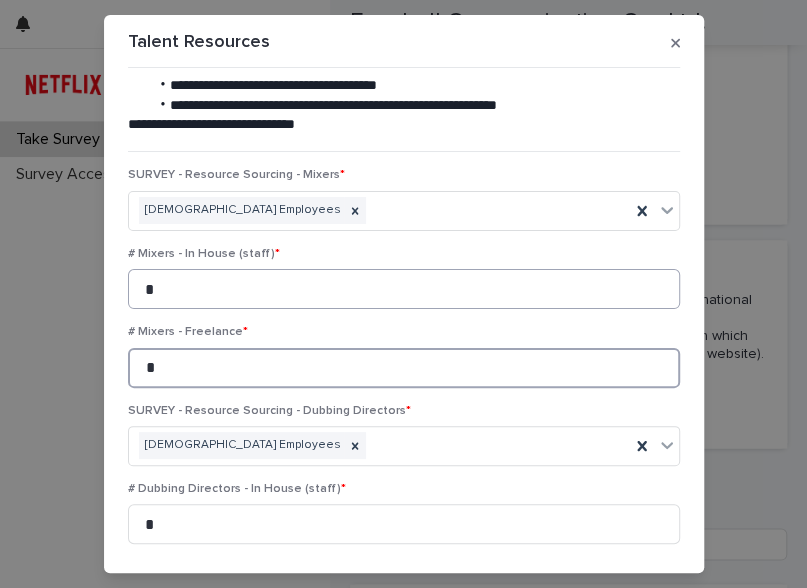 type on "*" 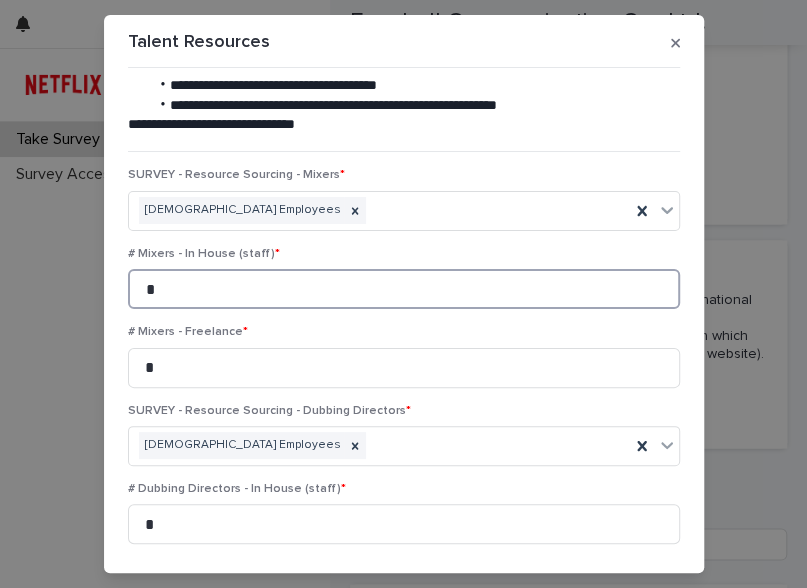 click on "*" at bounding box center [404, 289] 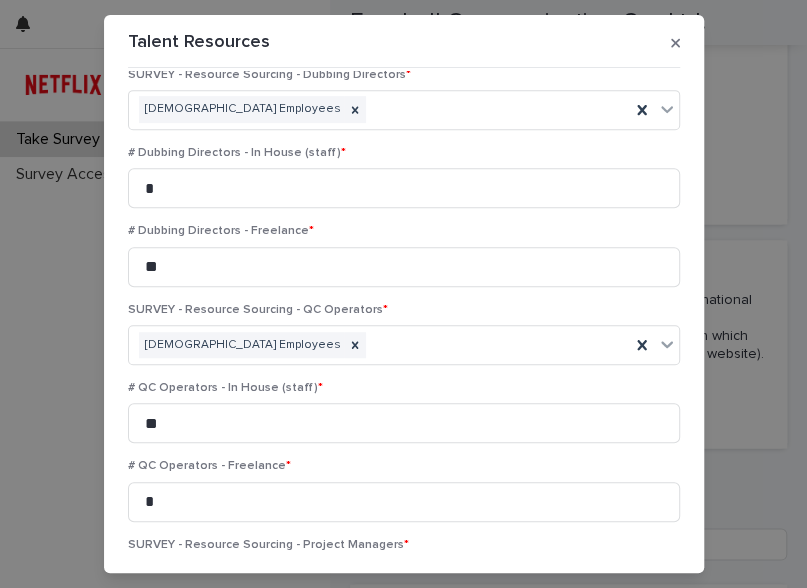 scroll, scrollTop: 756, scrollLeft: 0, axis: vertical 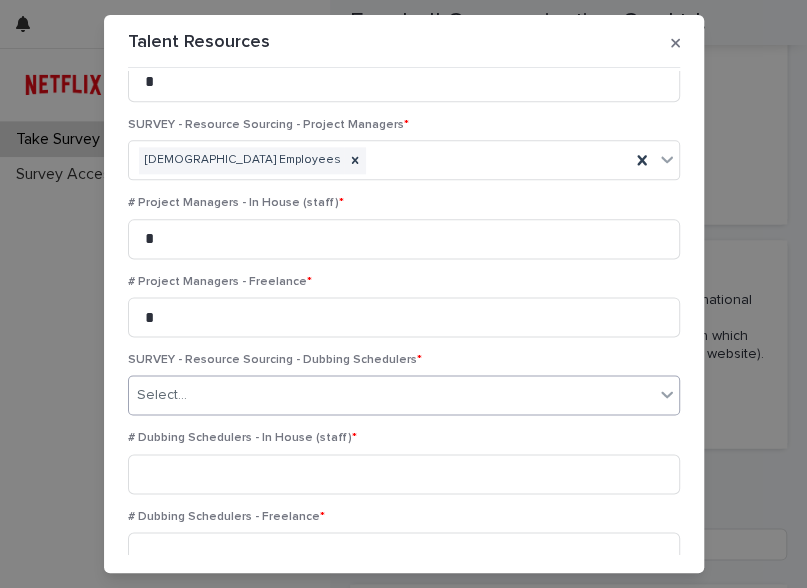 type on "*" 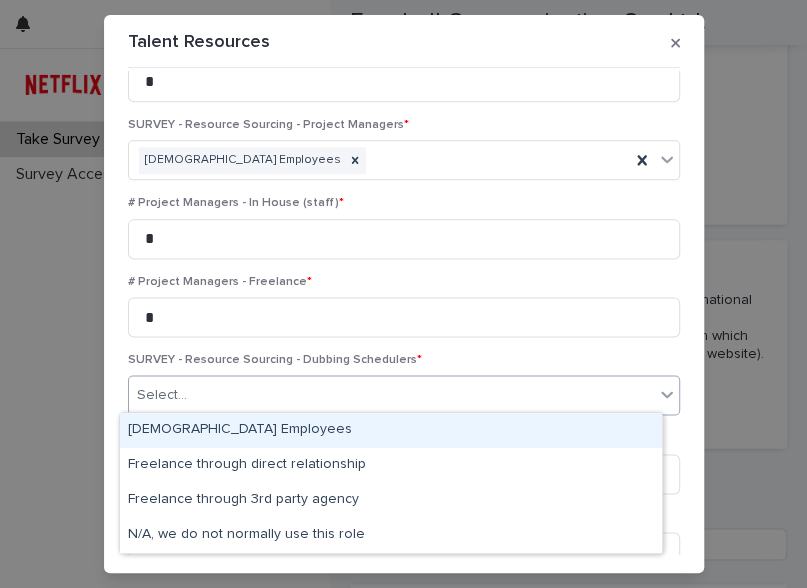 click 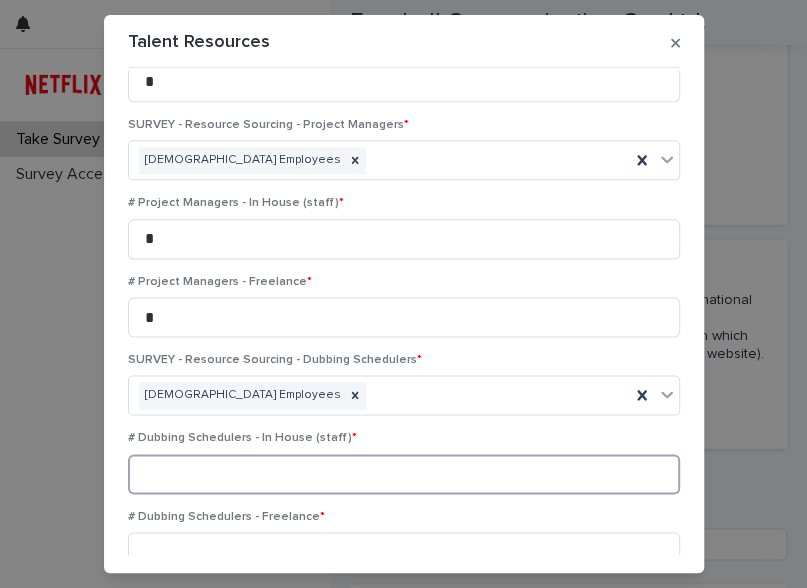 click at bounding box center [404, 474] 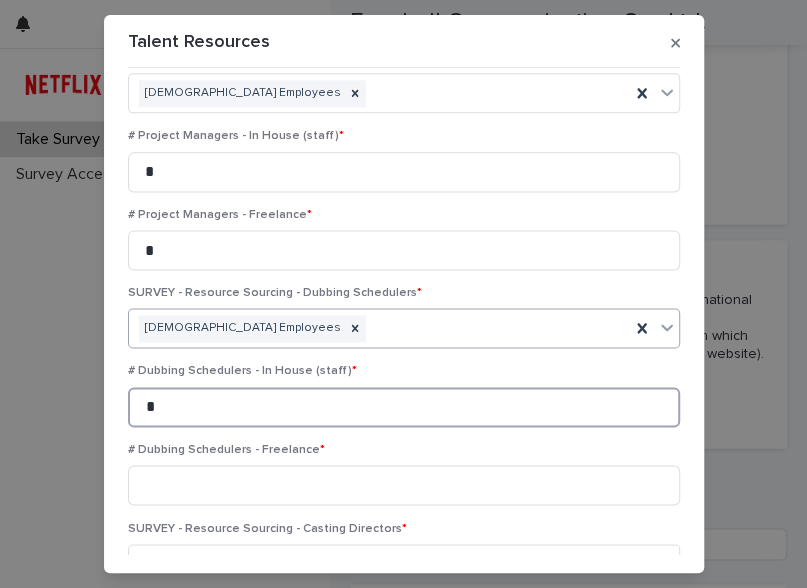 scroll, scrollTop: 840, scrollLeft: 0, axis: vertical 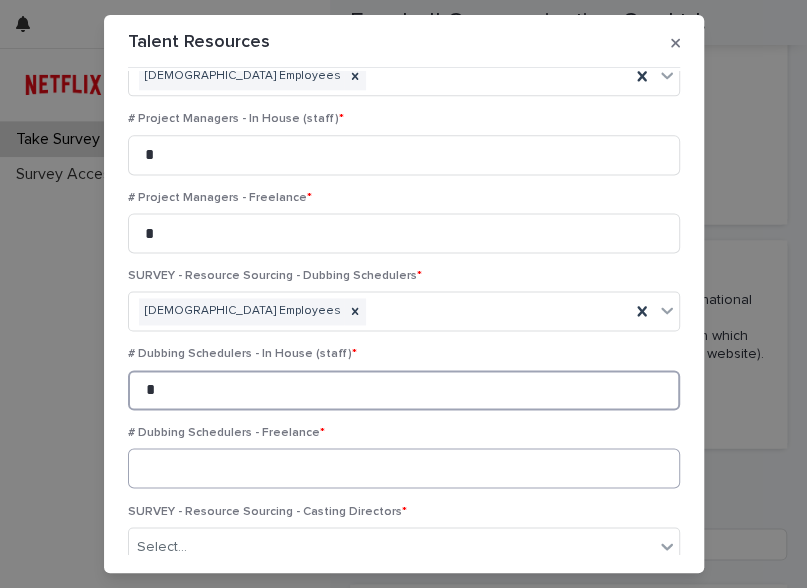 type on "*" 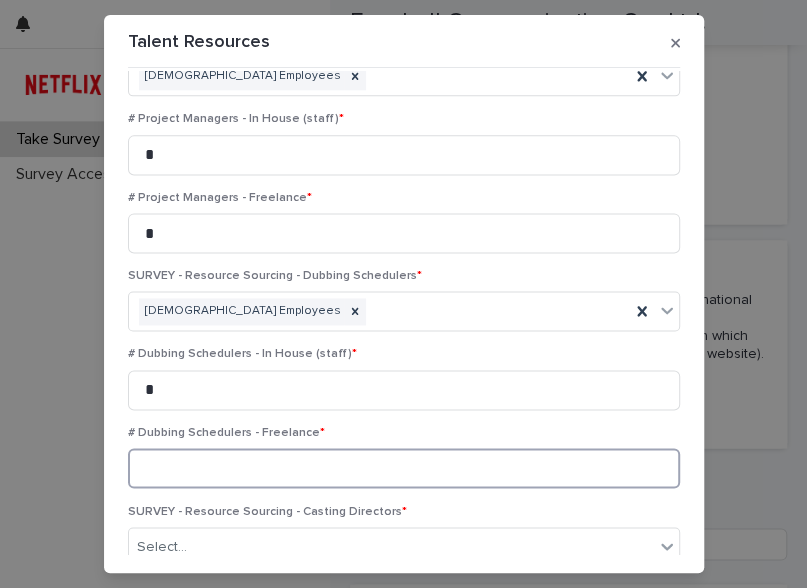 click at bounding box center [404, 468] 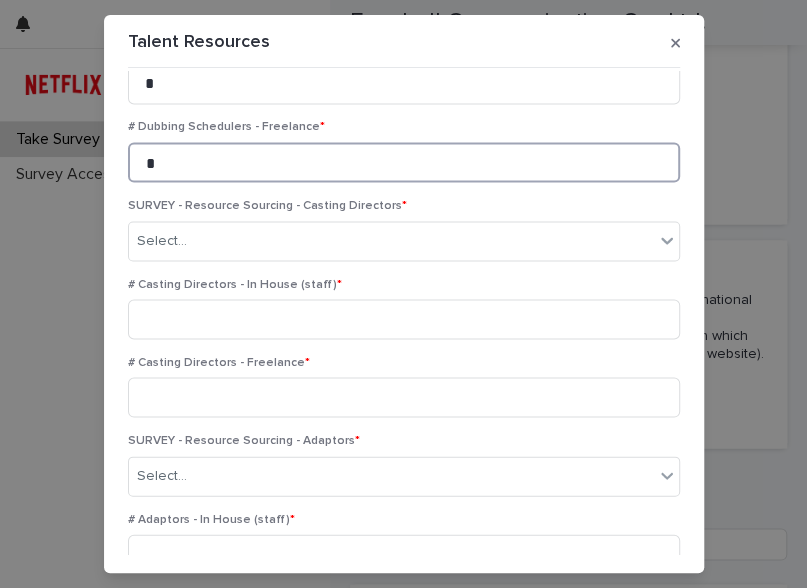 scroll, scrollTop: 1092, scrollLeft: 0, axis: vertical 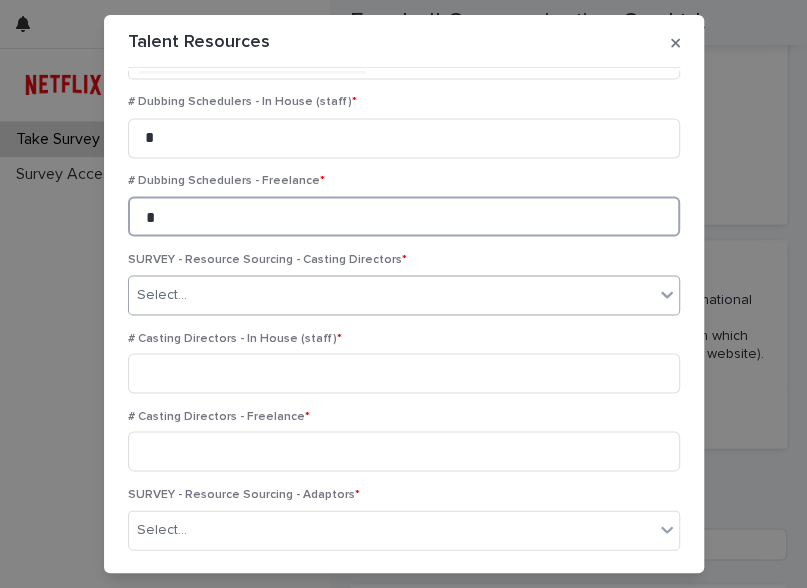 type on "*" 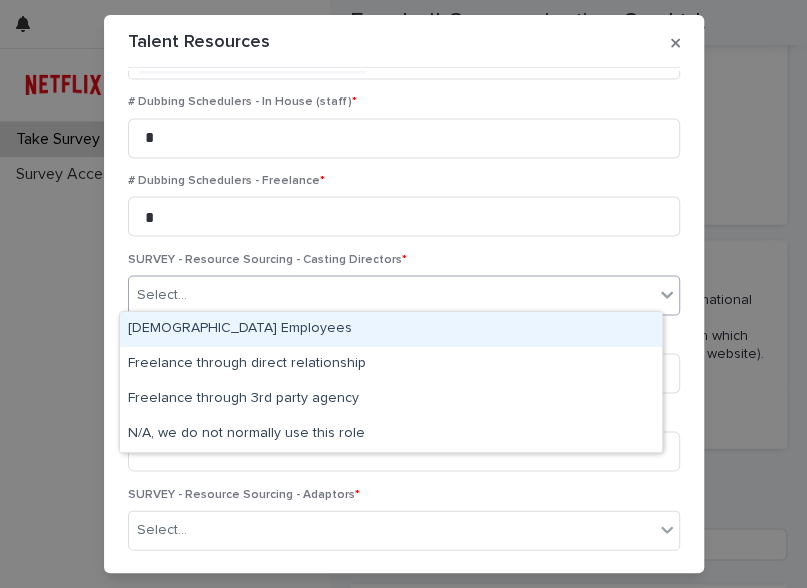 click on "Select..." at bounding box center [391, 294] 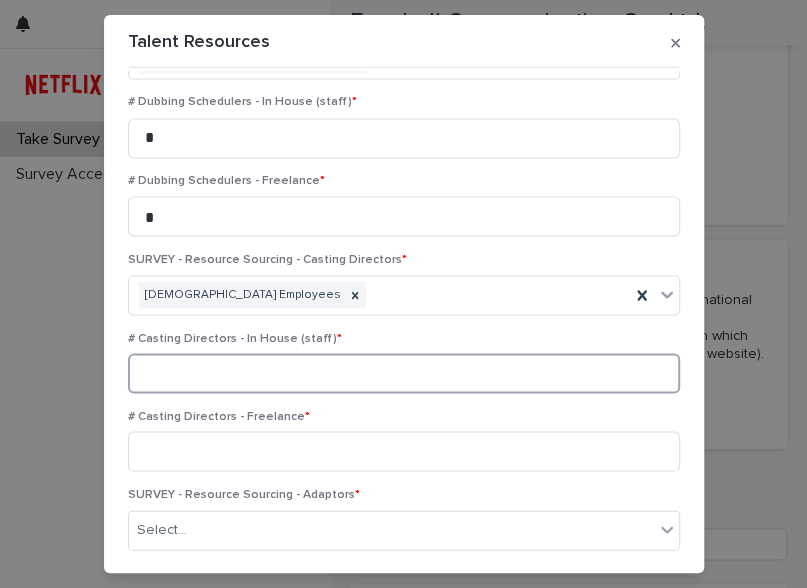 click at bounding box center (404, 373) 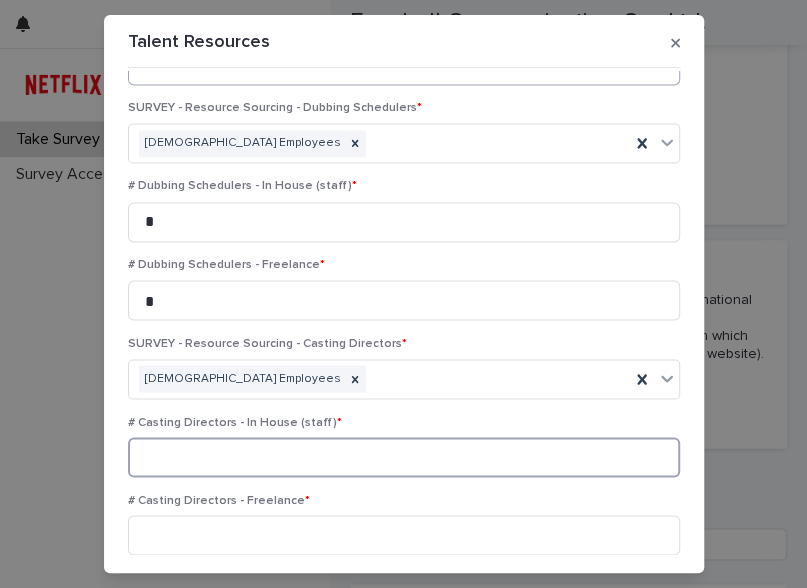scroll, scrollTop: 1092, scrollLeft: 0, axis: vertical 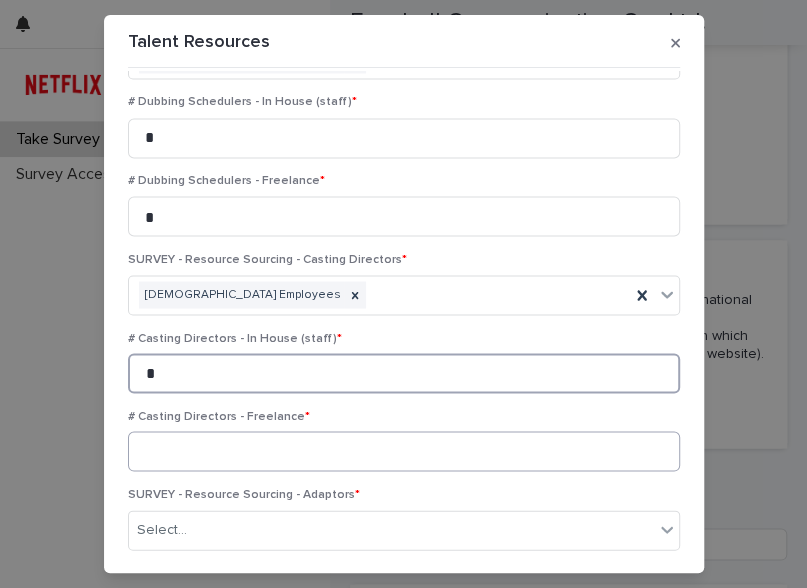 type on "*" 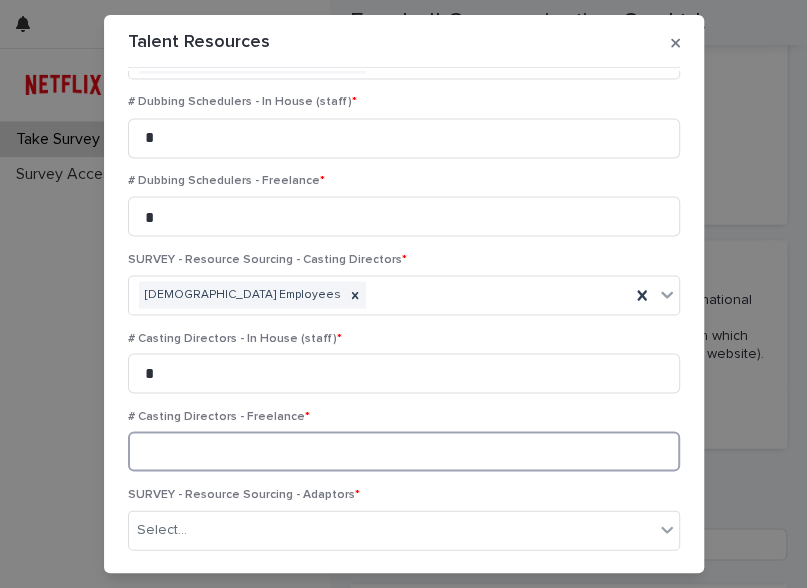 click at bounding box center (404, 451) 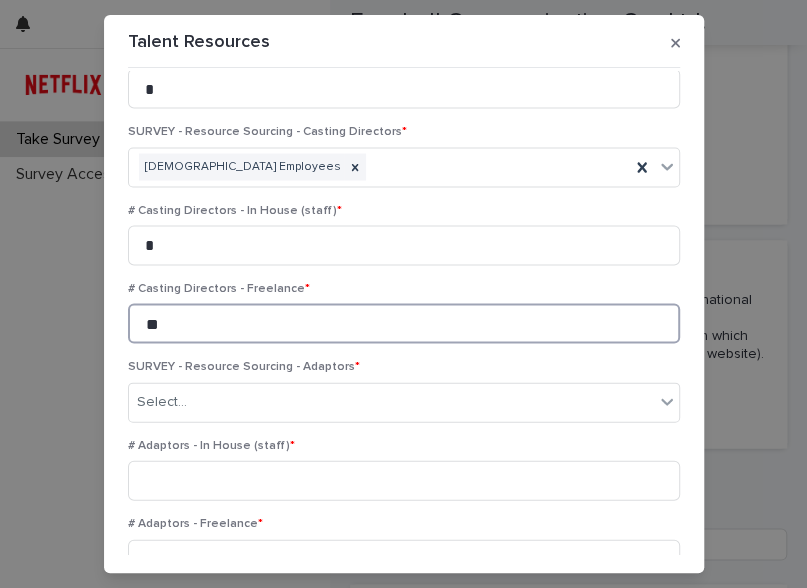 scroll, scrollTop: 1260, scrollLeft: 0, axis: vertical 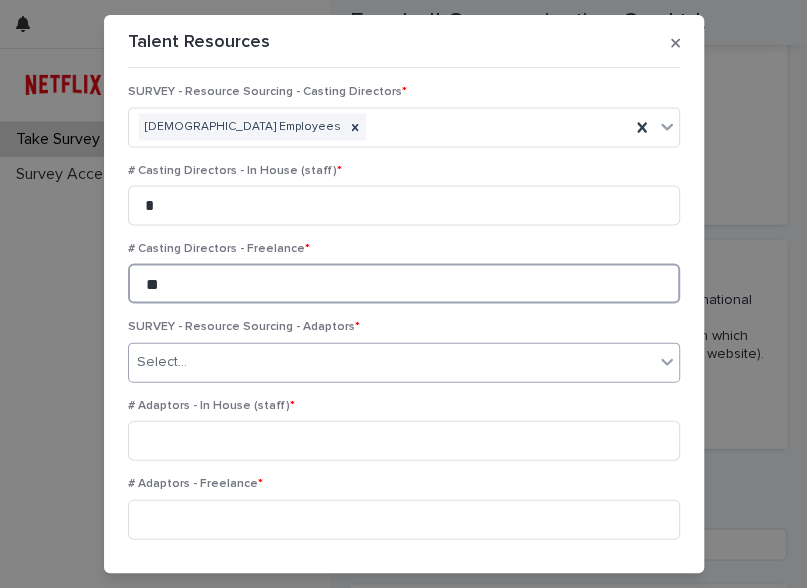 type on "**" 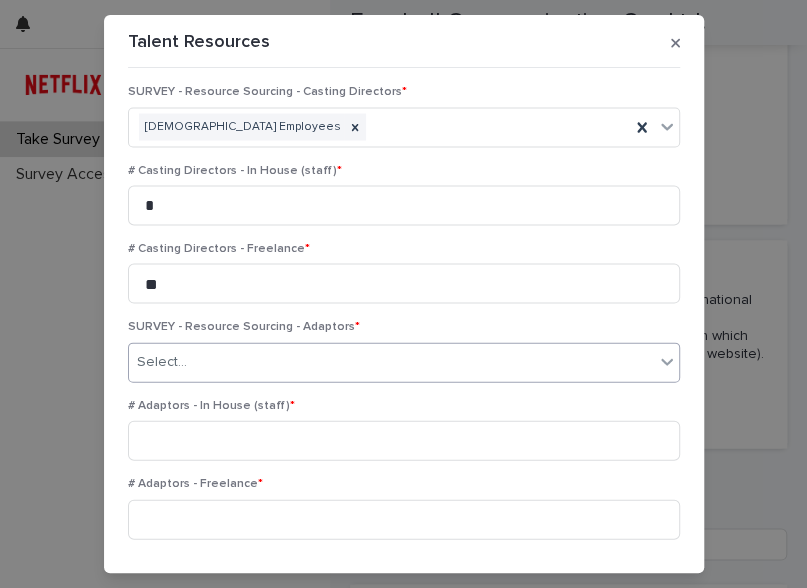 click on "Select..." at bounding box center [391, 361] 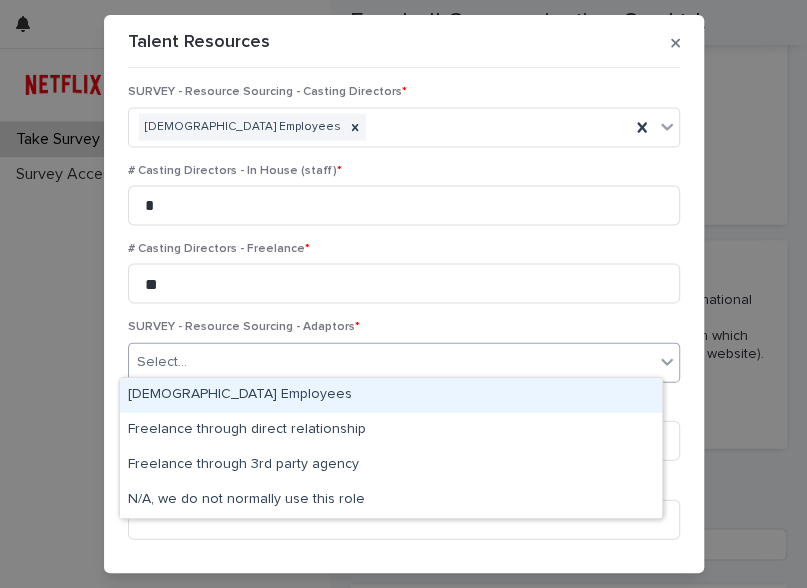 click on "[DEMOGRAPHIC_DATA] Employees" at bounding box center [391, 395] 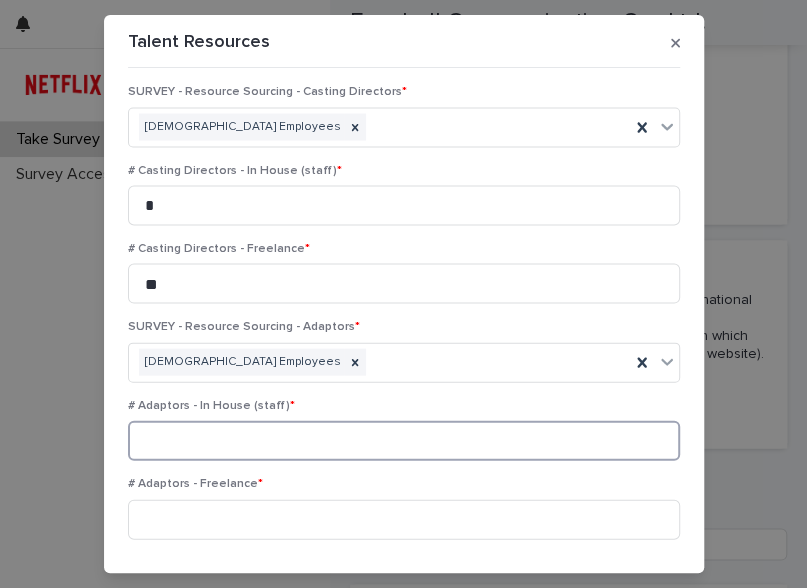 click at bounding box center (404, 440) 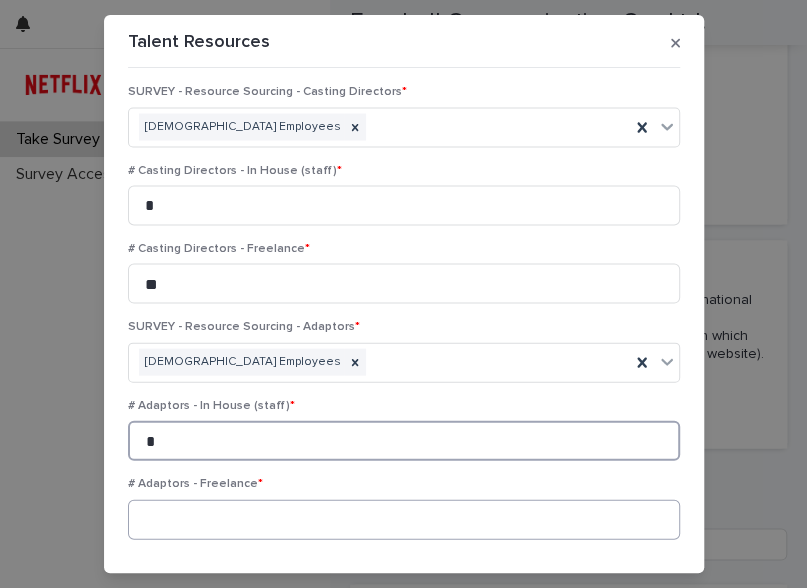 type on "*" 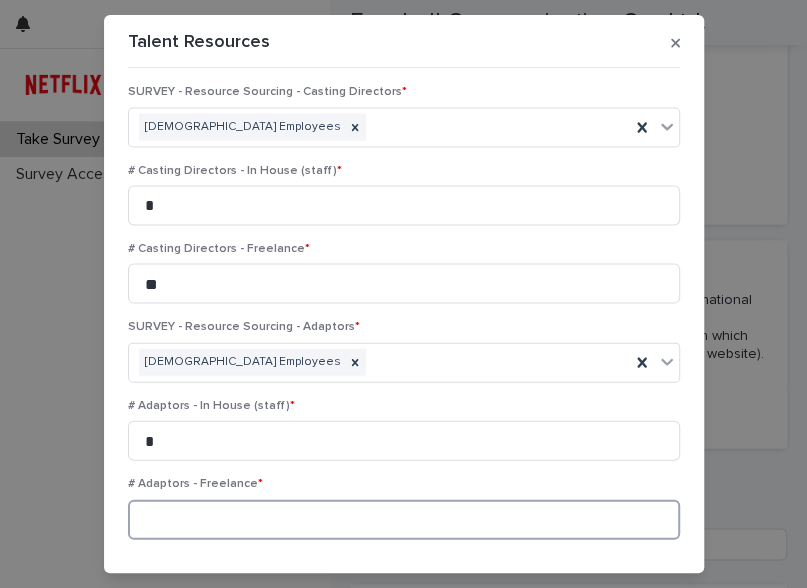 click at bounding box center (404, 519) 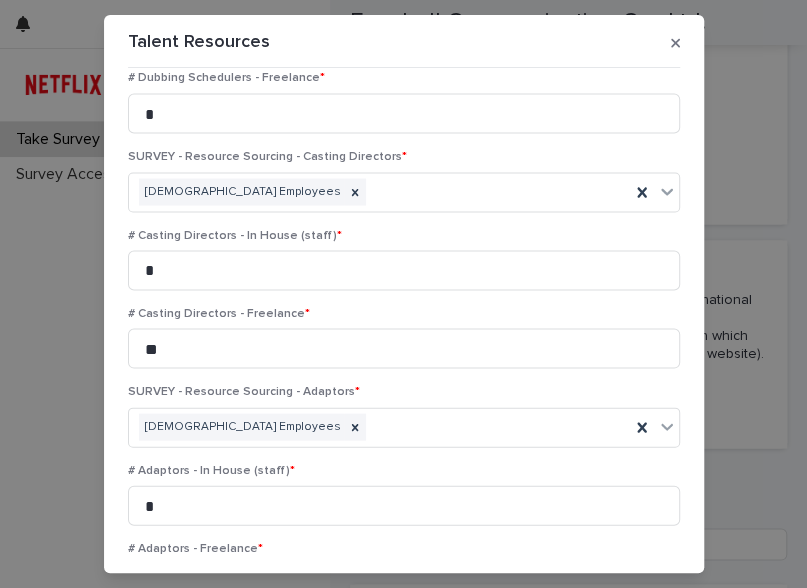 scroll, scrollTop: 1176, scrollLeft: 0, axis: vertical 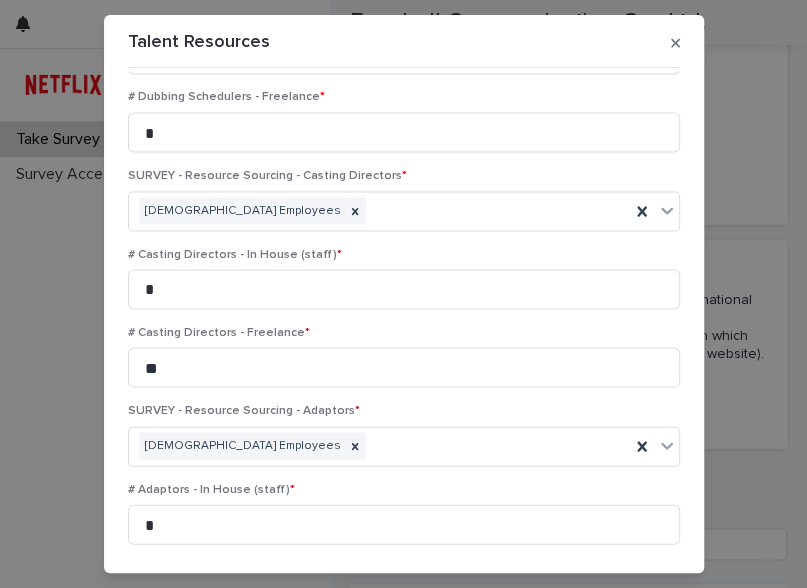 type on "*" 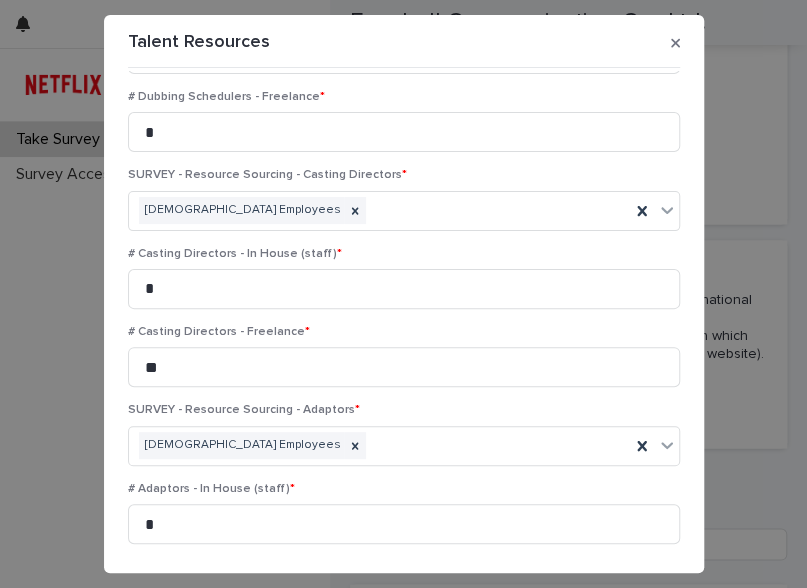 click on "# Adaptors  - In House (staff) *" at bounding box center [404, 489] 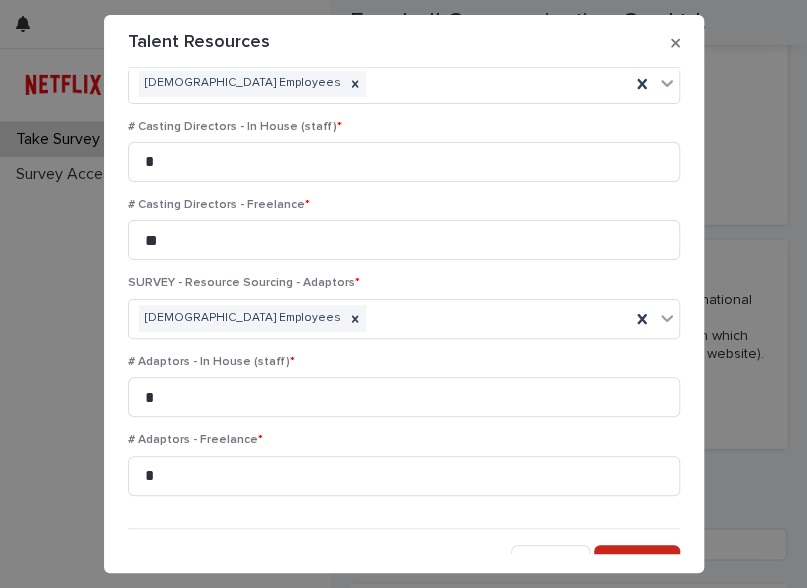 scroll, scrollTop: 1326, scrollLeft: 0, axis: vertical 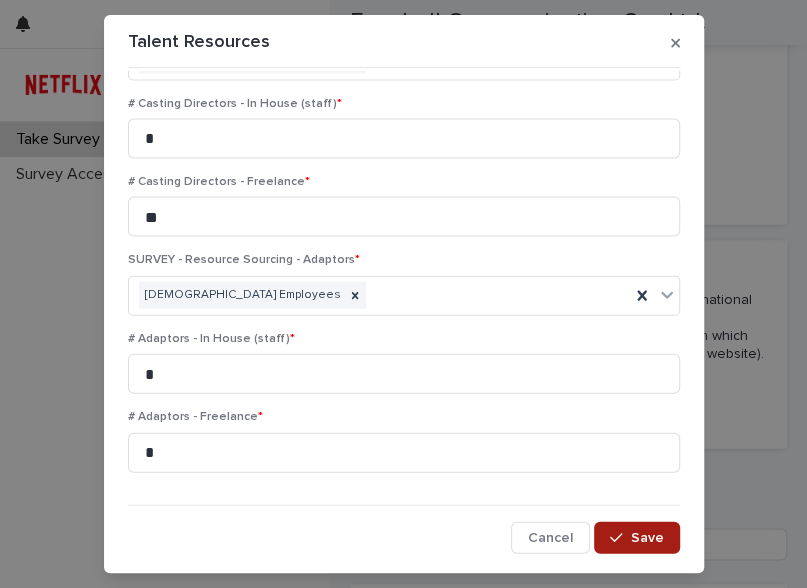 click on "Save" at bounding box center [647, 538] 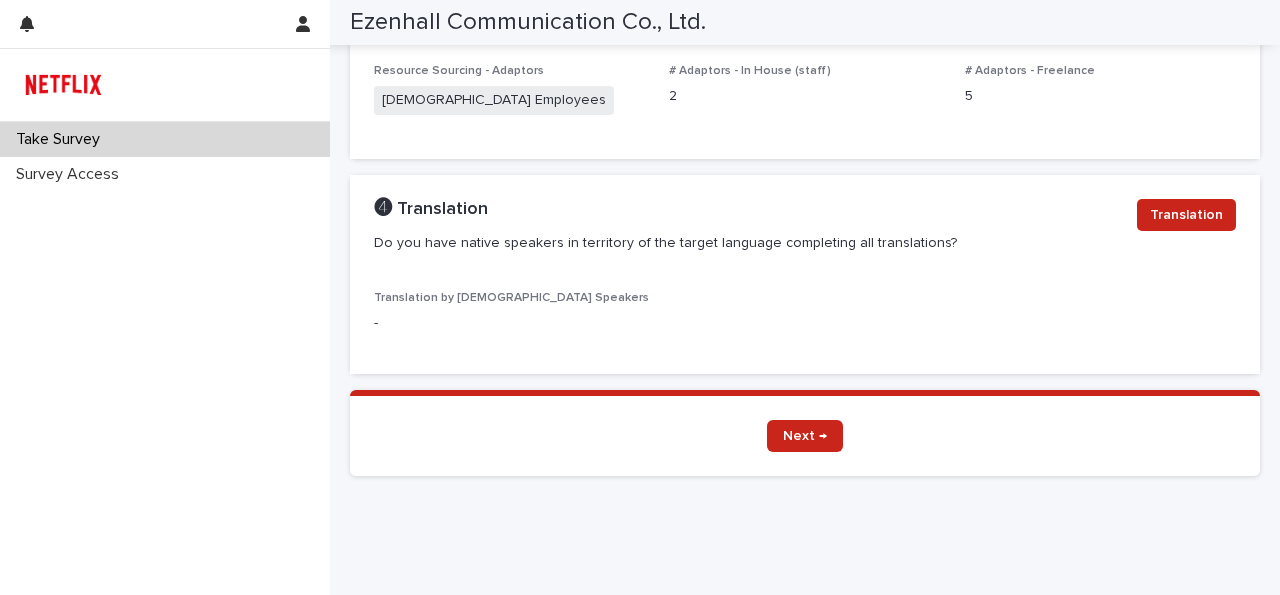 scroll, scrollTop: 1848, scrollLeft: 0, axis: vertical 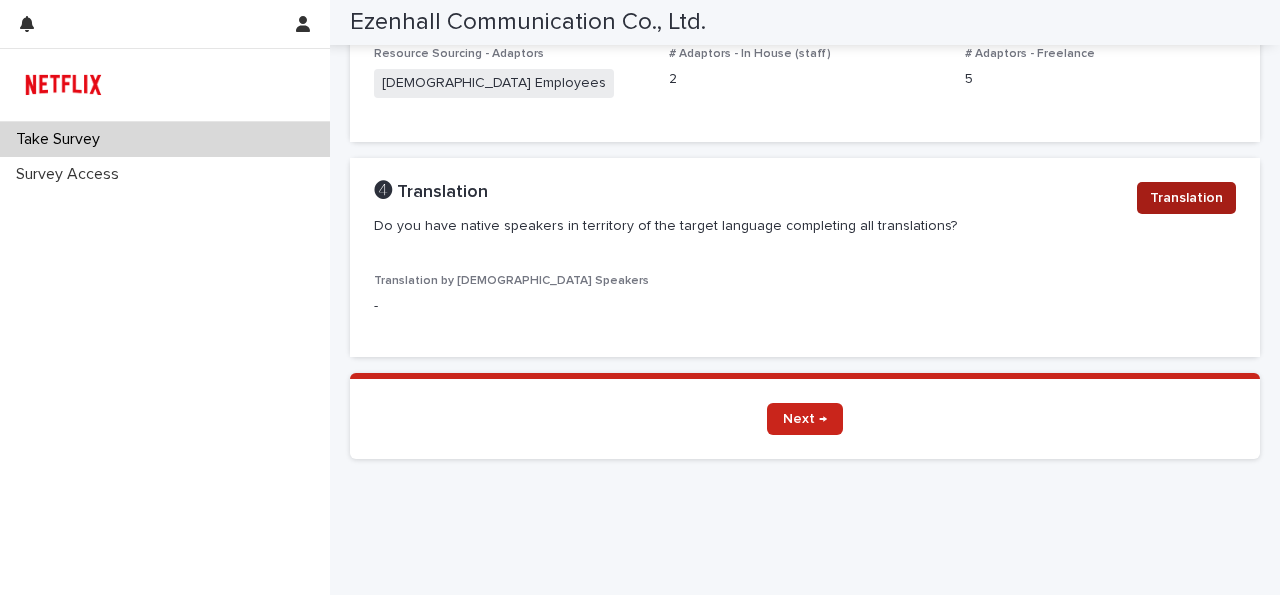 click on "Translation" at bounding box center (1186, 198) 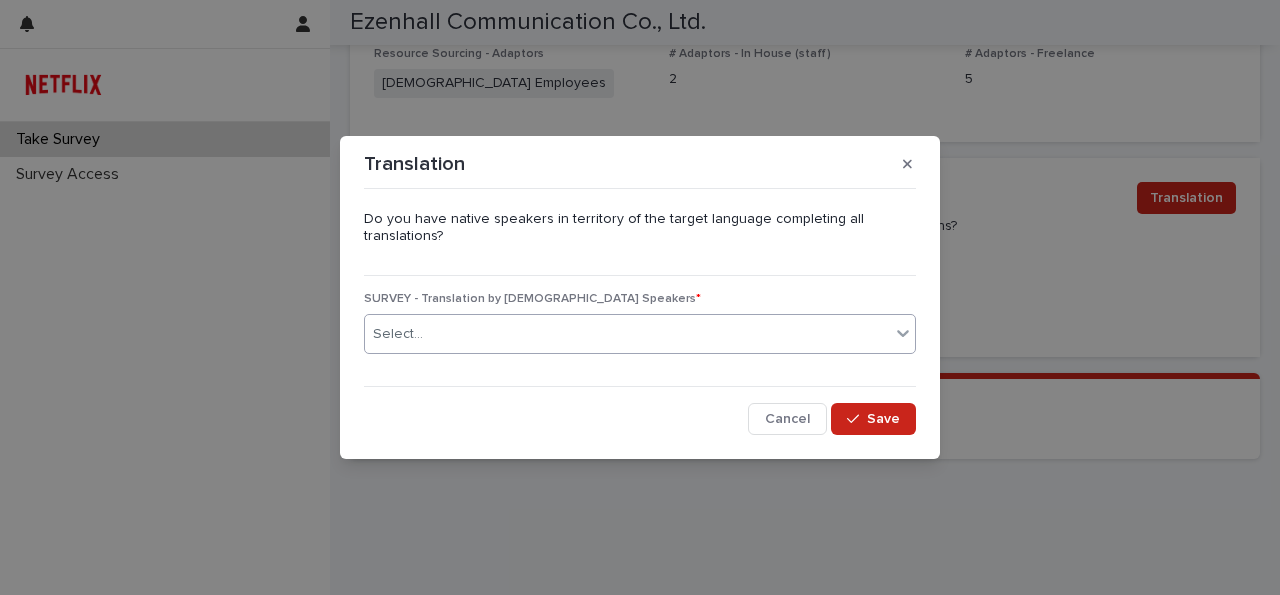click on "Select..." at bounding box center [627, 334] 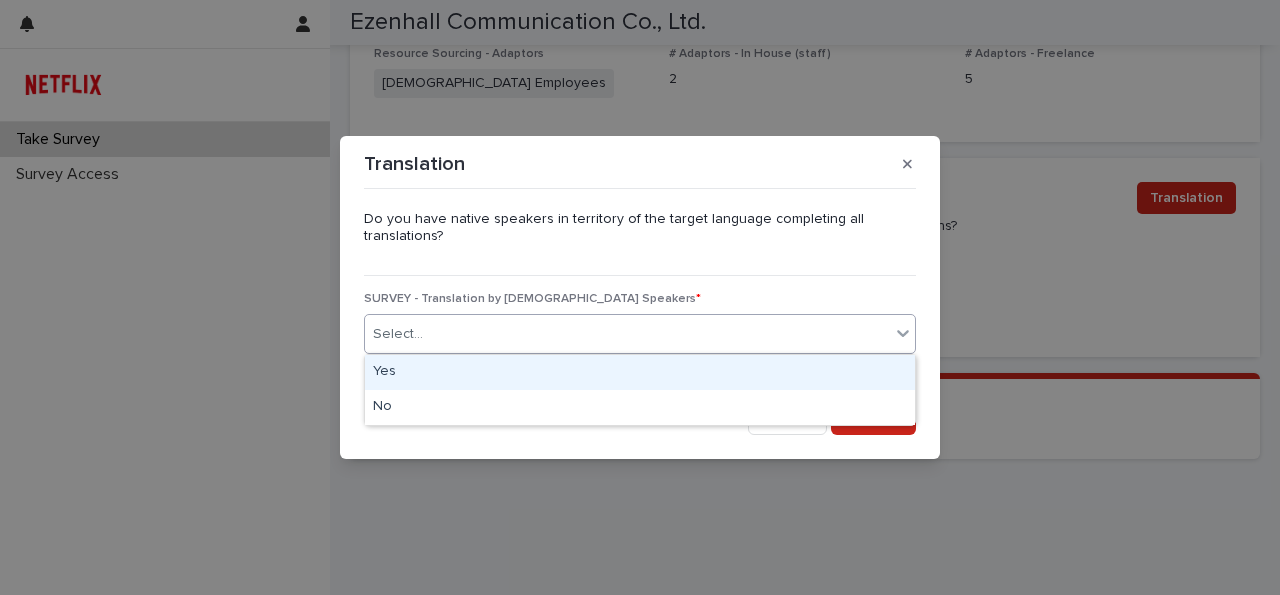 click on "Yes" at bounding box center [640, 372] 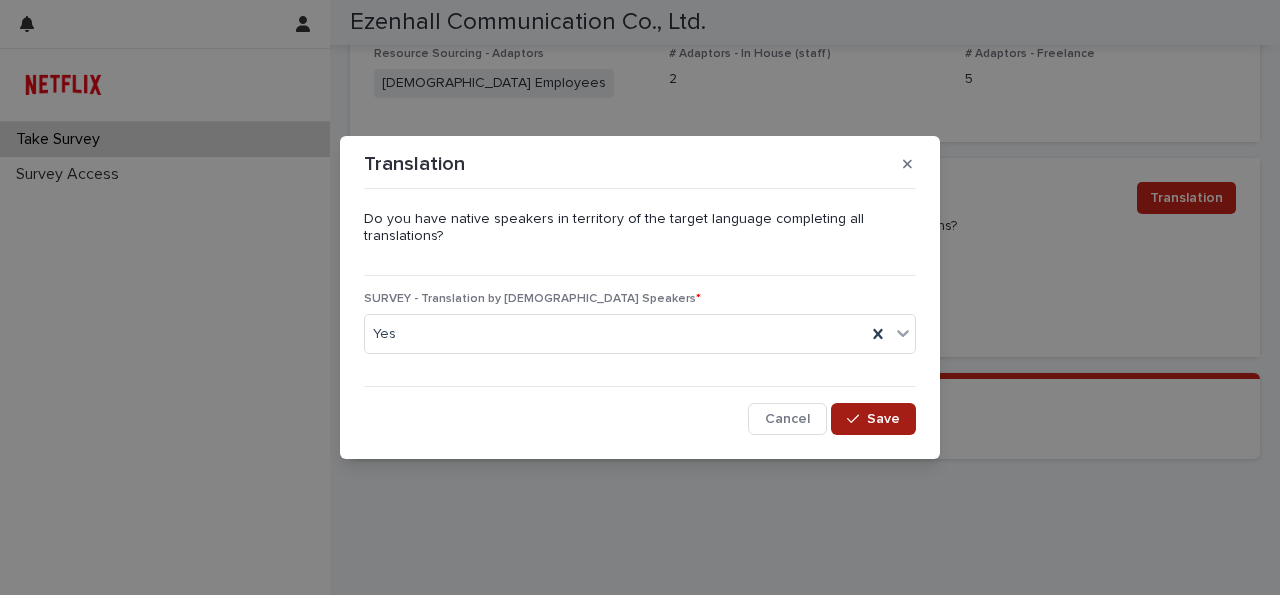 click 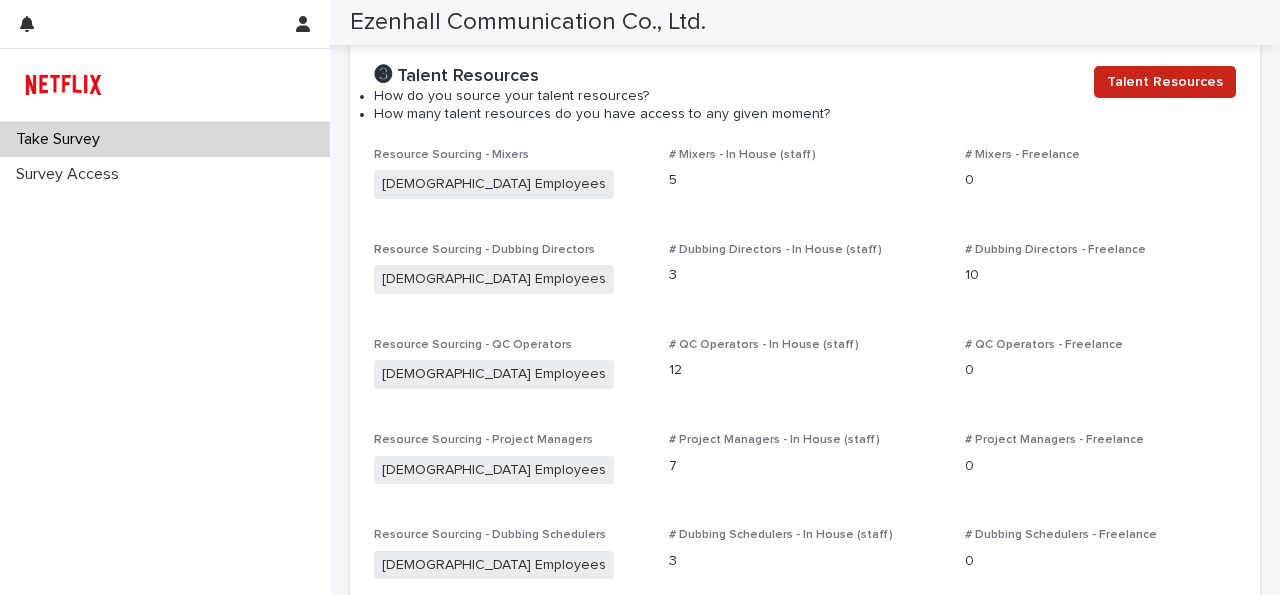 scroll, scrollTop: 1764, scrollLeft: 0, axis: vertical 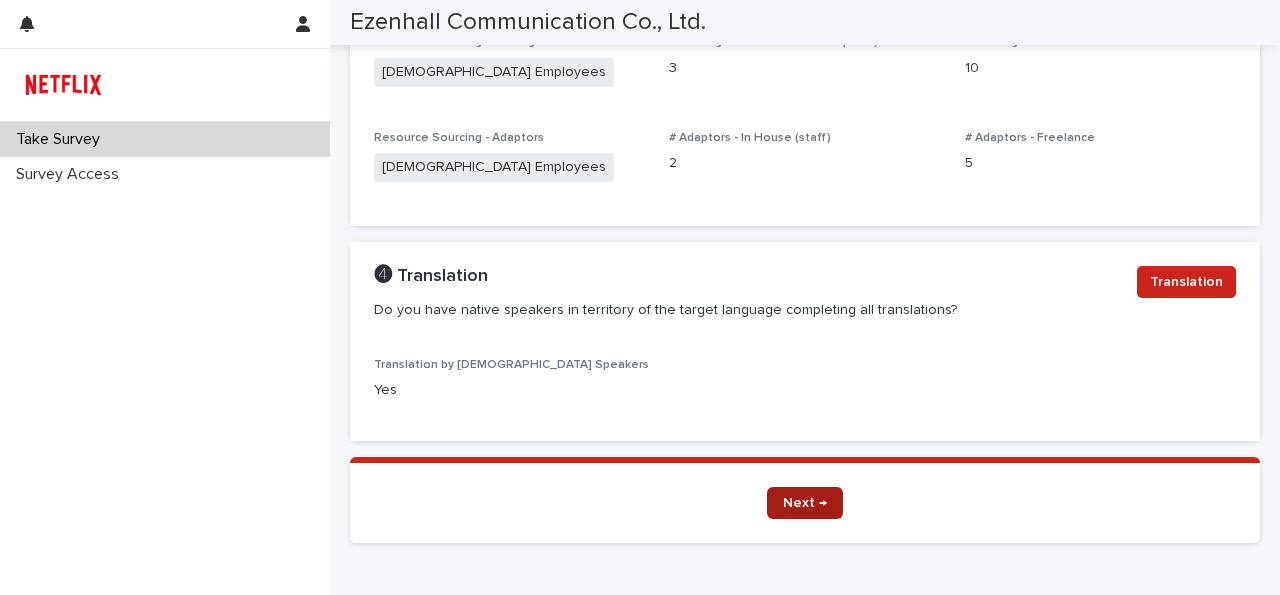 click on "Next →" at bounding box center [805, 503] 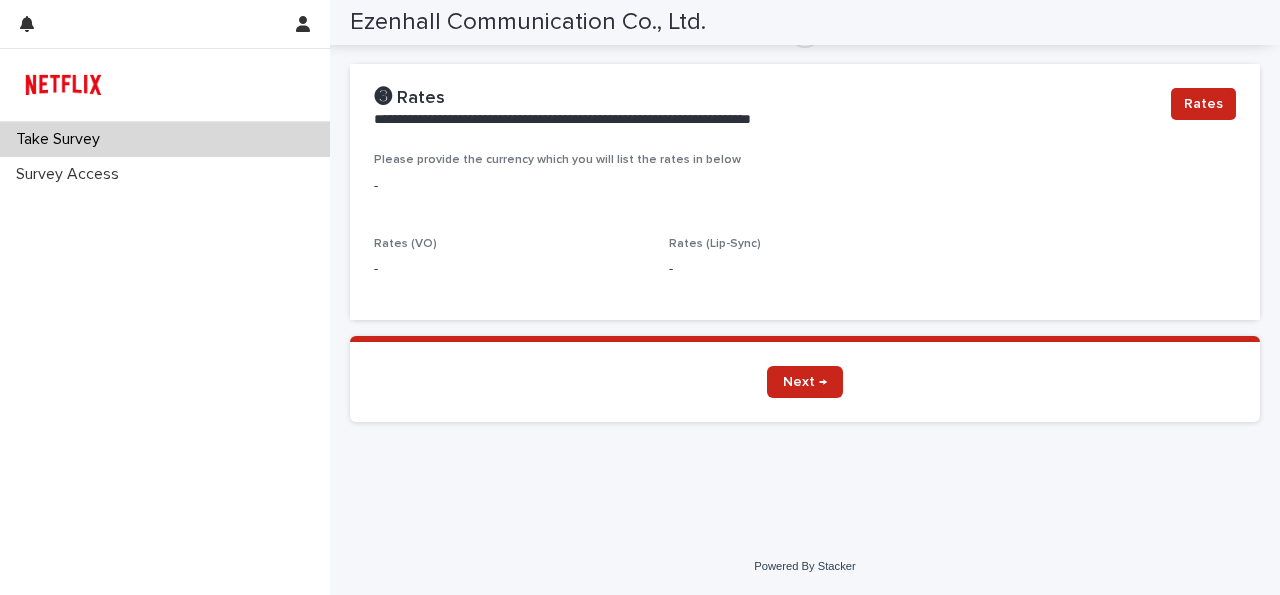 scroll, scrollTop: 1573, scrollLeft: 0, axis: vertical 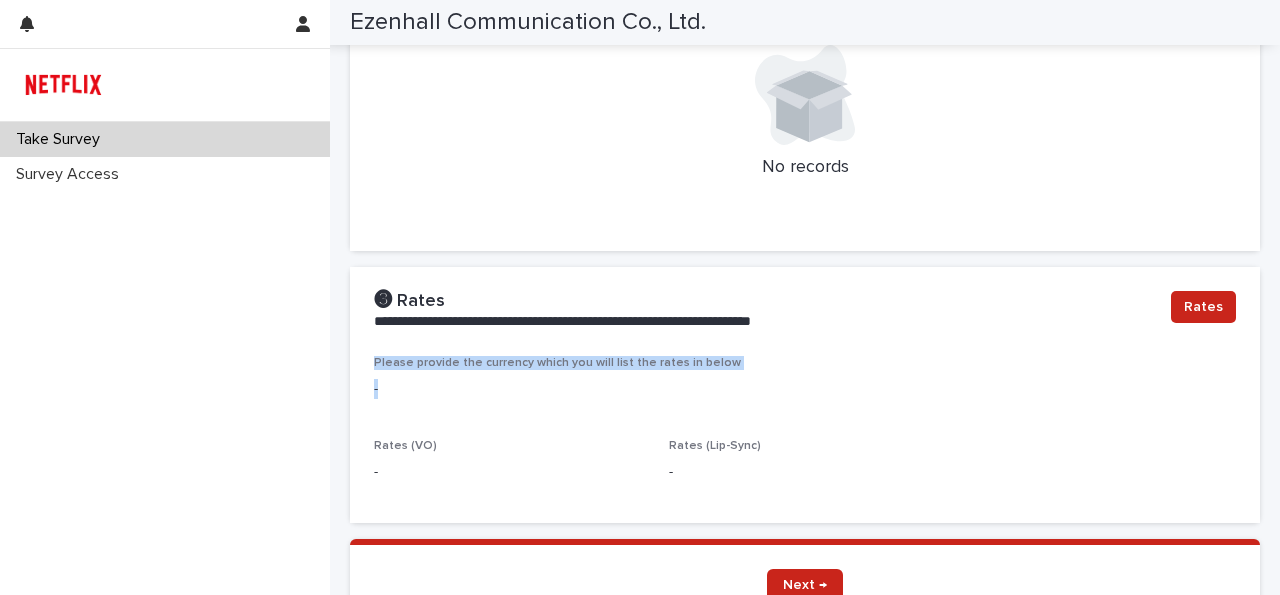 drag, startPoint x: 414, startPoint y: 322, endPoint x: 735, endPoint y: 375, distance: 325.34598 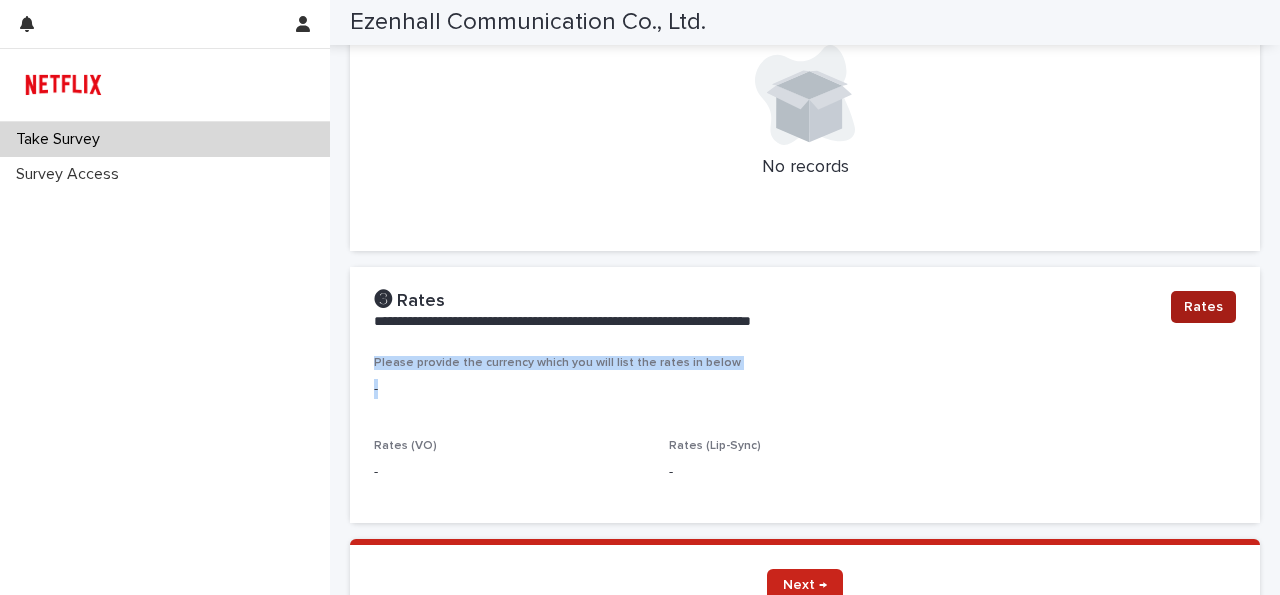 click on "Rates" at bounding box center (1203, 307) 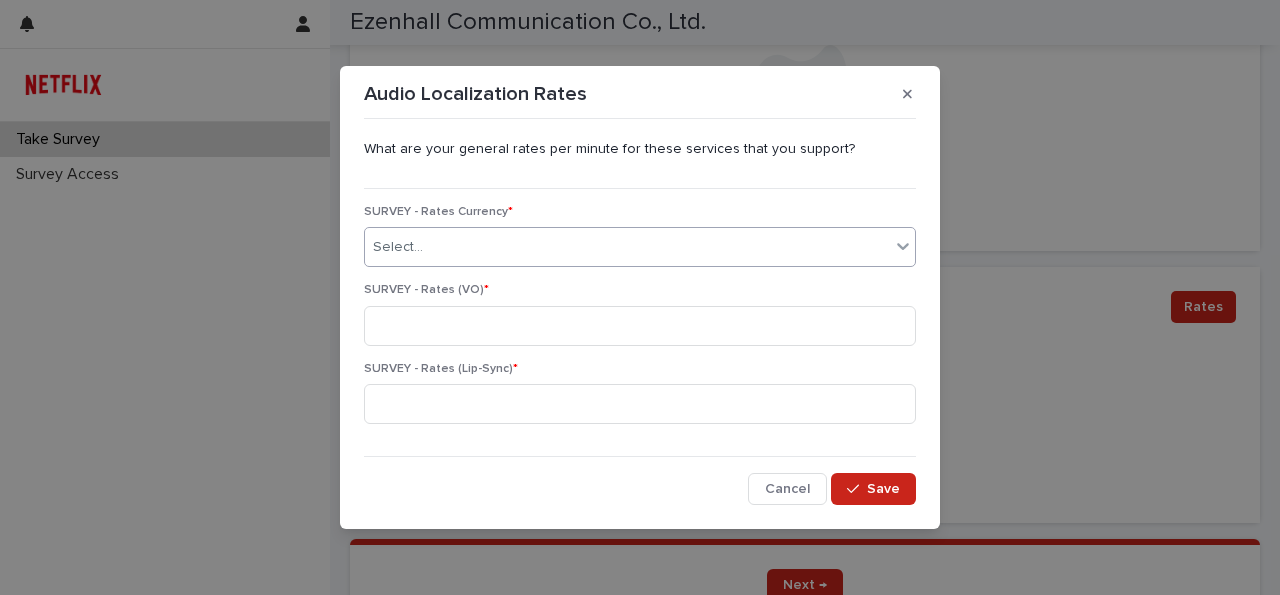 click on "Select..." at bounding box center (627, 247) 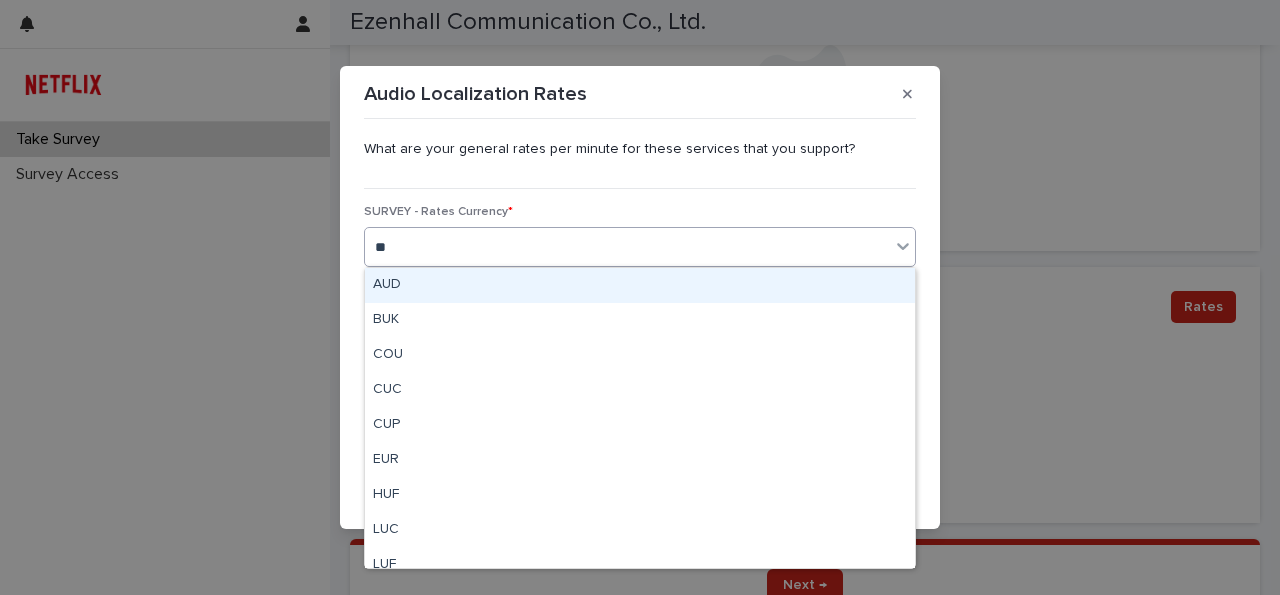 type on "***" 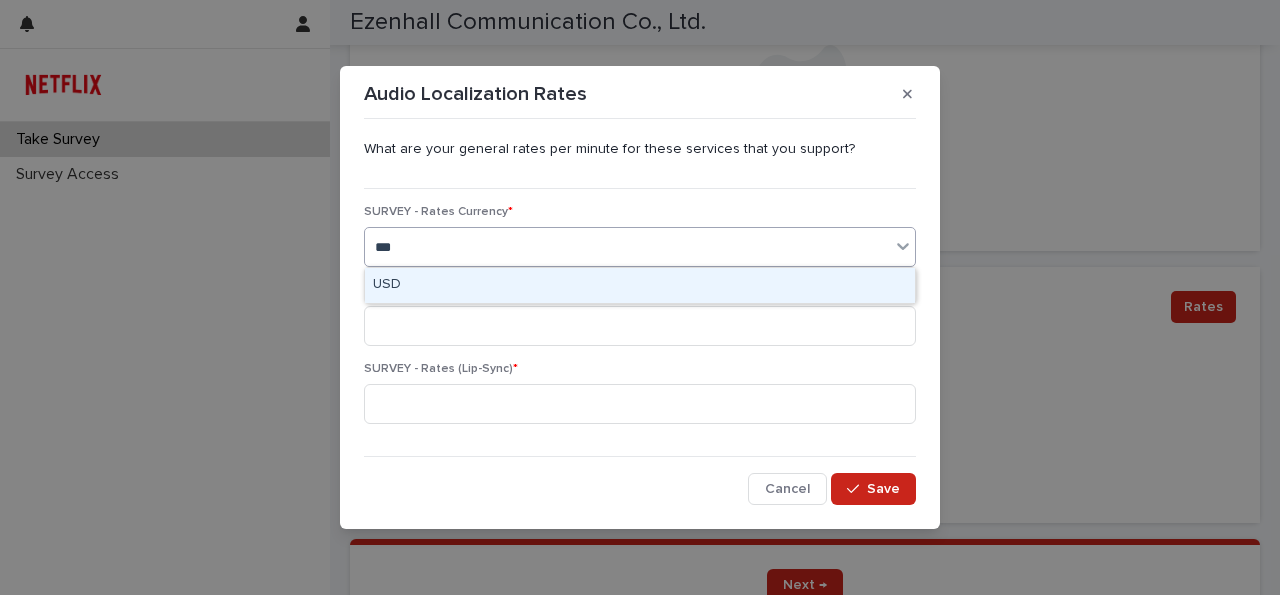 click on "USD" at bounding box center [640, 285] 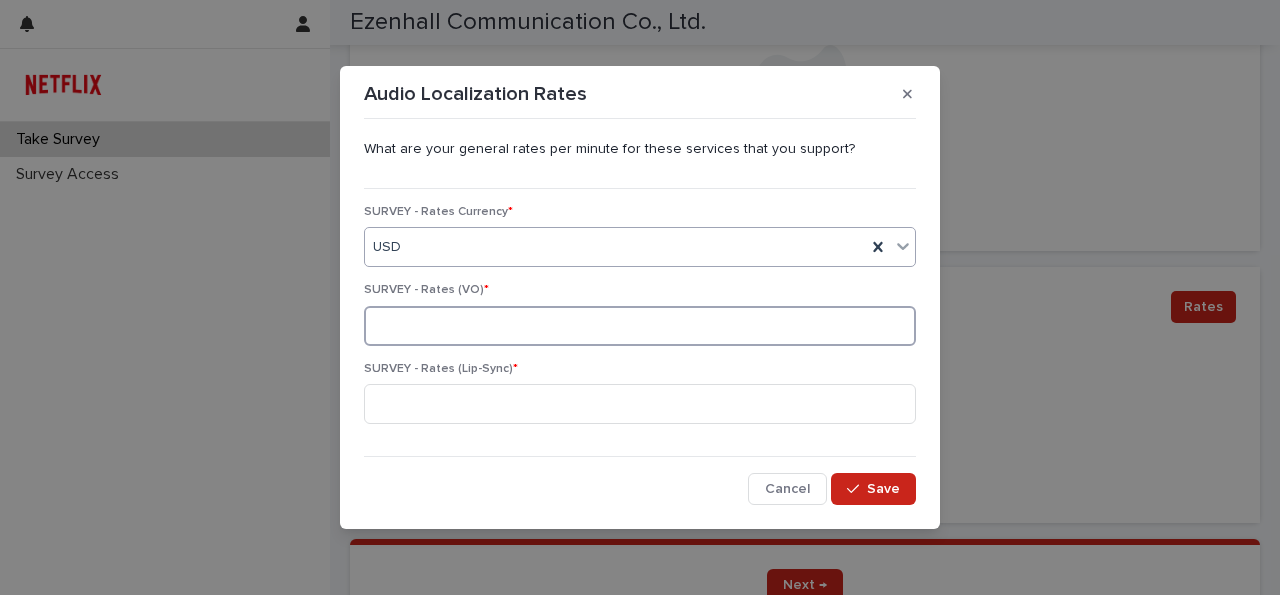 click at bounding box center (640, 326) 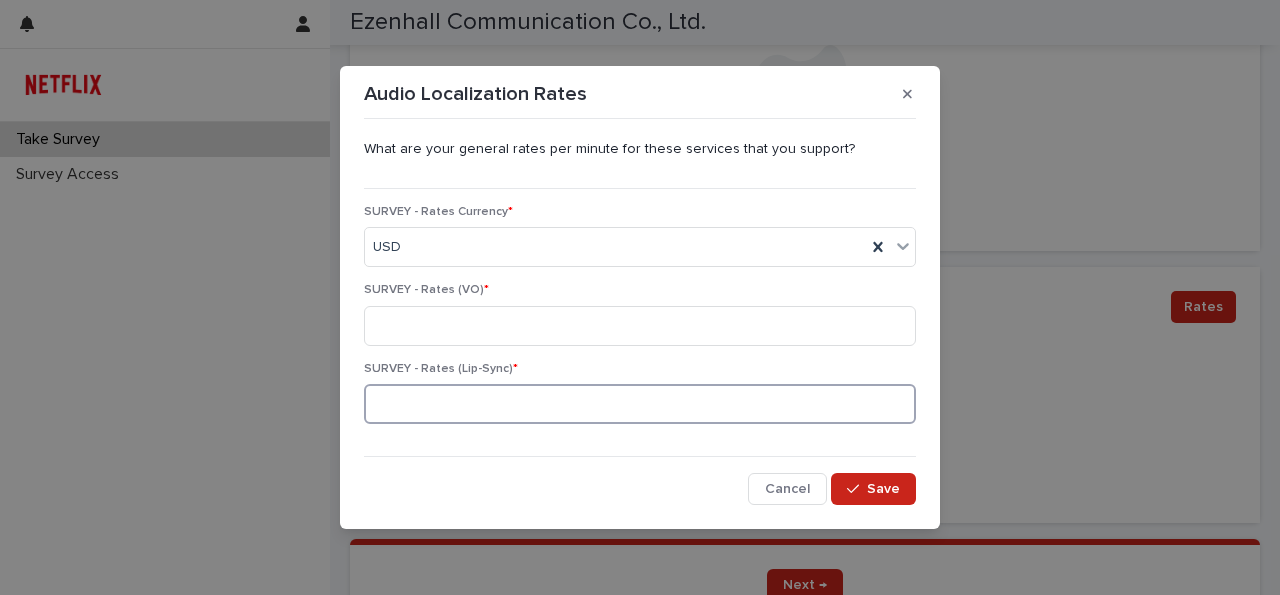 click at bounding box center [640, 404] 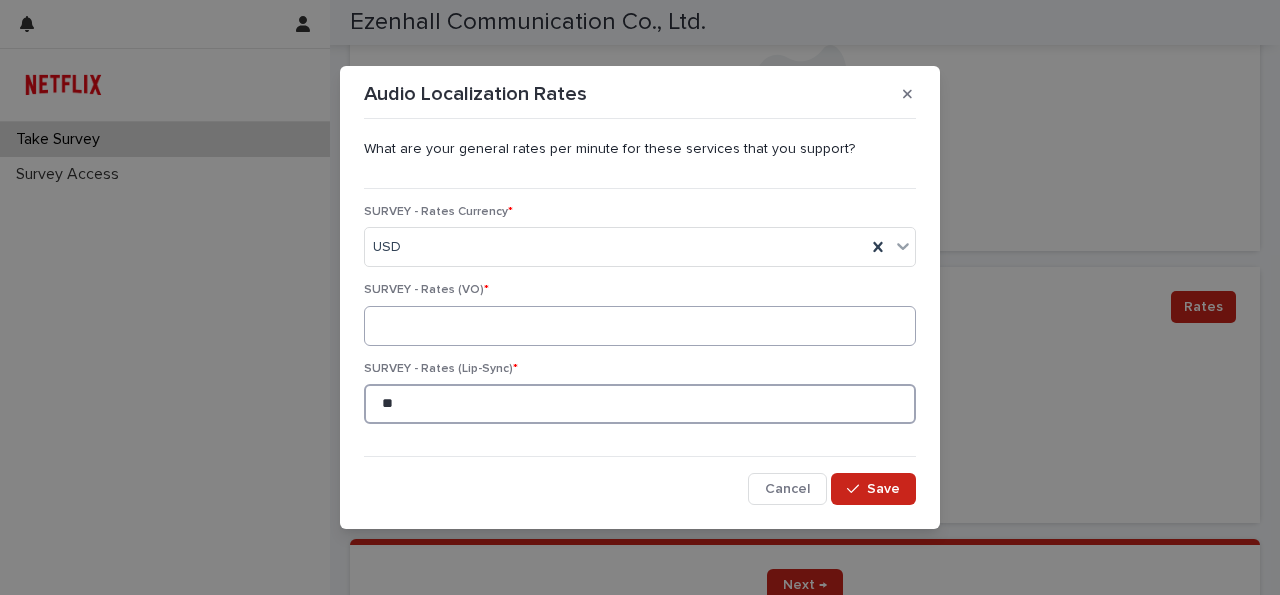 type on "**" 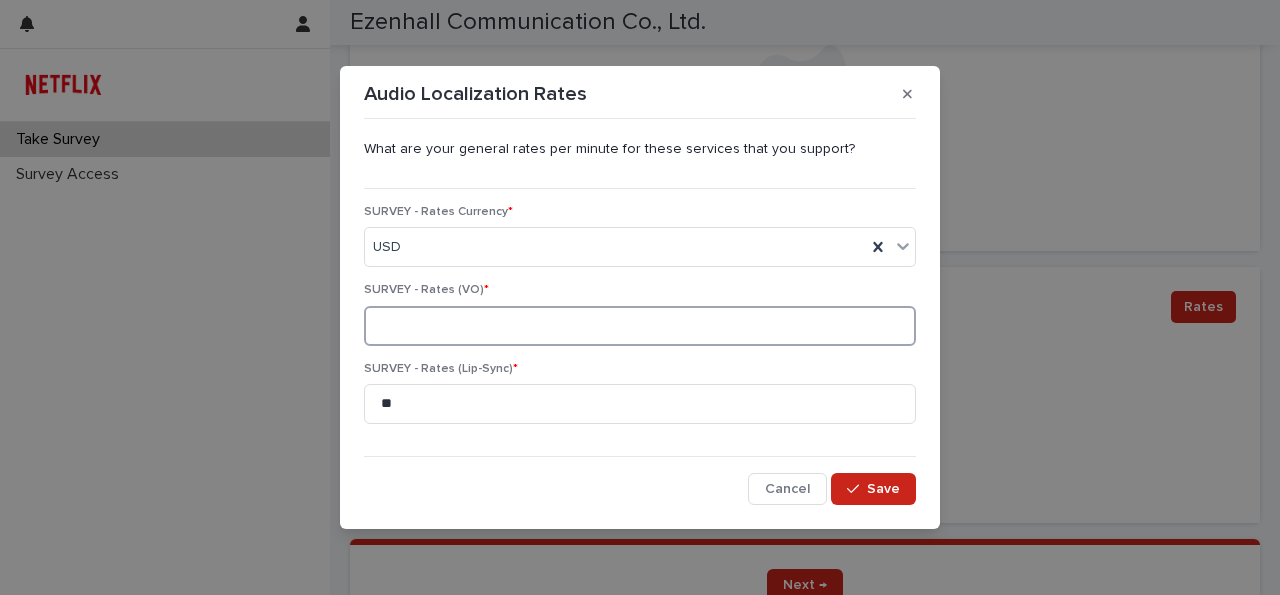 click at bounding box center [640, 326] 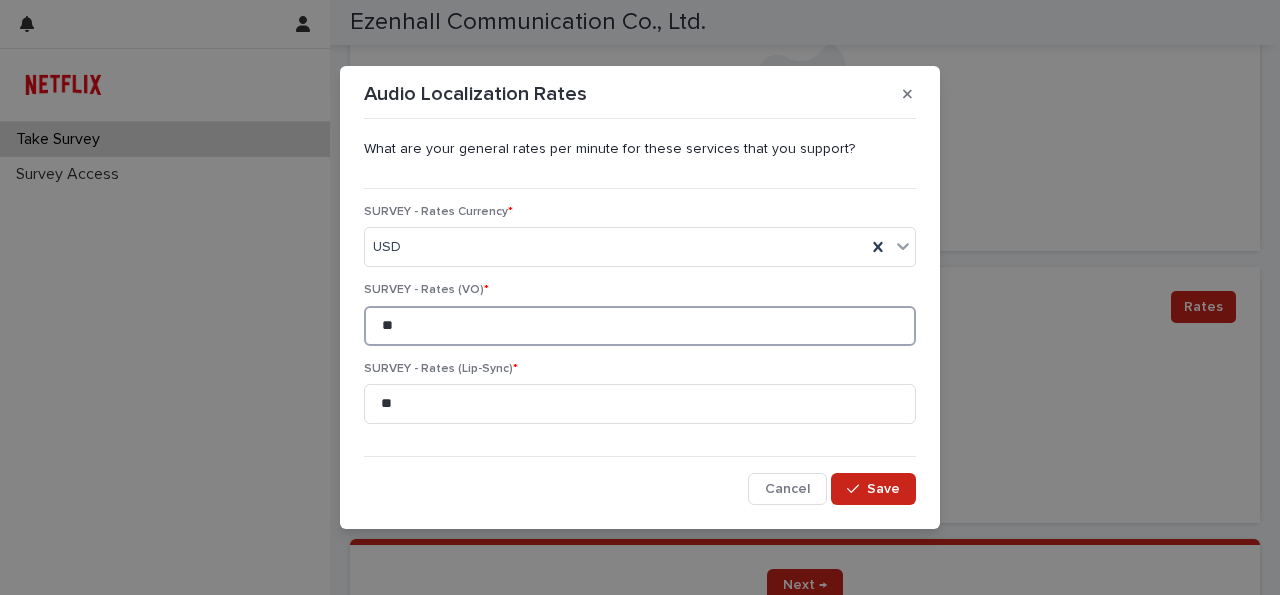 type on "**" 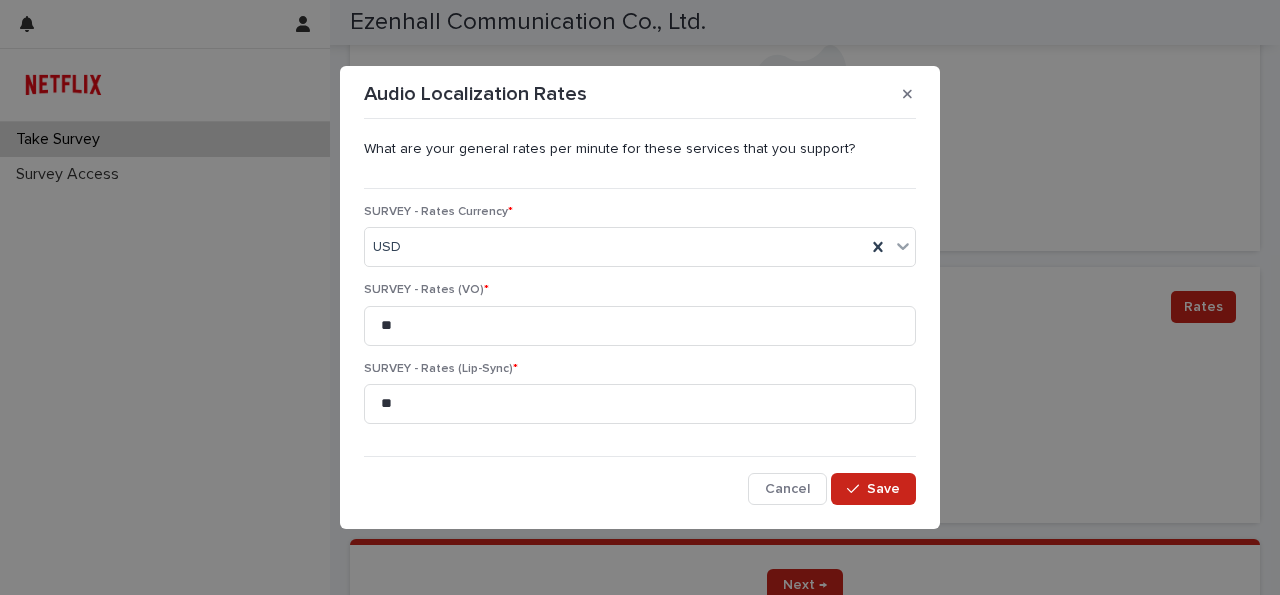 click on "SURVEY - Rates (Lip-Sync) *" at bounding box center [640, 369] 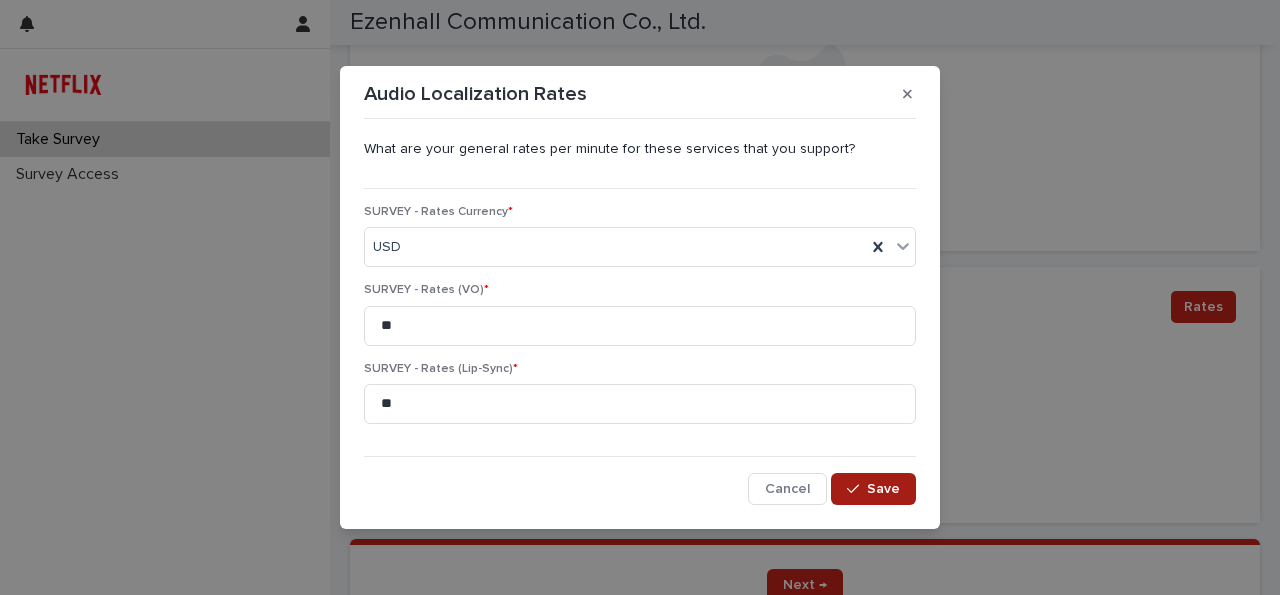 click on "Save" at bounding box center [883, 489] 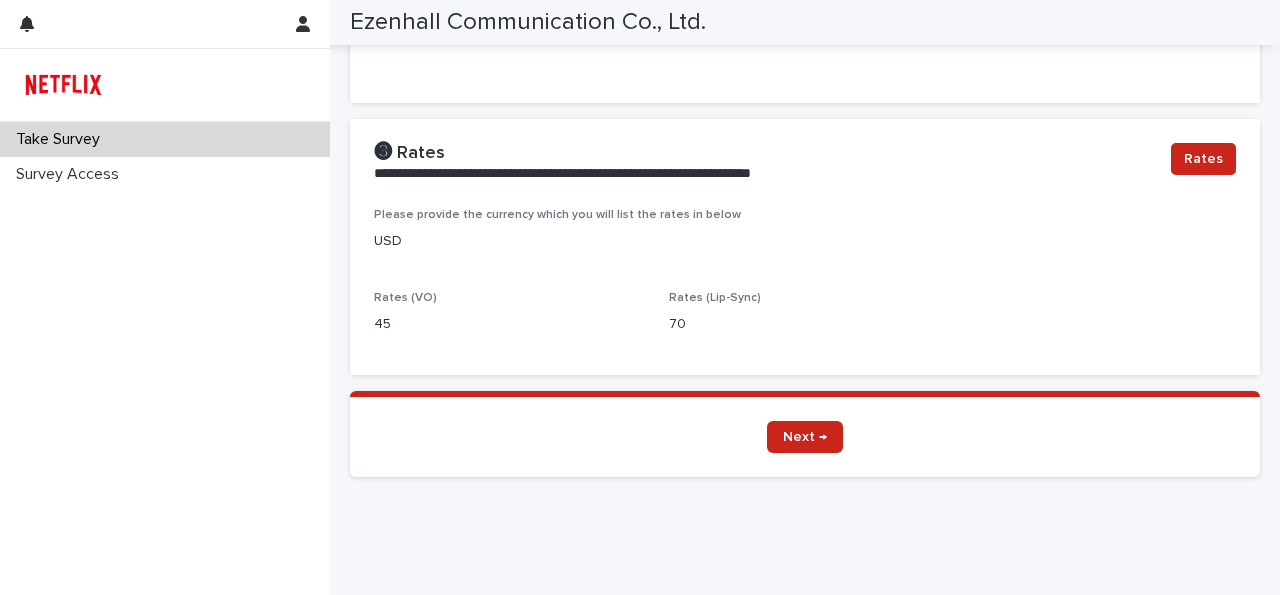 scroll, scrollTop: 1741, scrollLeft: 0, axis: vertical 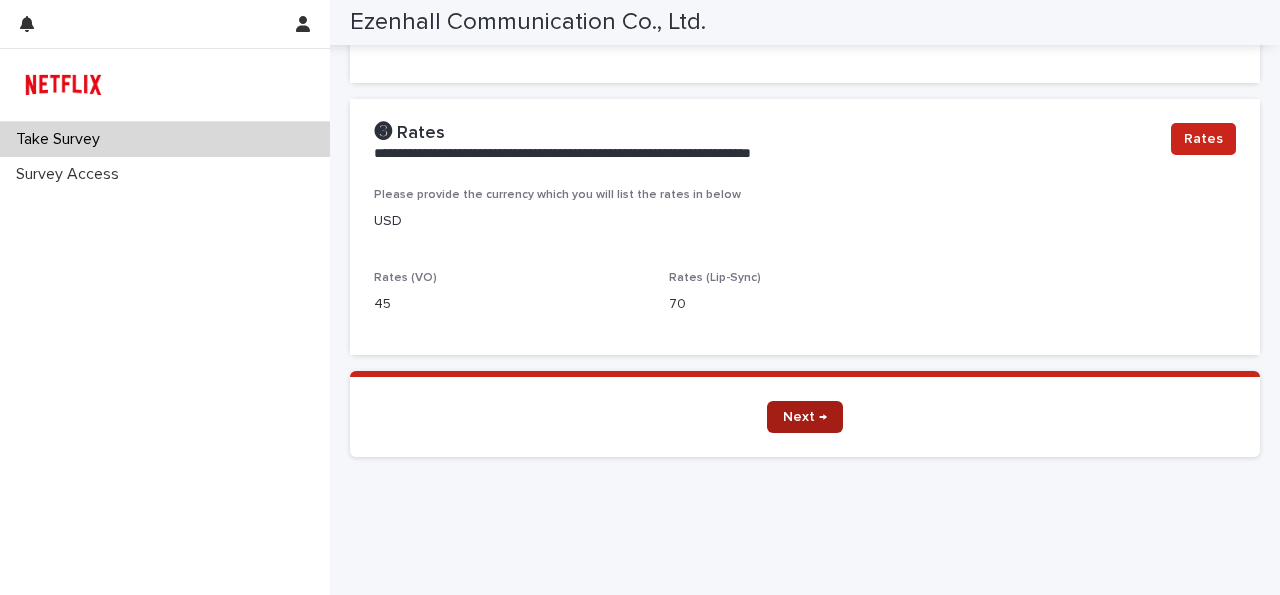 click on "Next →" at bounding box center [805, 417] 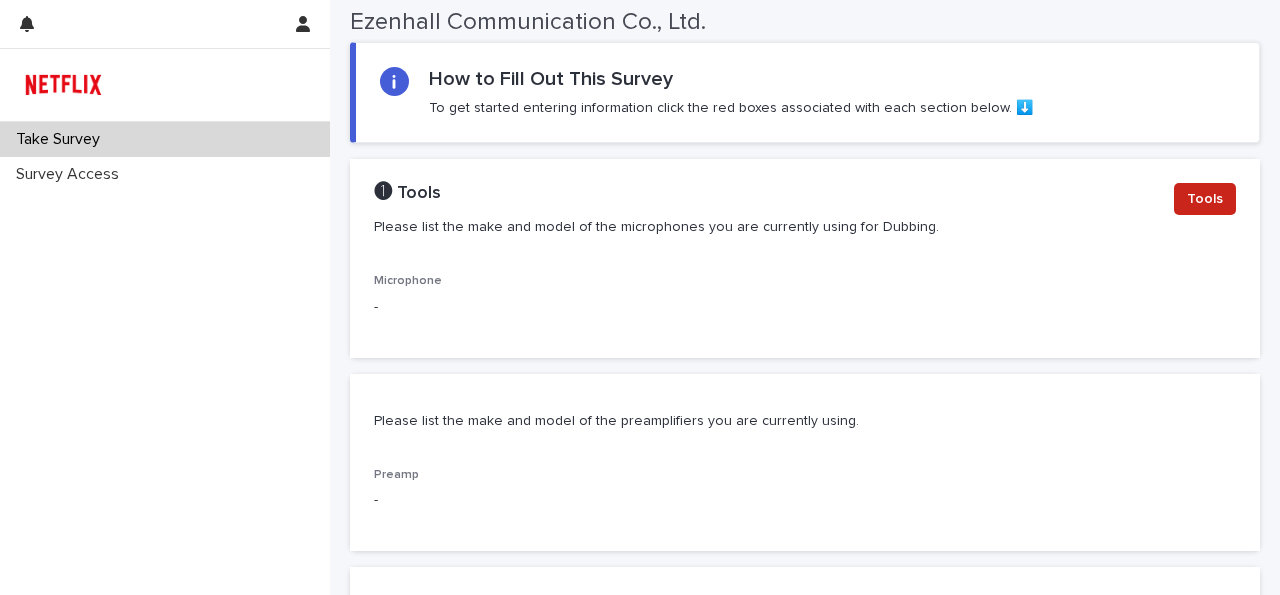 scroll, scrollTop: 252, scrollLeft: 0, axis: vertical 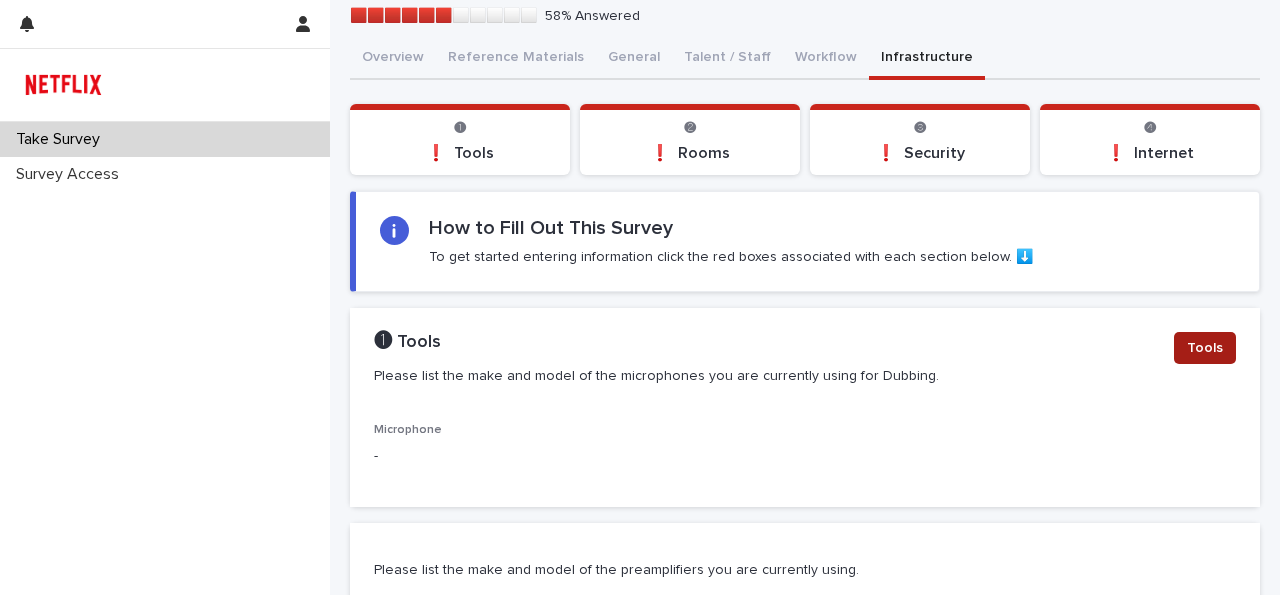 click on "Tools" at bounding box center [1205, 348] 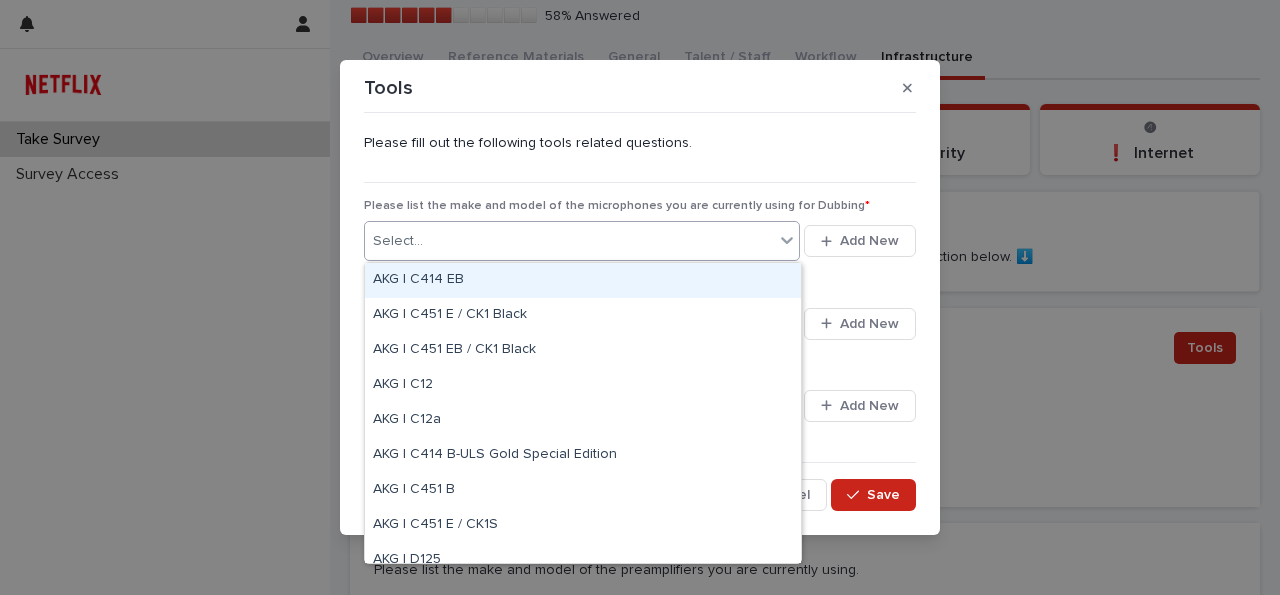 click 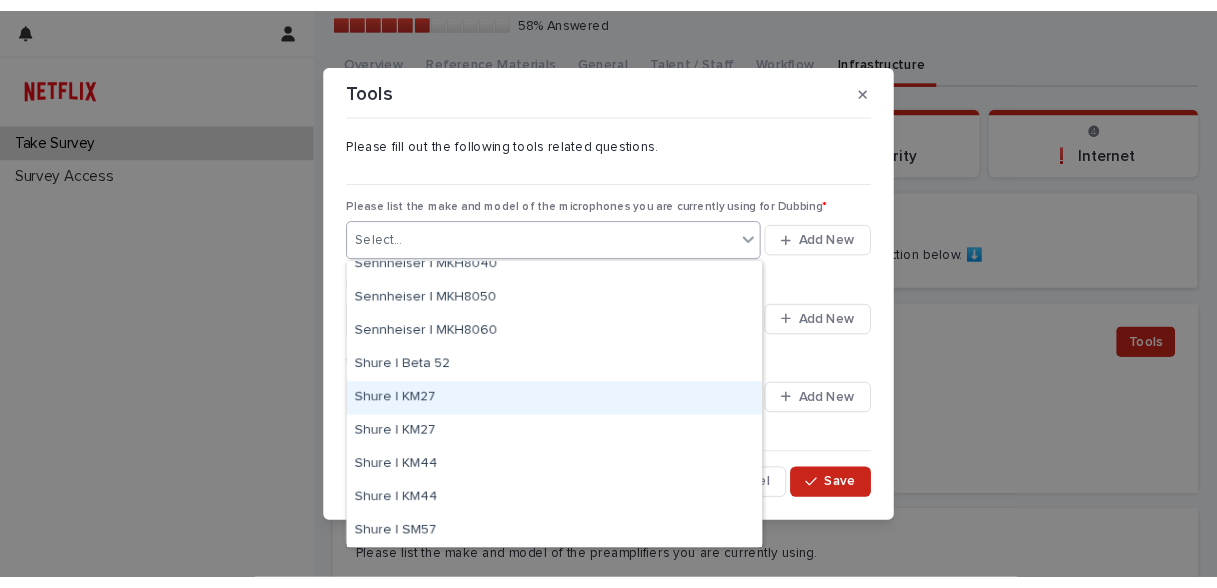 scroll, scrollTop: 2856, scrollLeft: 0, axis: vertical 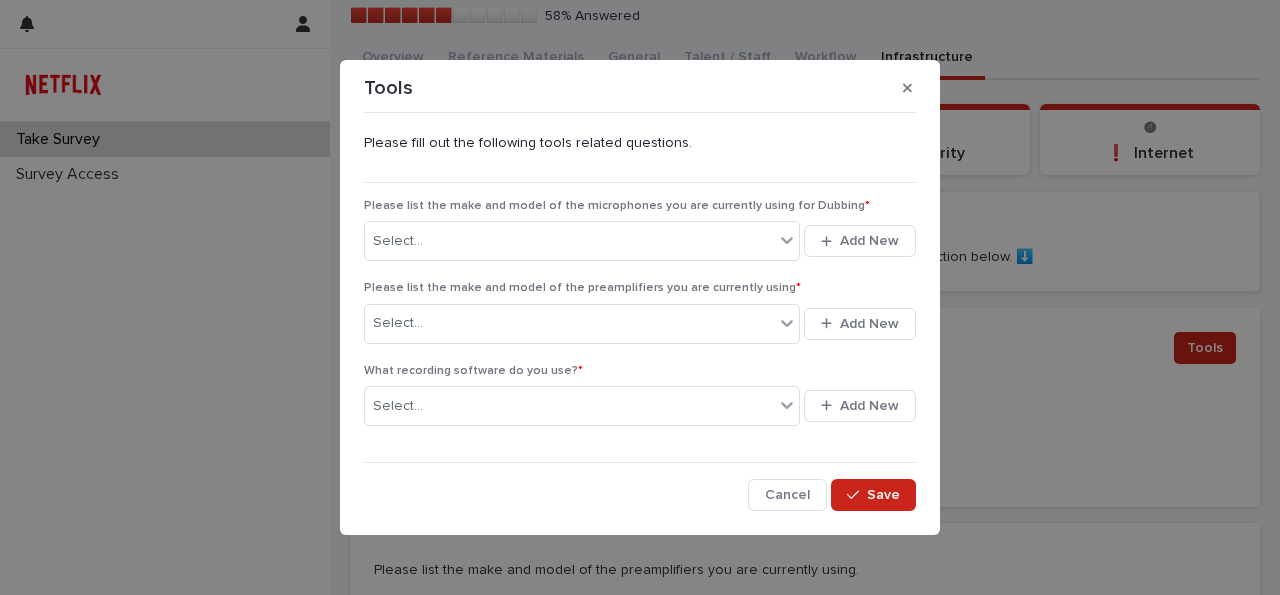 click on "Please fill out the following tools related questions." at bounding box center [640, 143] 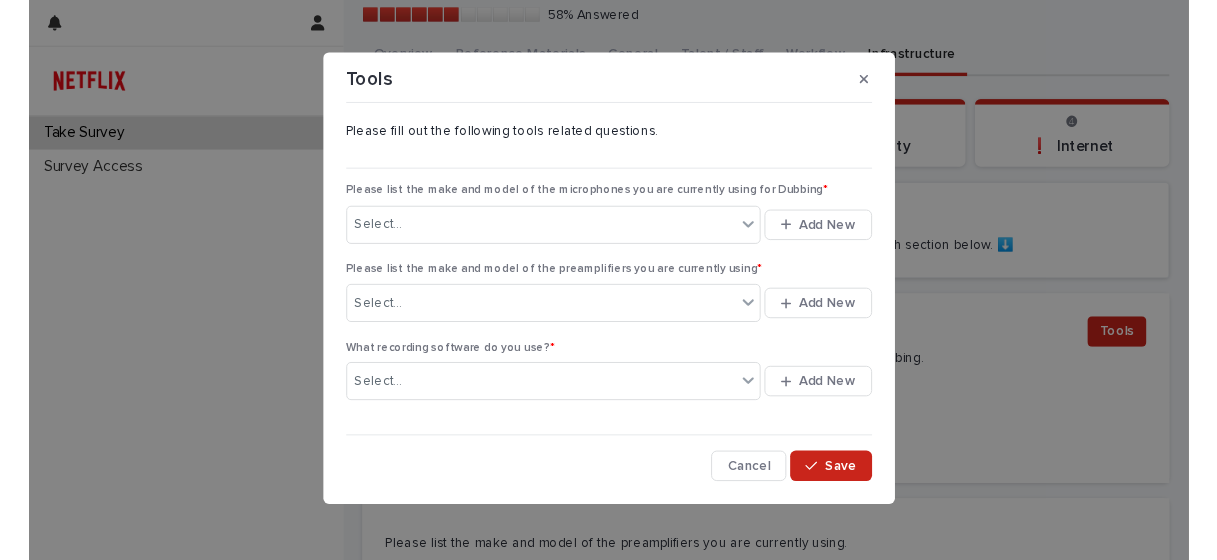 scroll, scrollTop: 3, scrollLeft: 0, axis: vertical 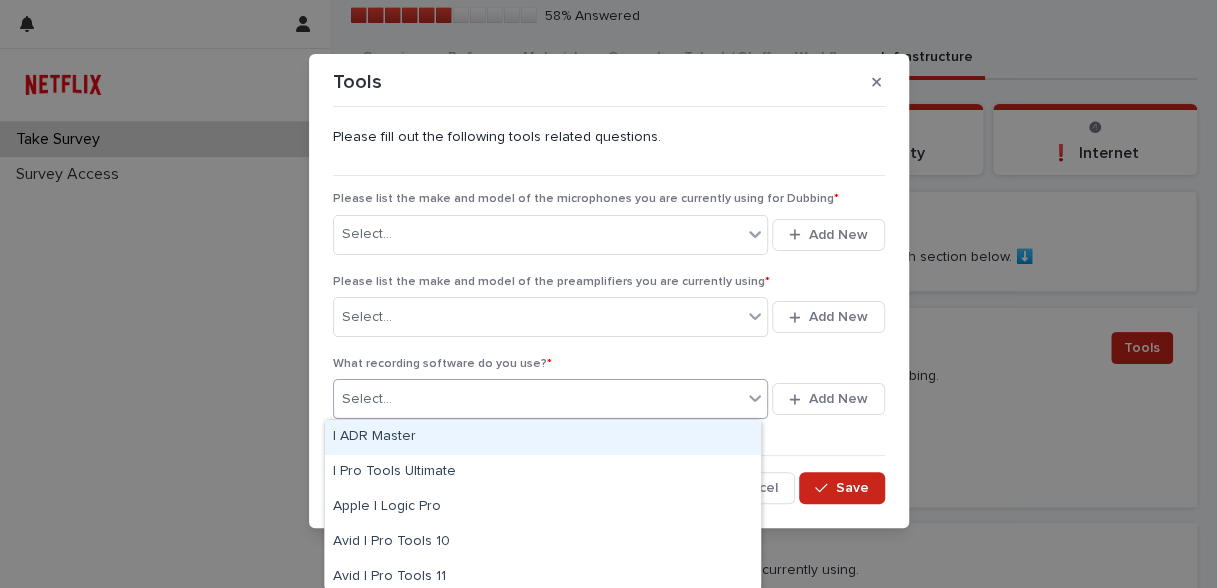 click on "Select..." at bounding box center (538, 399) 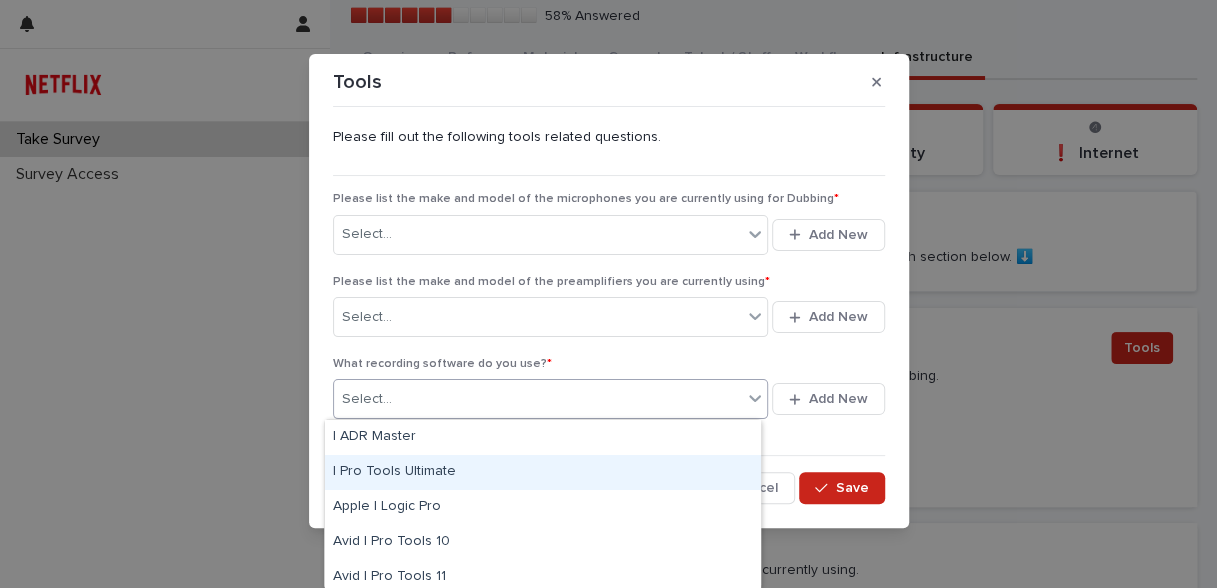click on "| Pro Tools Ultimate" at bounding box center (543, 472) 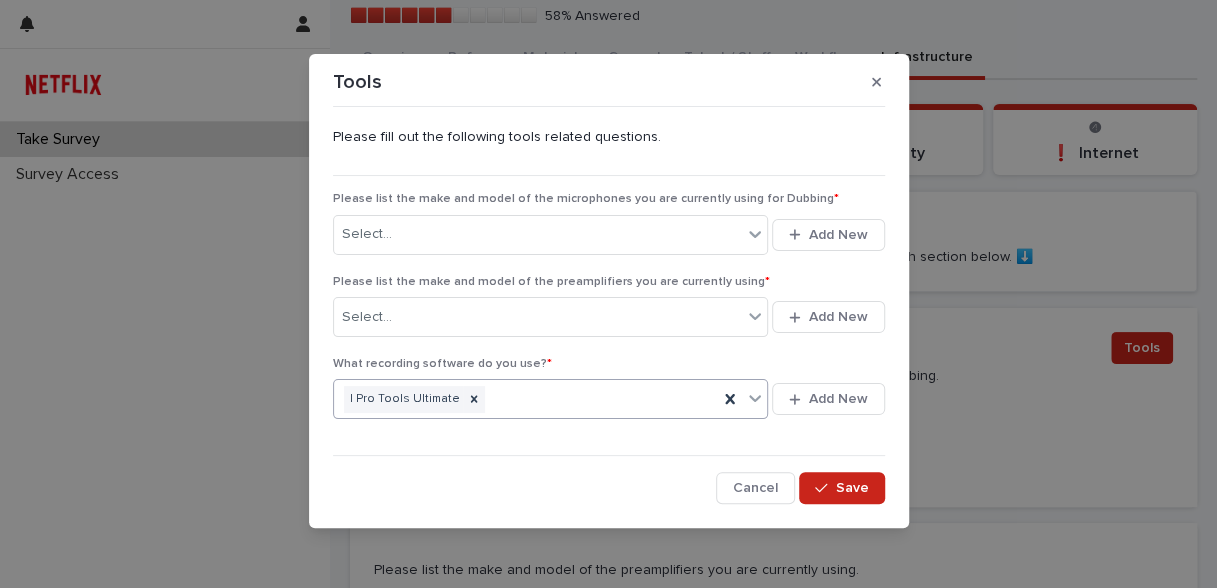 click on "| Pro Tools Ultimate" at bounding box center [526, 399] 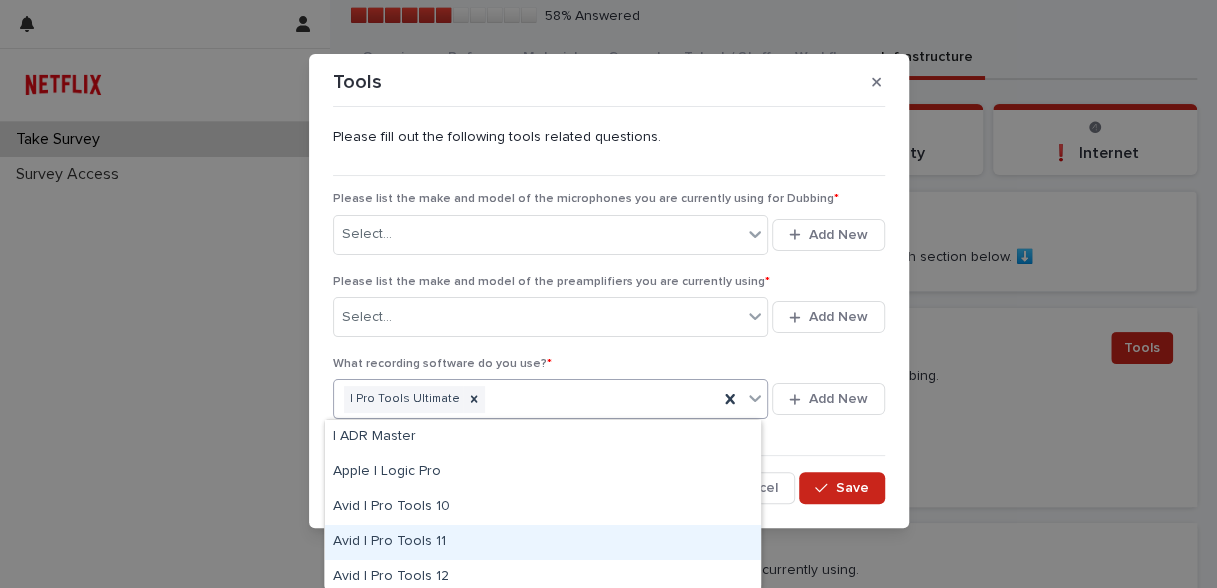 click on "Avid | Pro Tools 11" at bounding box center [543, 542] 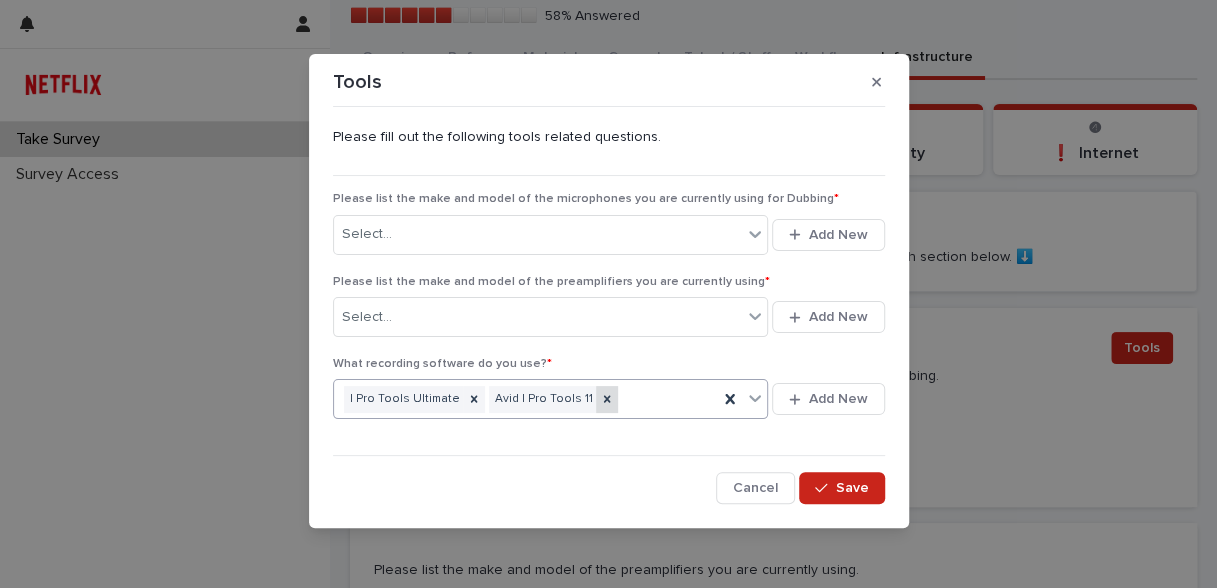 click at bounding box center [607, 399] 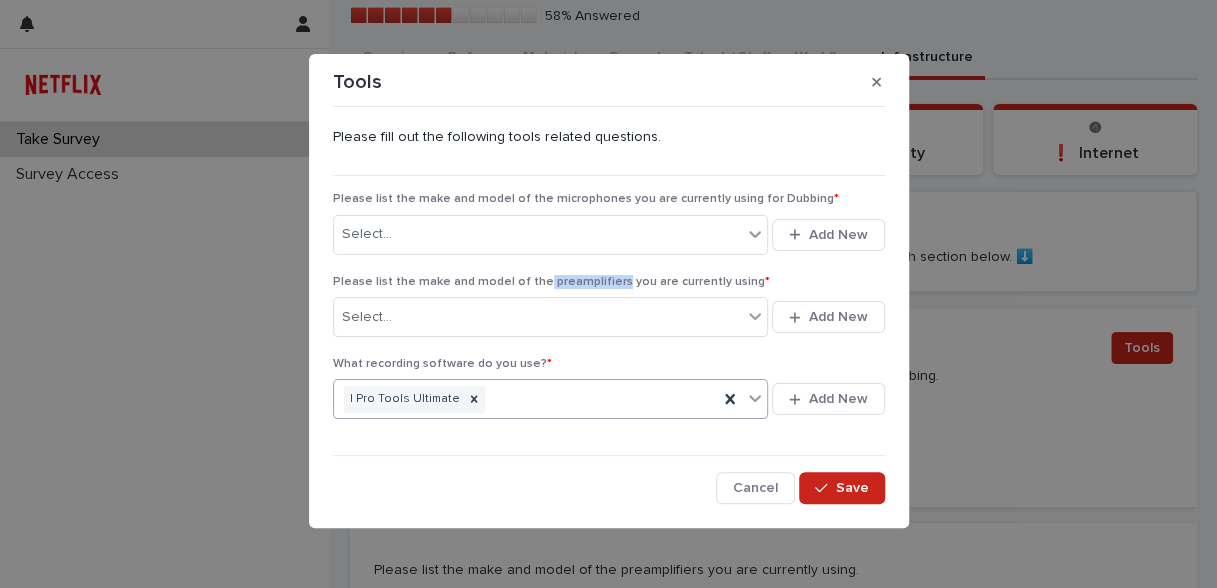 drag, startPoint x: 526, startPoint y: 285, endPoint x: 599, endPoint y: 282, distance: 73.061615 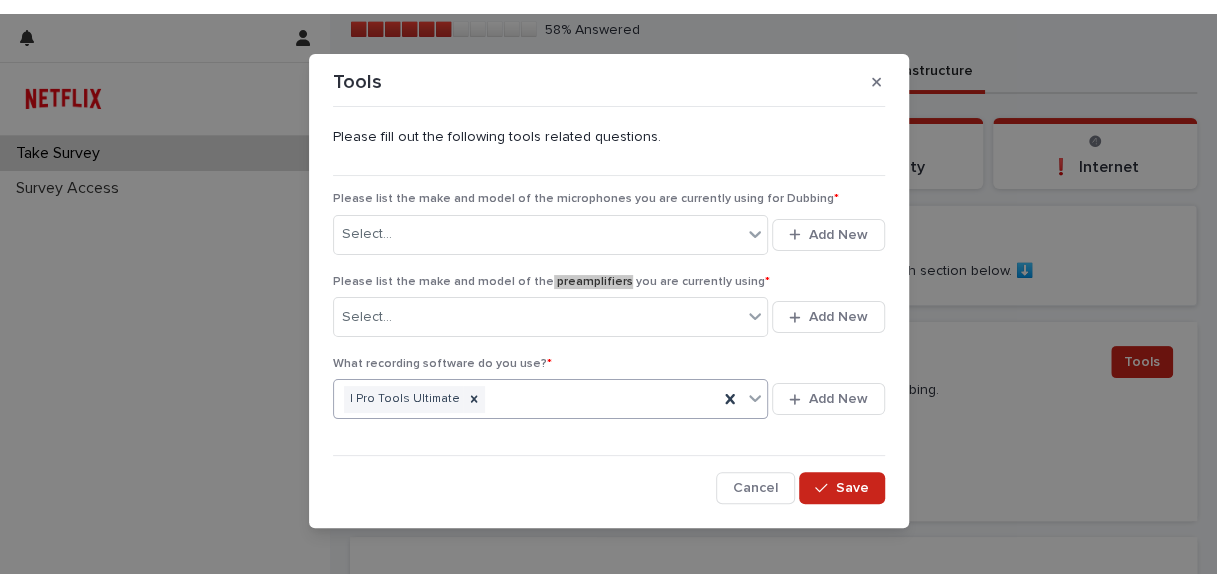 scroll, scrollTop: 0, scrollLeft: 0, axis: both 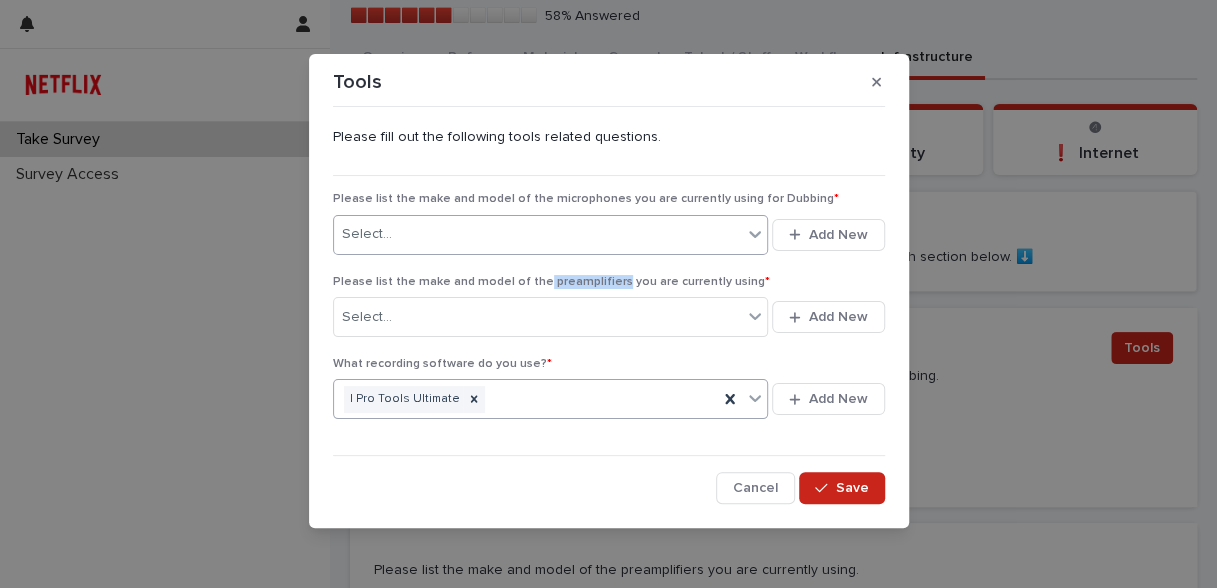click 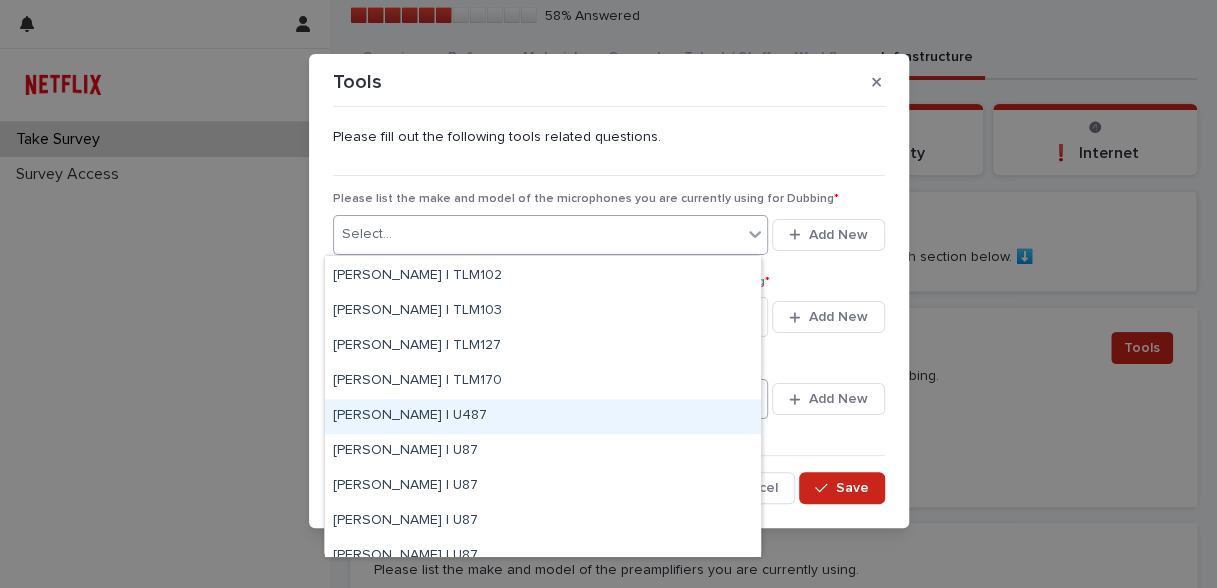 scroll, scrollTop: 1512, scrollLeft: 0, axis: vertical 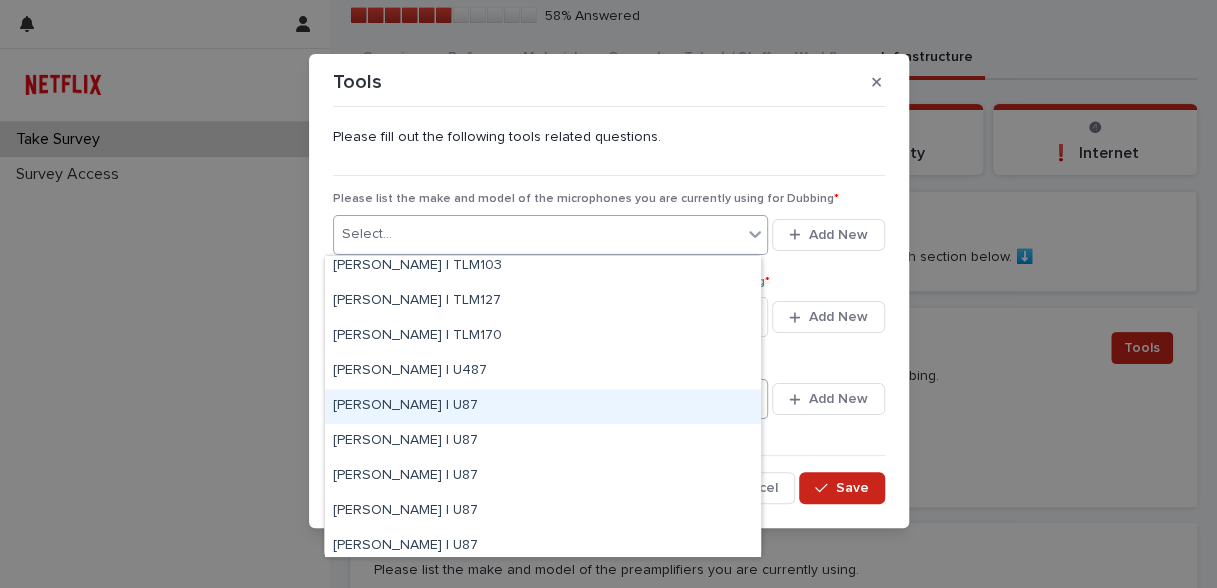click on "[PERSON_NAME] | U87" at bounding box center [543, 406] 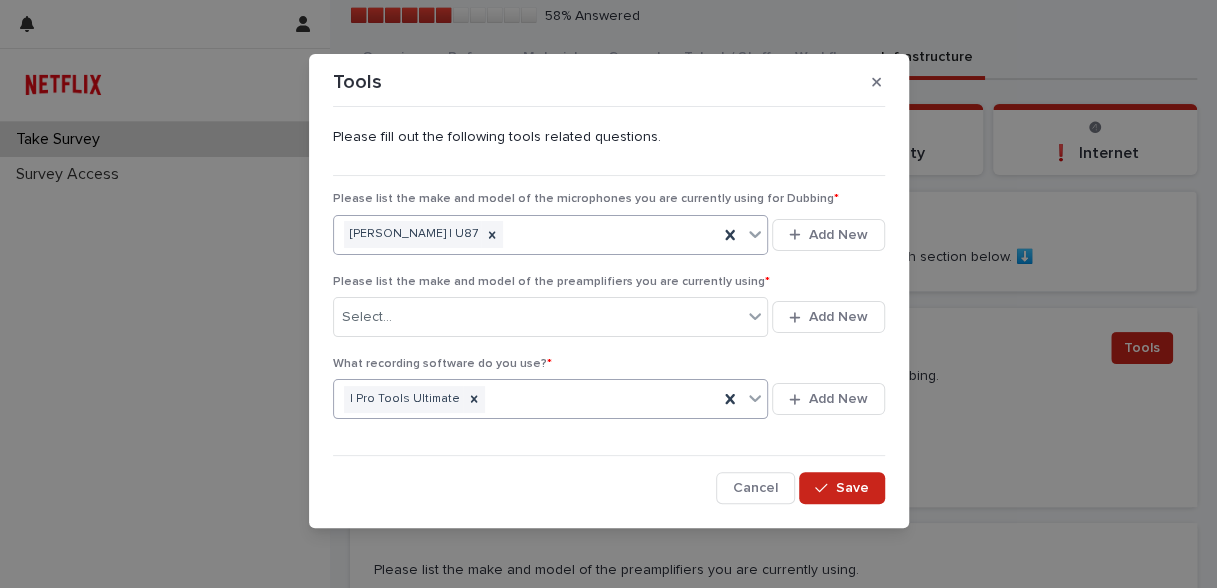 click on "[PERSON_NAME] | U87" at bounding box center [526, 234] 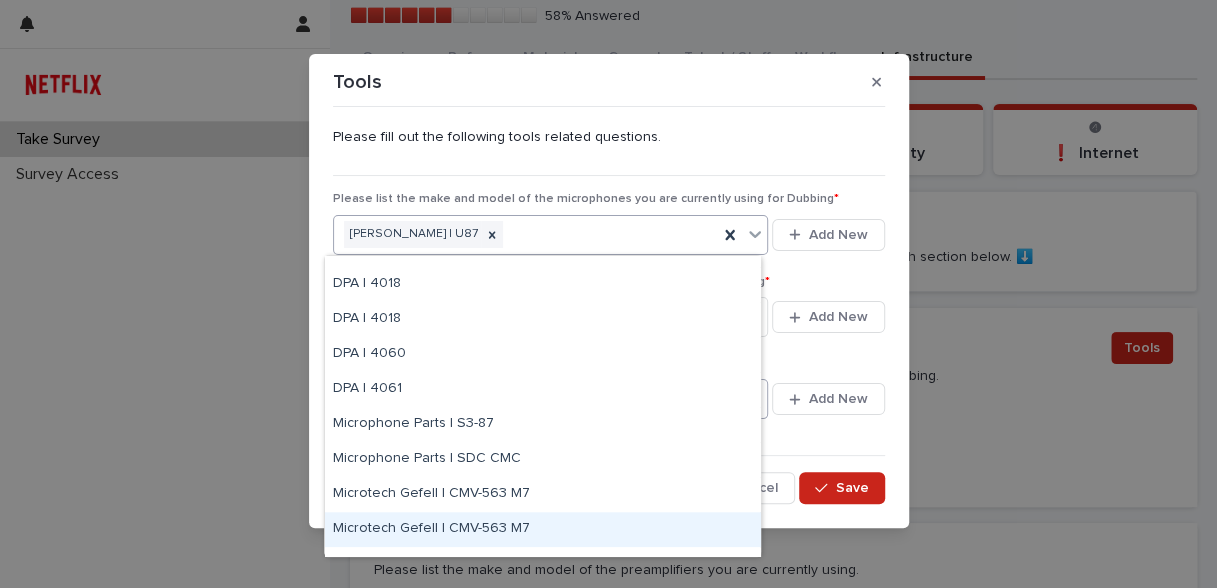 scroll, scrollTop: 785, scrollLeft: 0, axis: vertical 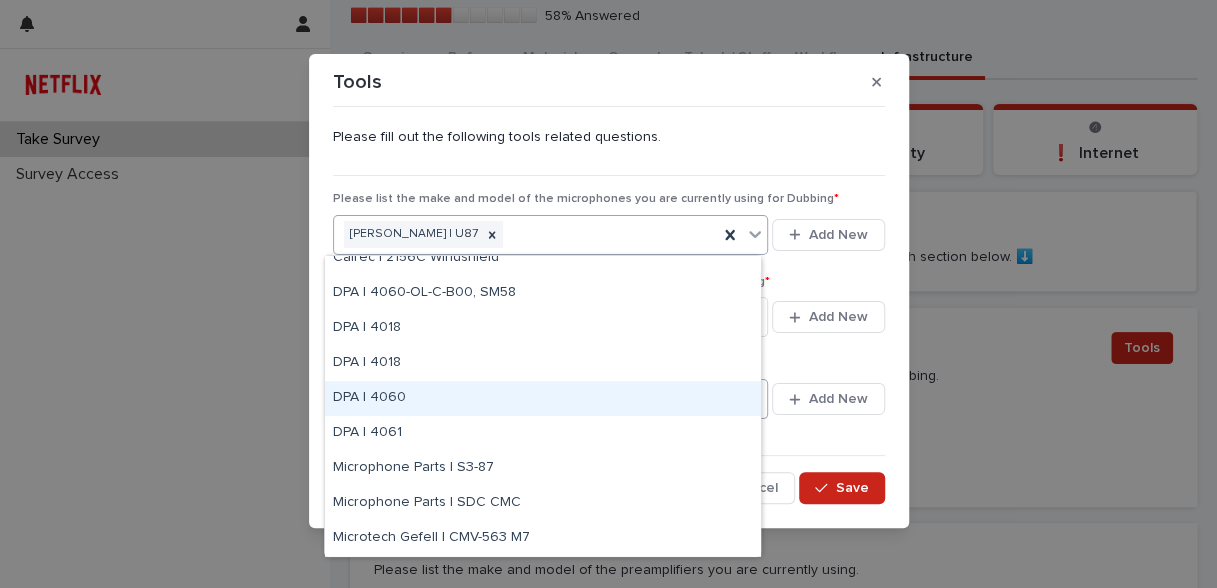 click on "DPA | 4060" at bounding box center (543, 398) 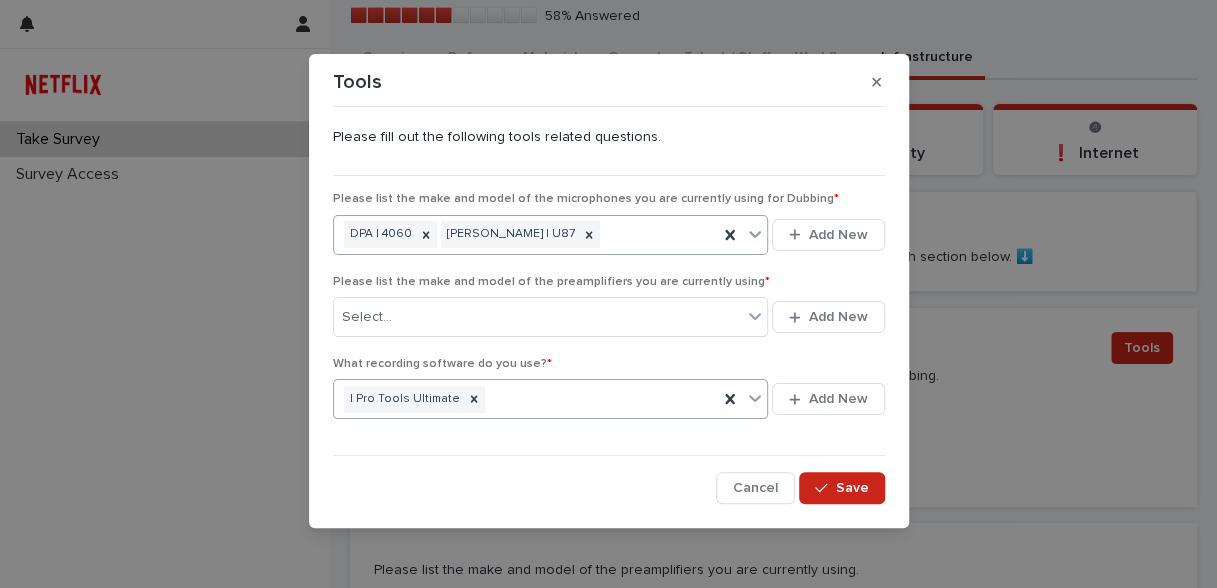 click on "DPA | 4060 [PERSON_NAME] | U87" at bounding box center (526, 234) 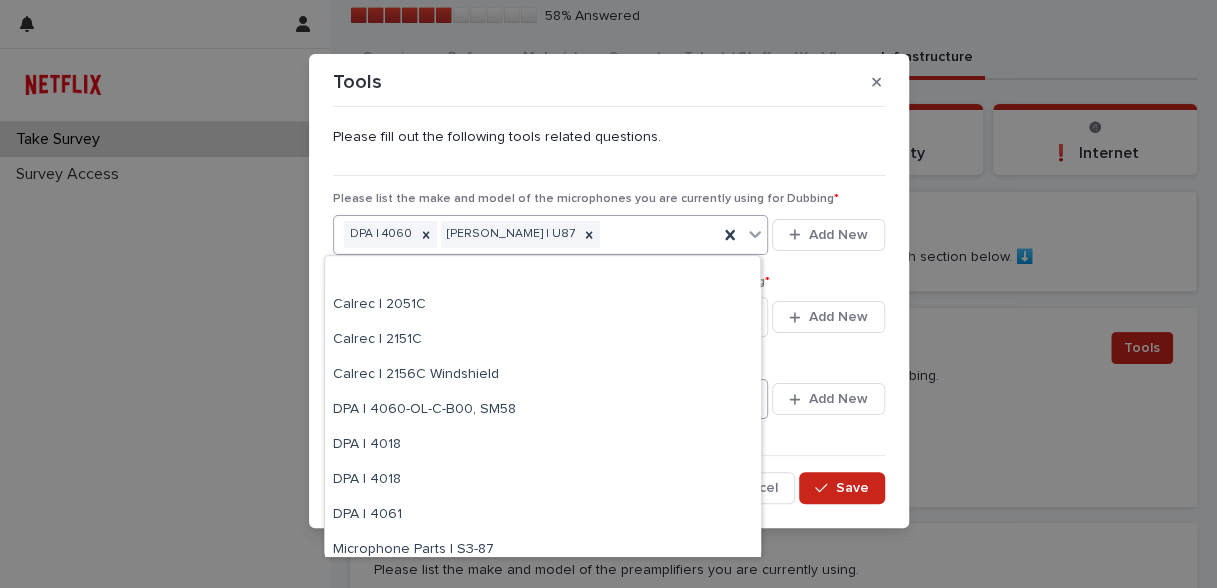 scroll, scrollTop: 756, scrollLeft: 0, axis: vertical 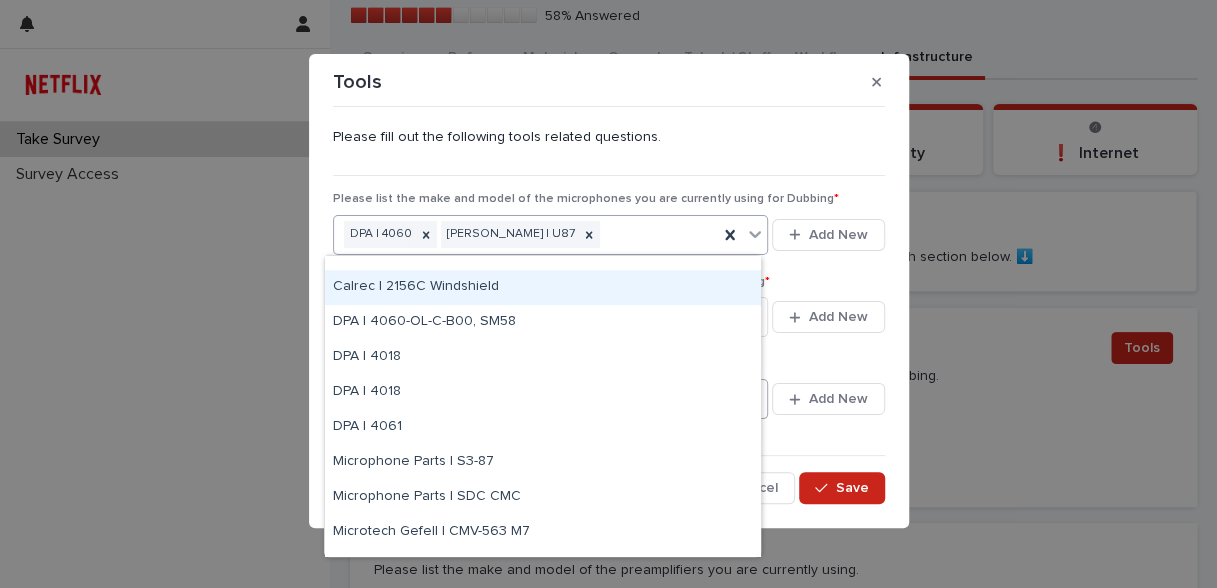 click on "Please list the make and model of the preamplifiers you are currently using *" at bounding box center [609, 282] 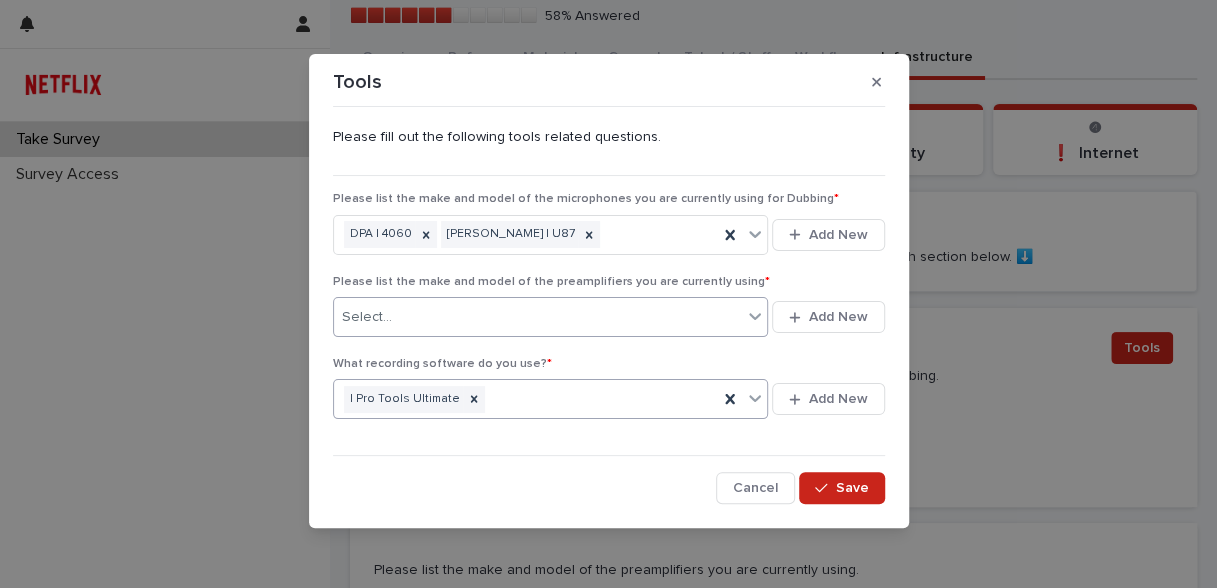 click on "Select..." at bounding box center [538, 317] 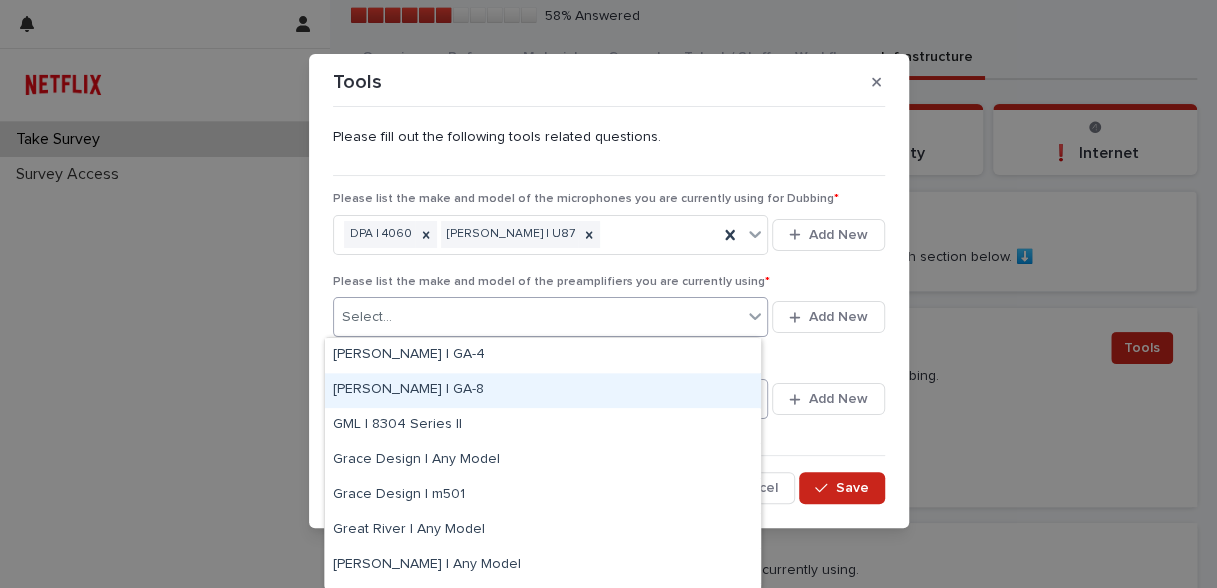scroll, scrollTop: 756, scrollLeft: 0, axis: vertical 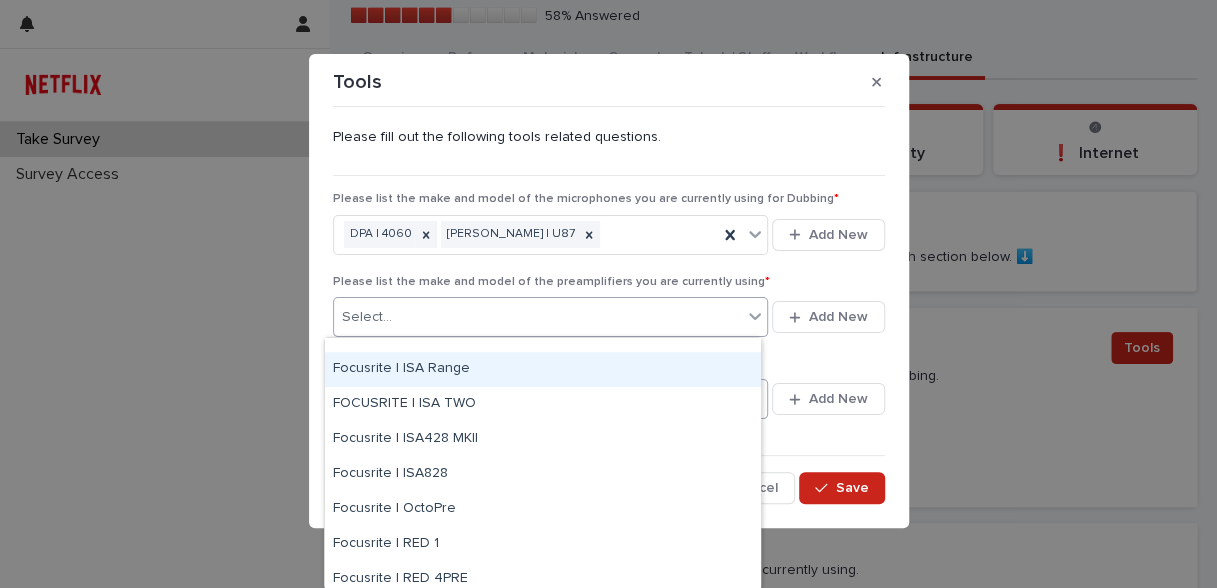 click on "What recording software do you use? *" at bounding box center [609, 364] 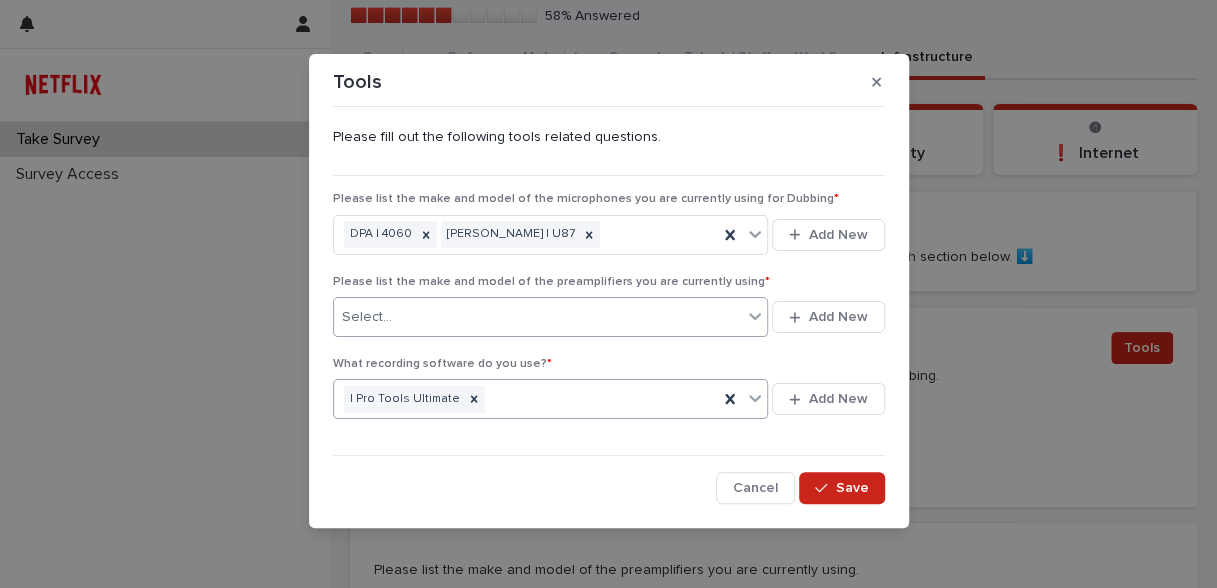 click on "Select..." at bounding box center [538, 317] 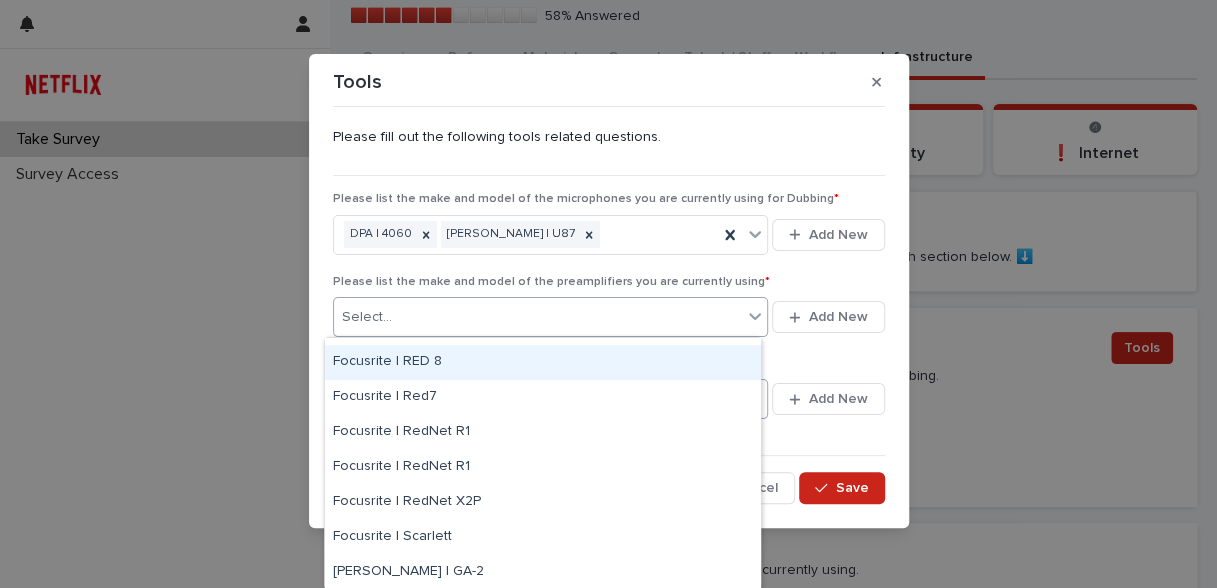 scroll, scrollTop: 924, scrollLeft: 0, axis: vertical 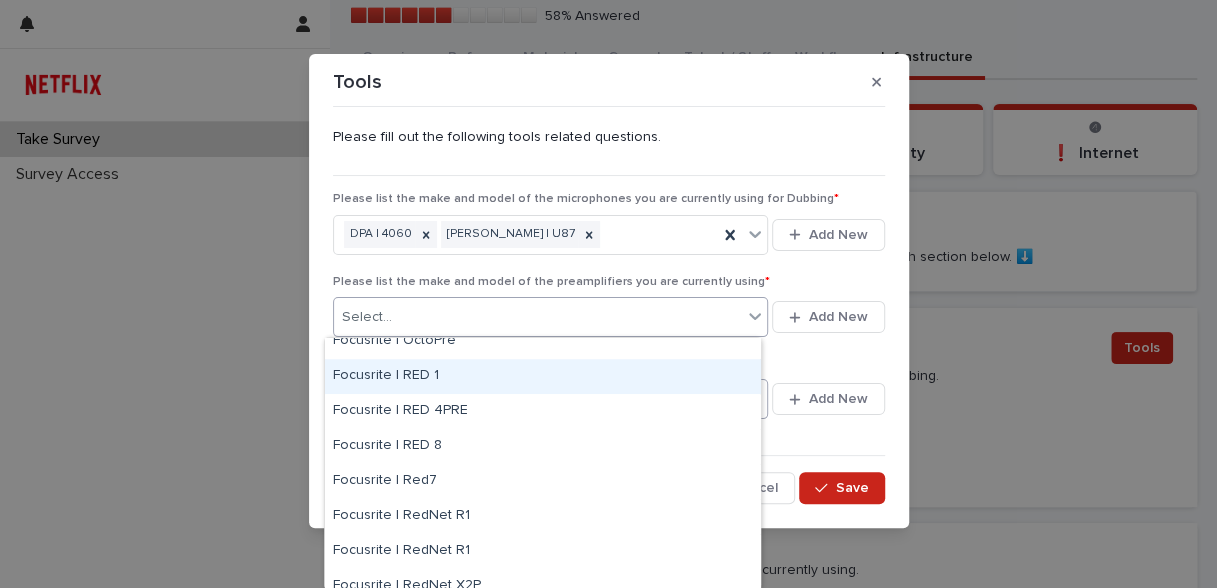 click on "Focusrite | RED 1" at bounding box center (543, 376) 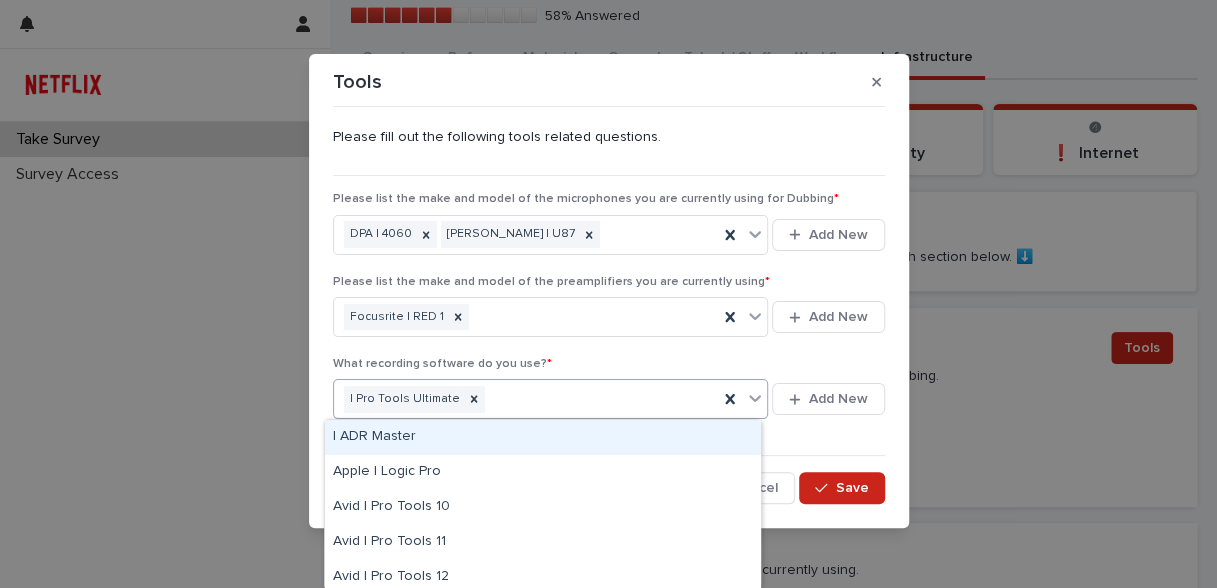 click on "| Pro Tools Ultimate" at bounding box center (526, 399) 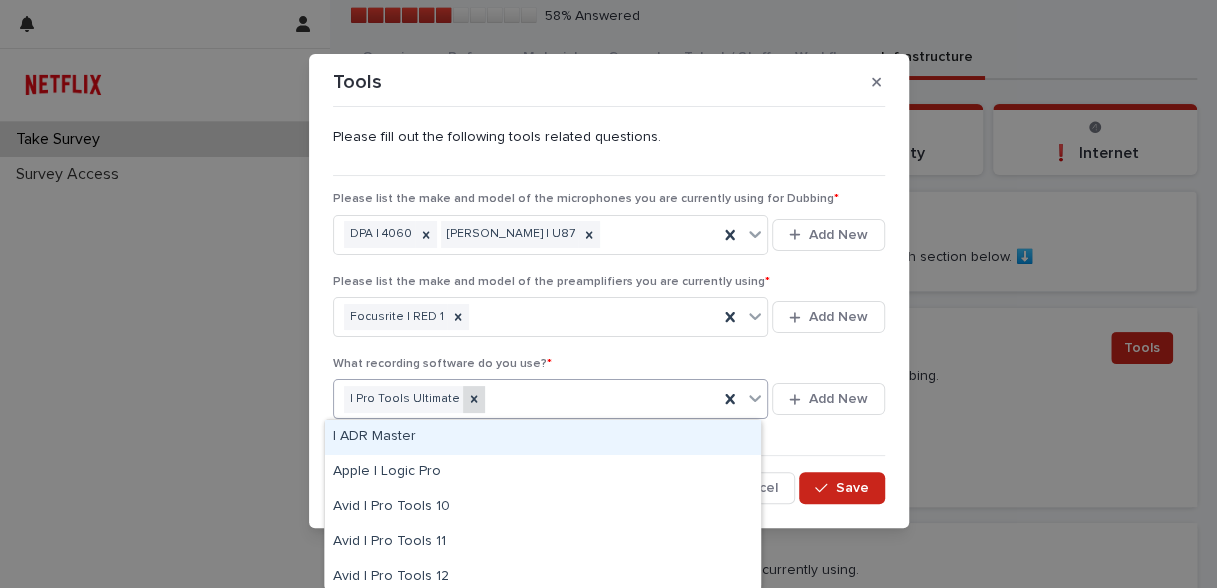click 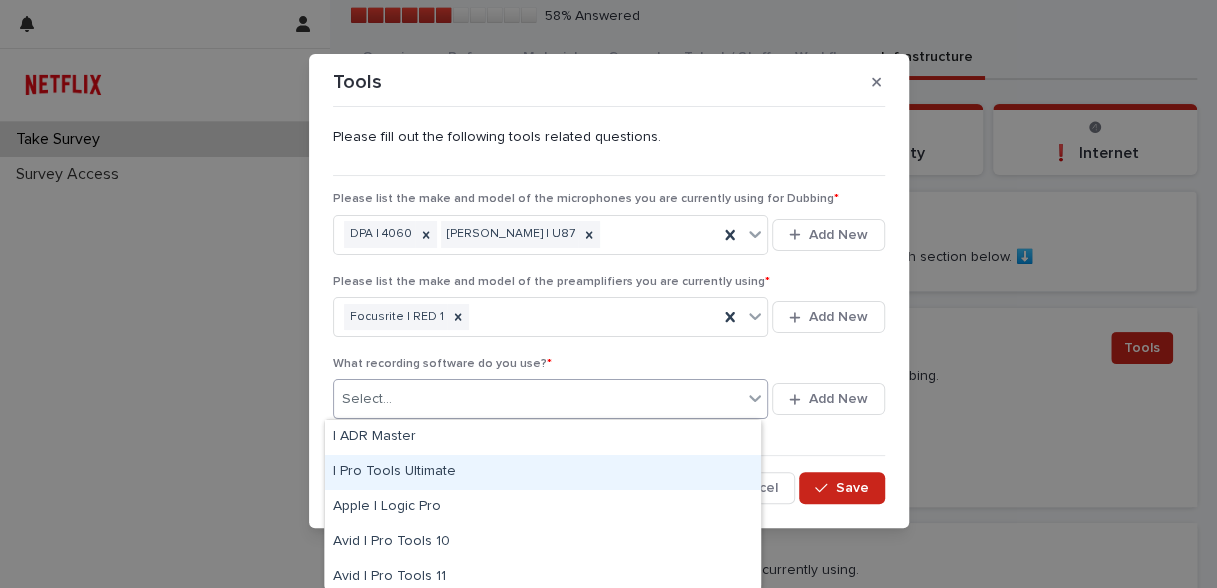 click on "| Pro Tools Ultimate" at bounding box center [543, 472] 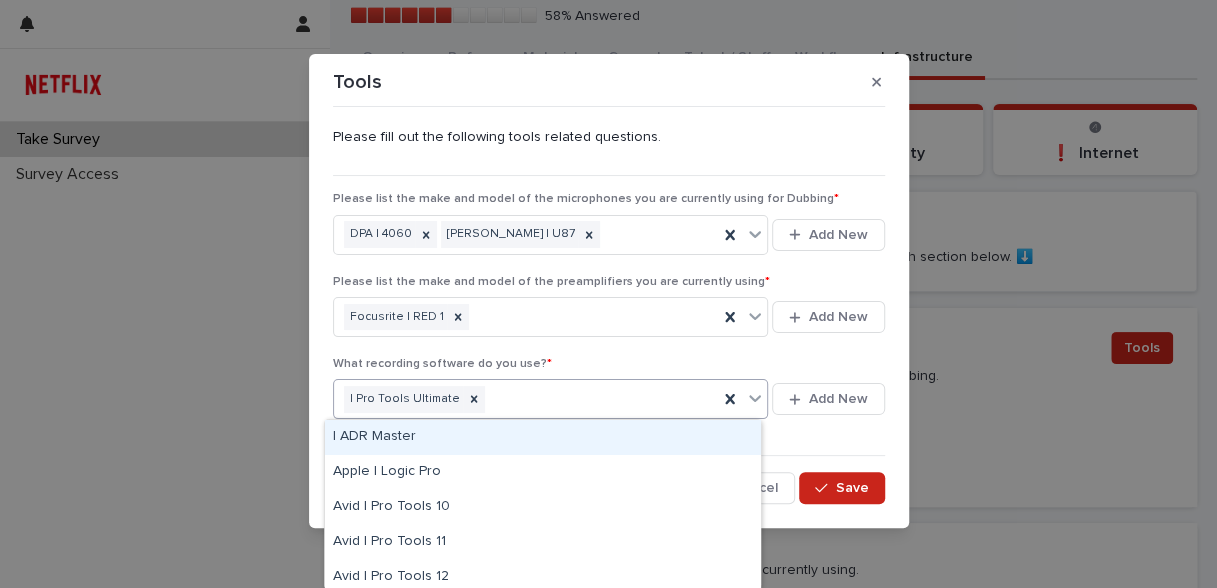 click on "| Pro Tools Ultimate" at bounding box center [526, 399] 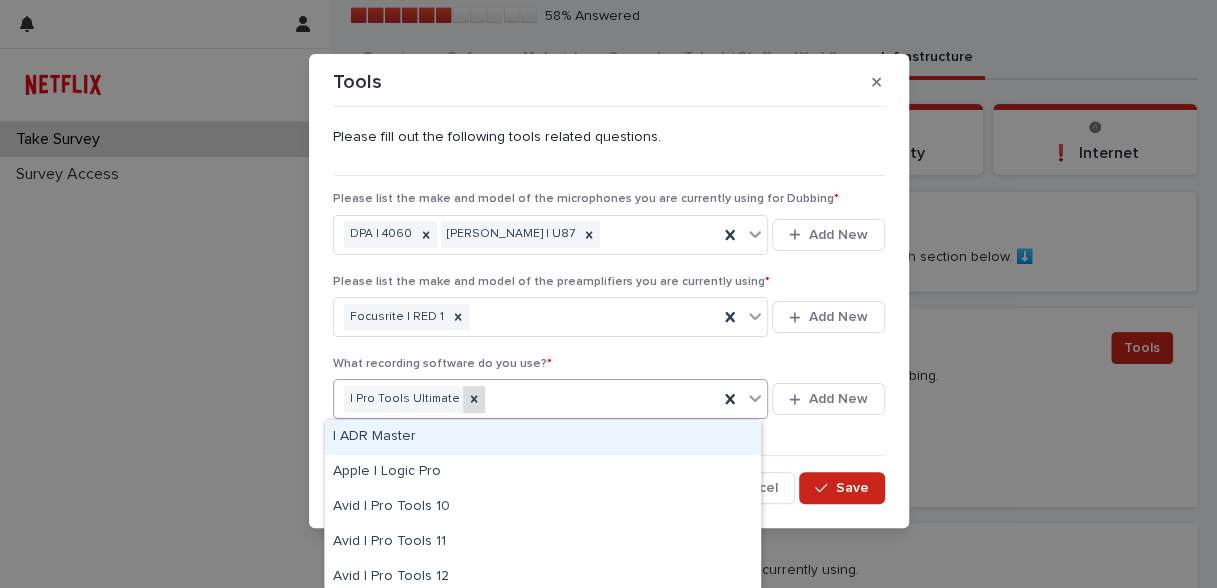 click at bounding box center (474, 399) 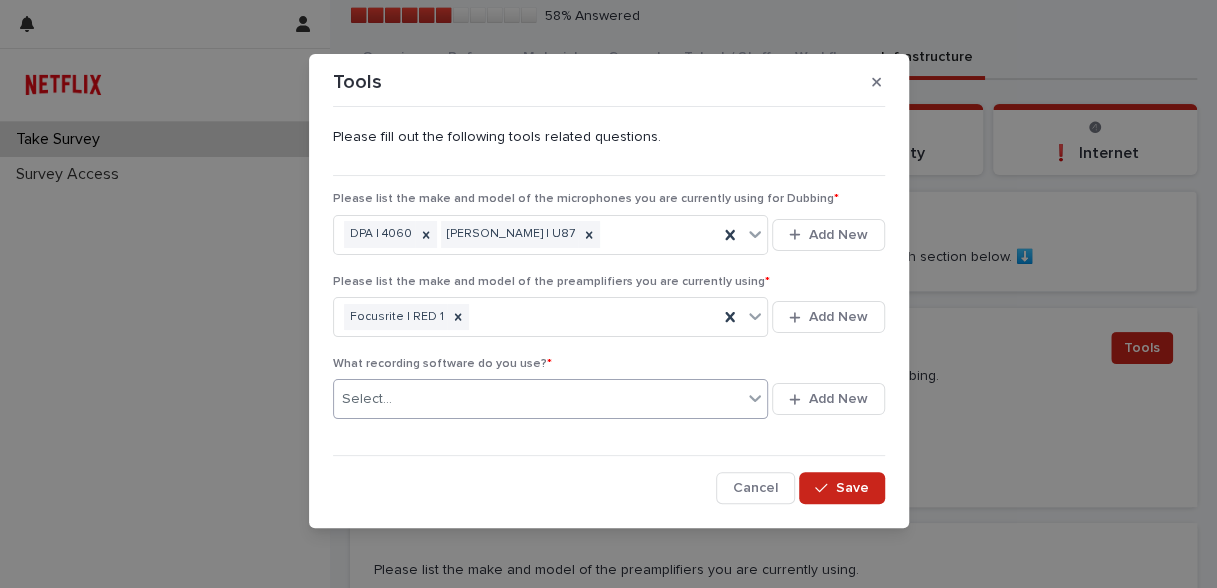 click on "Select..." at bounding box center [538, 399] 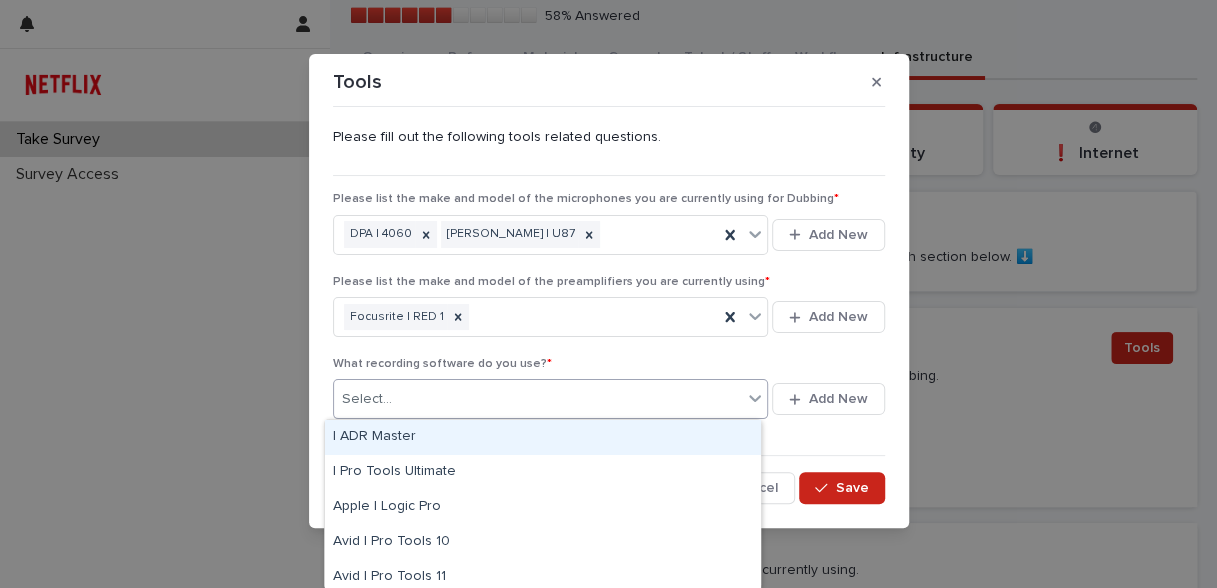 click on "Select..." at bounding box center (538, 399) 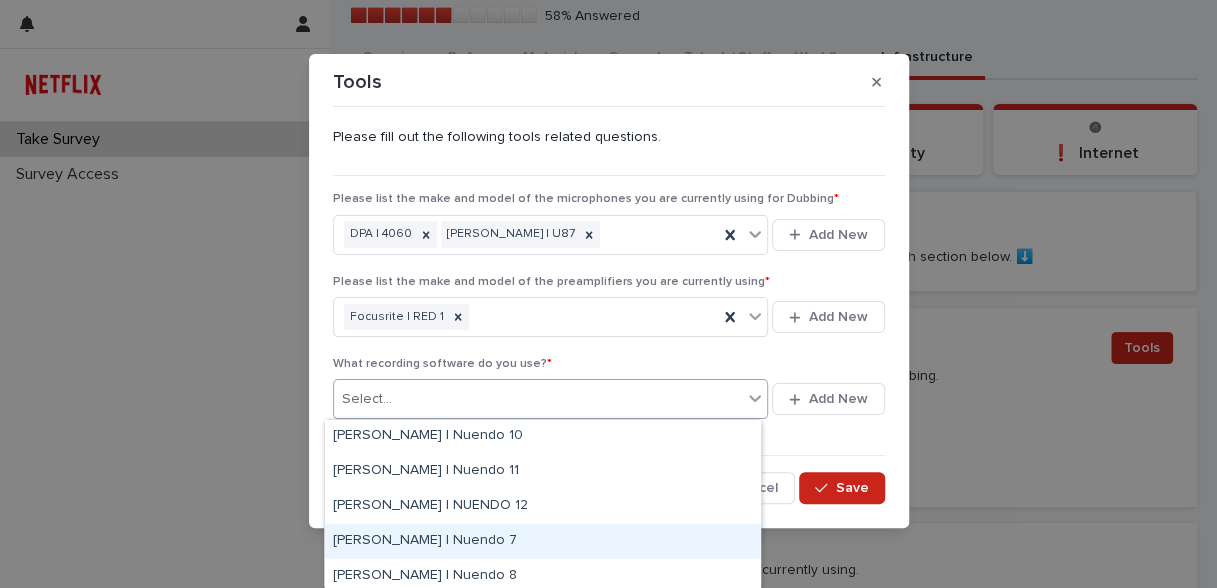 scroll, scrollTop: 2757, scrollLeft: 0, axis: vertical 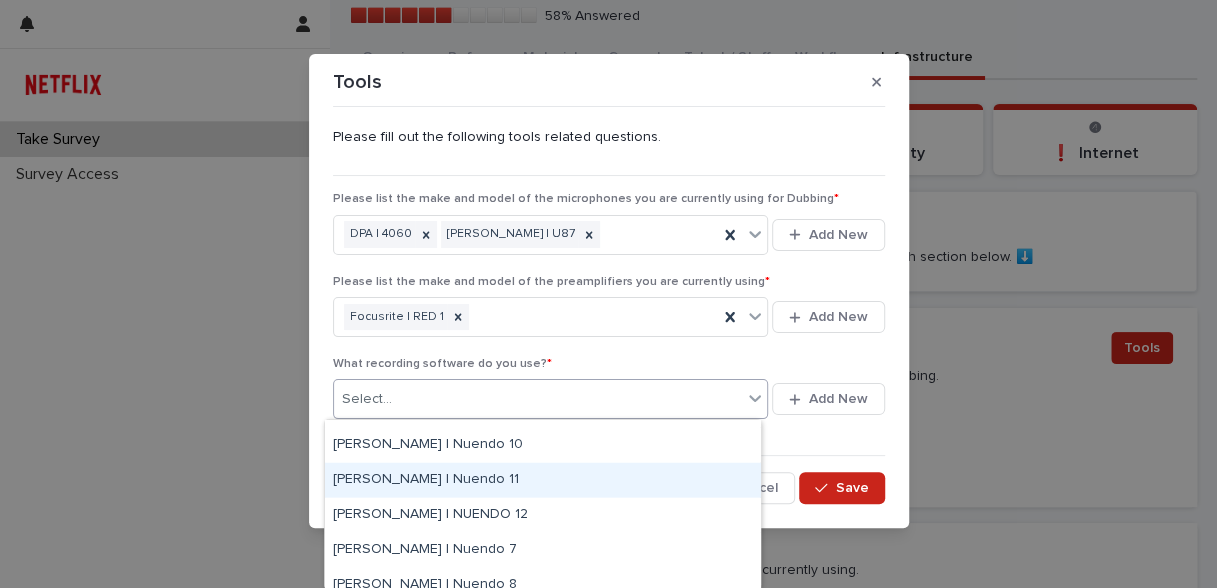 click on "[PERSON_NAME] | Nuendo 11" at bounding box center (543, 480) 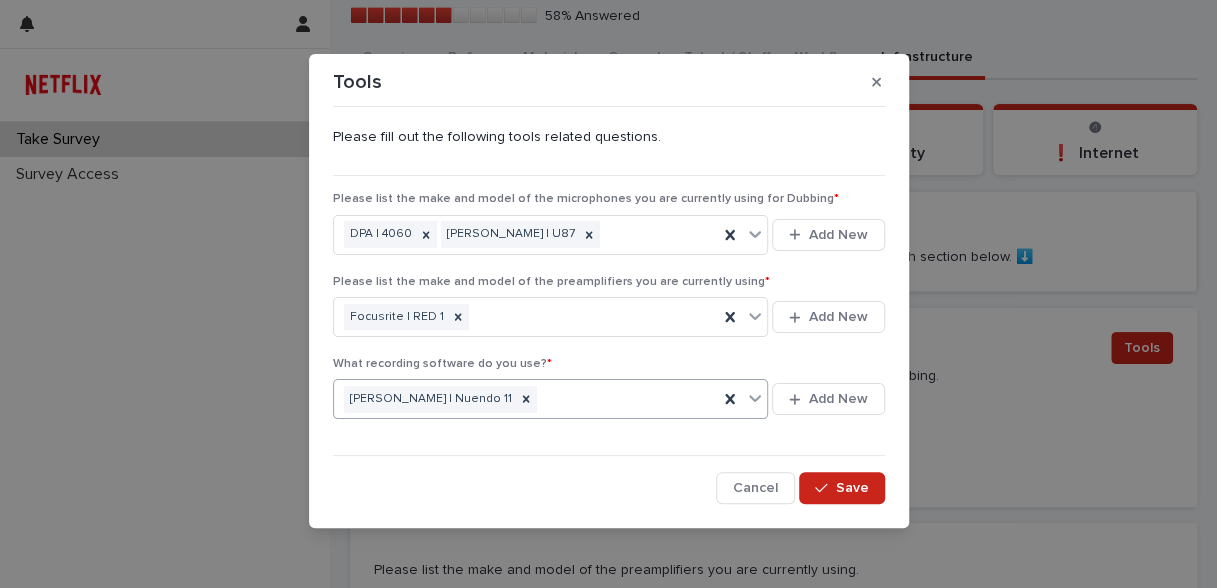 click on "[PERSON_NAME] | Nuendo 11" at bounding box center (526, 399) 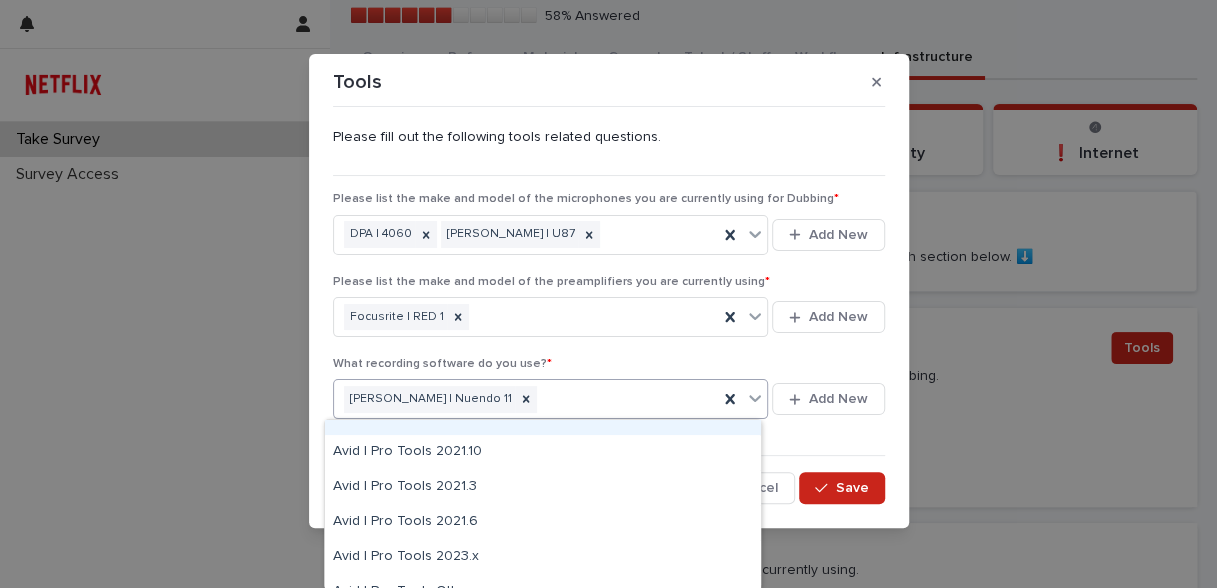 scroll, scrollTop: 924, scrollLeft: 0, axis: vertical 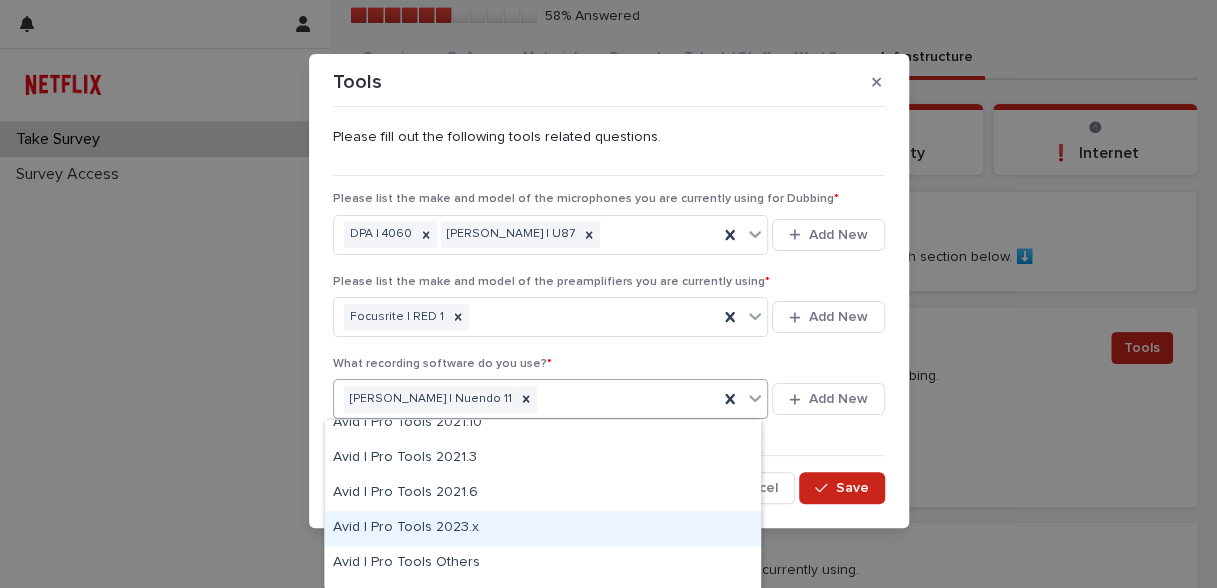click on "Avid | Pro Tools 2023.x" at bounding box center [543, 528] 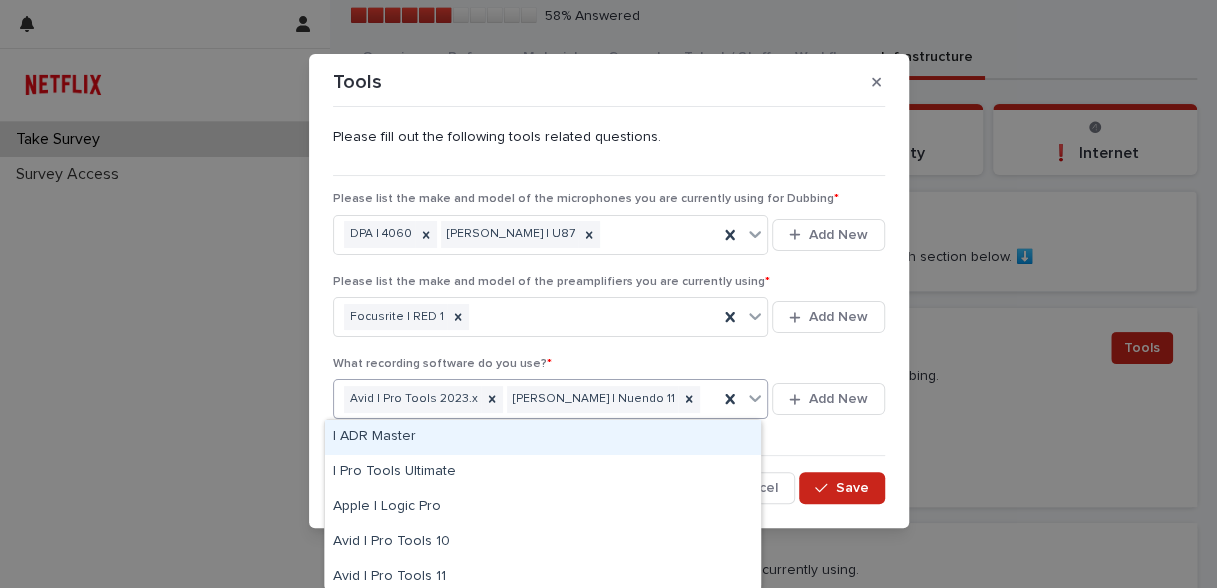 click on "Avid | Pro Tools 2023.x [PERSON_NAME] | Nuendo 11" at bounding box center [526, 399] 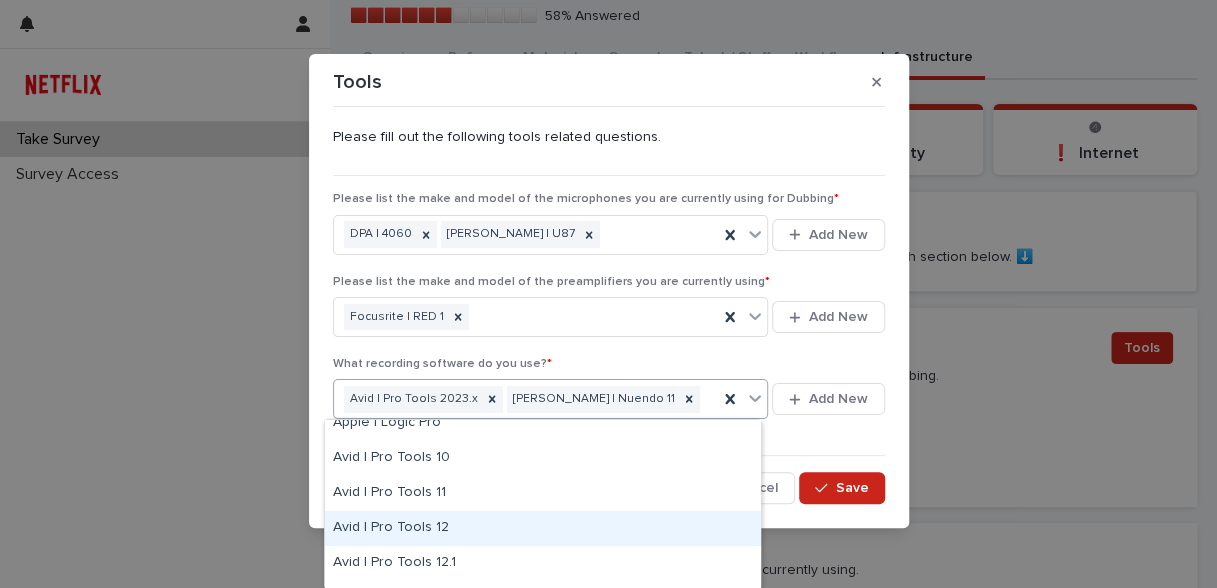scroll, scrollTop: 0, scrollLeft: 0, axis: both 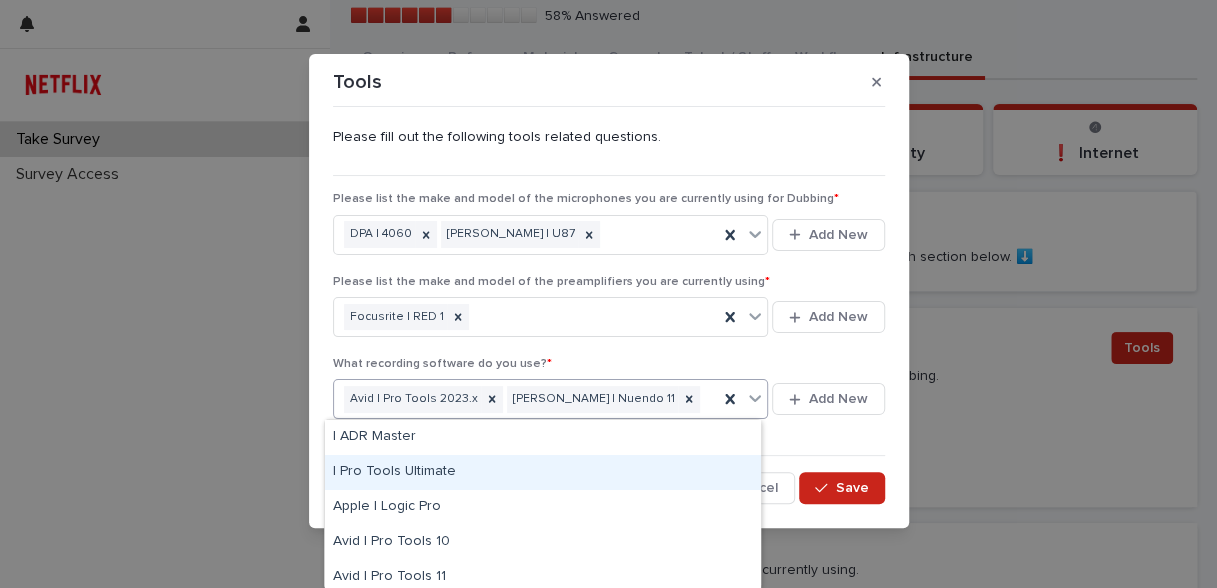 click on "| Pro Tools Ultimate" at bounding box center [543, 472] 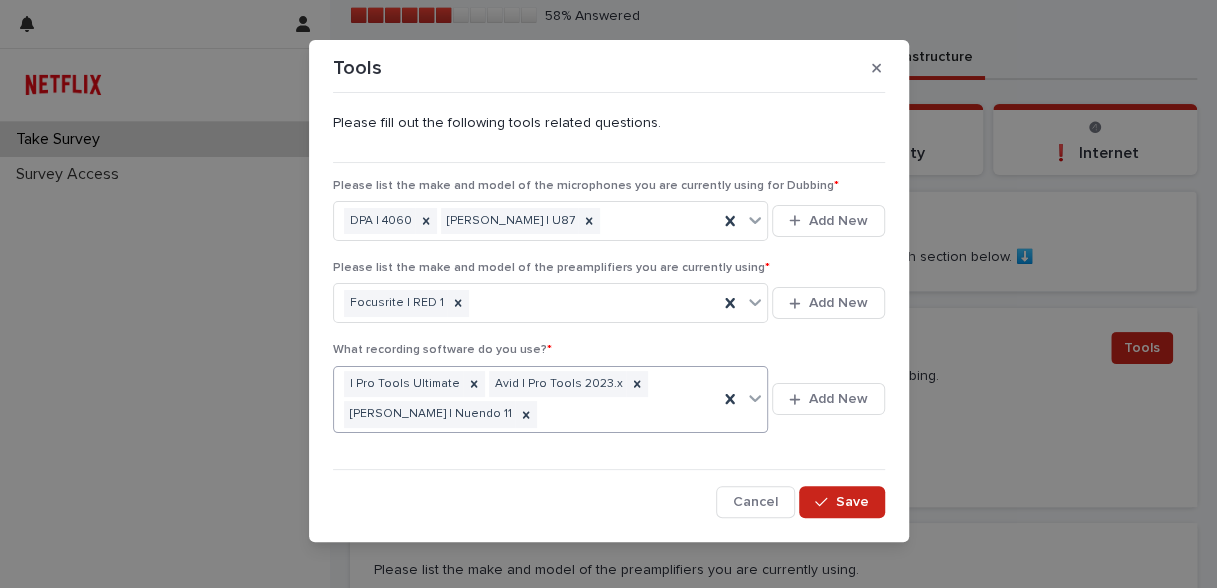 scroll, scrollTop: 0, scrollLeft: 0, axis: both 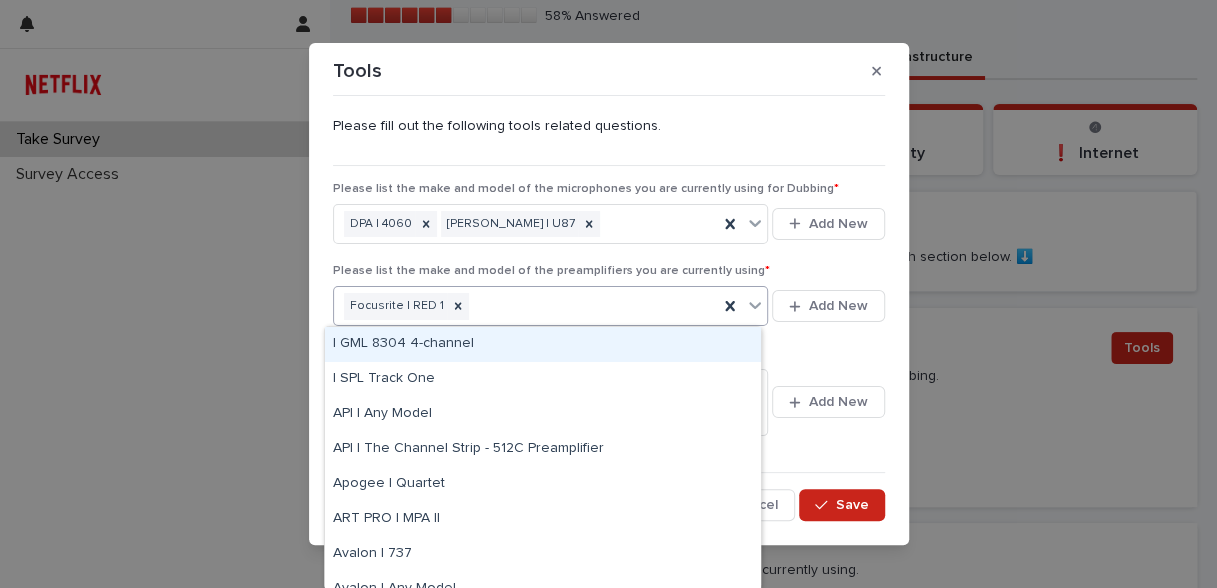 click on "Focusrite | RED 1" at bounding box center [526, 306] 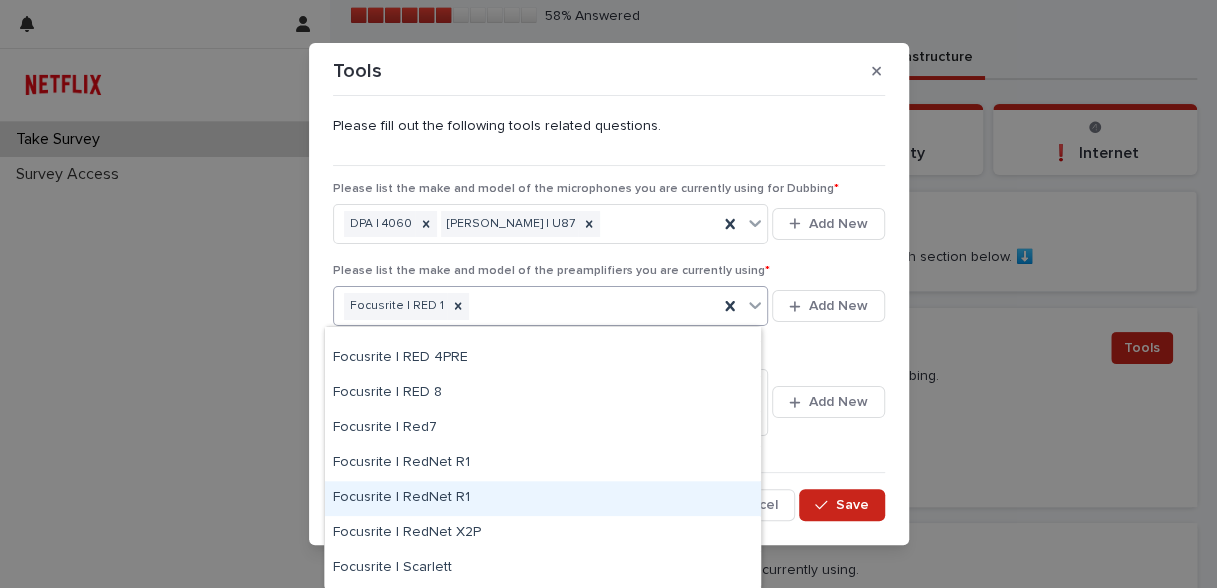 scroll, scrollTop: 907, scrollLeft: 0, axis: vertical 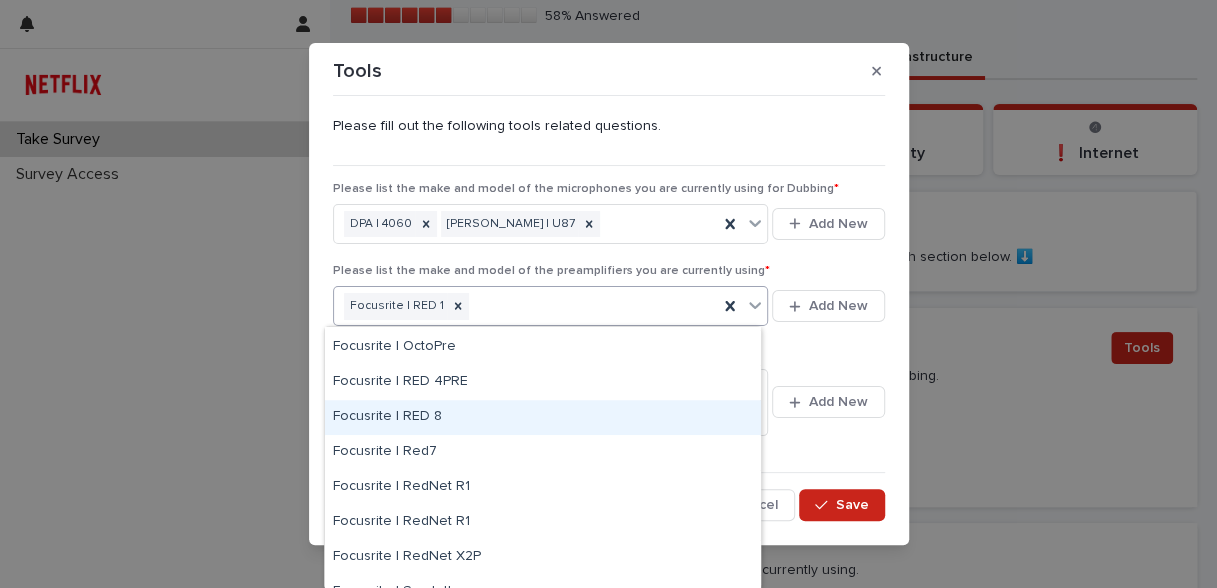 click on "Focusrite | RED 8" at bounding box center [543, 417] 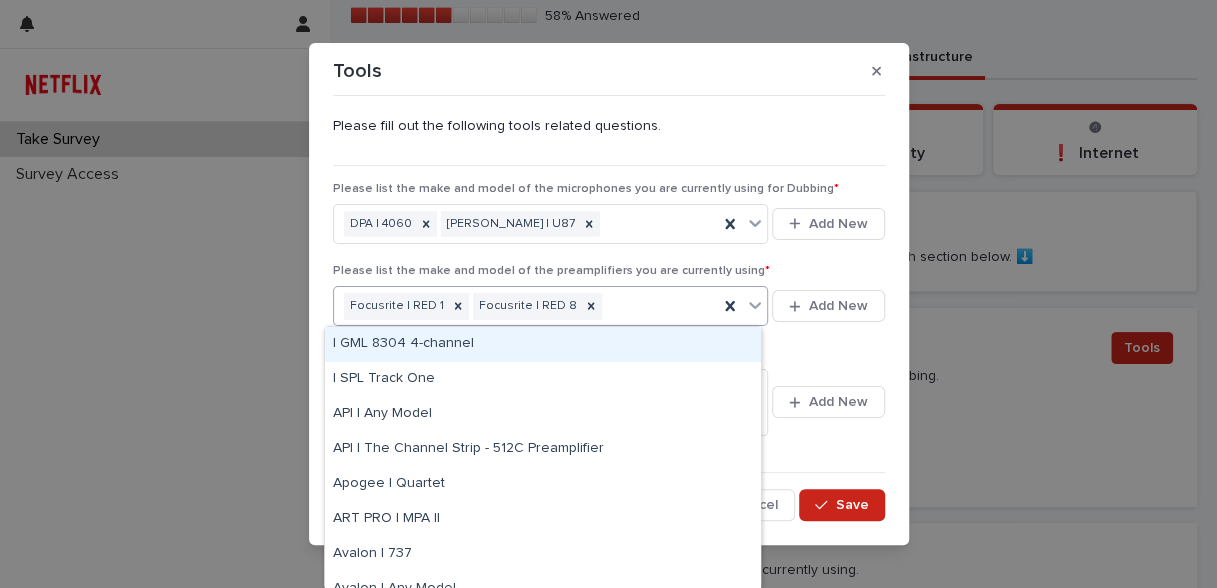 click on "Focusrite | RED 1 Focusrite | RED 8" at bounding box center (526, 306) 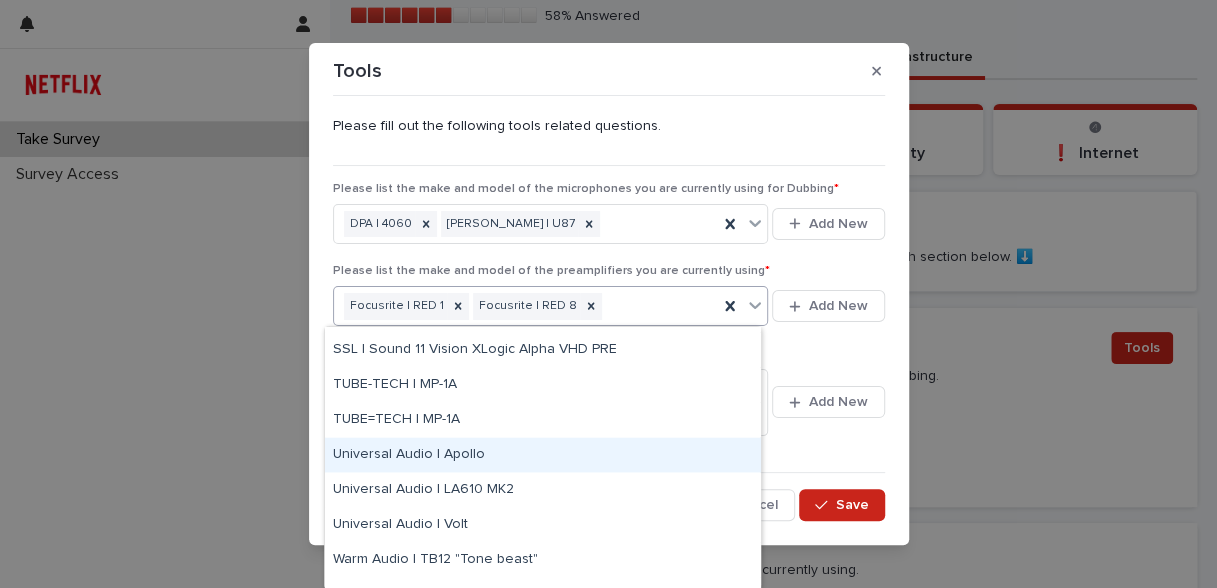 scroll, scrollTop: 2384, scrollLeft: 0, axis: vertical 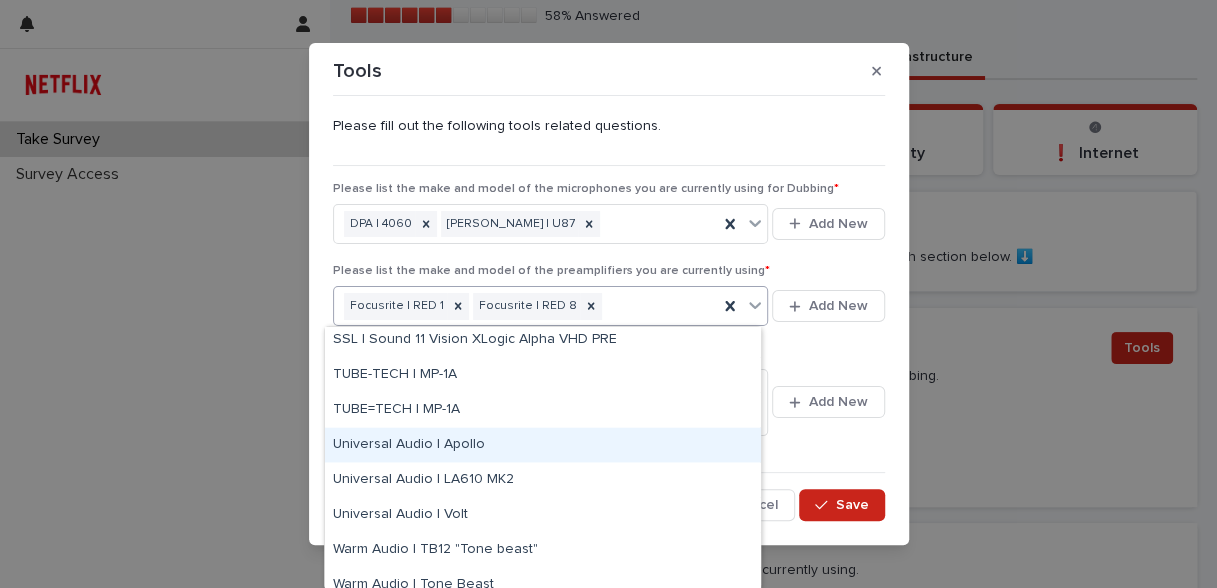 click on "Universal Audio | Apollo" at bounding box center [543, 445] 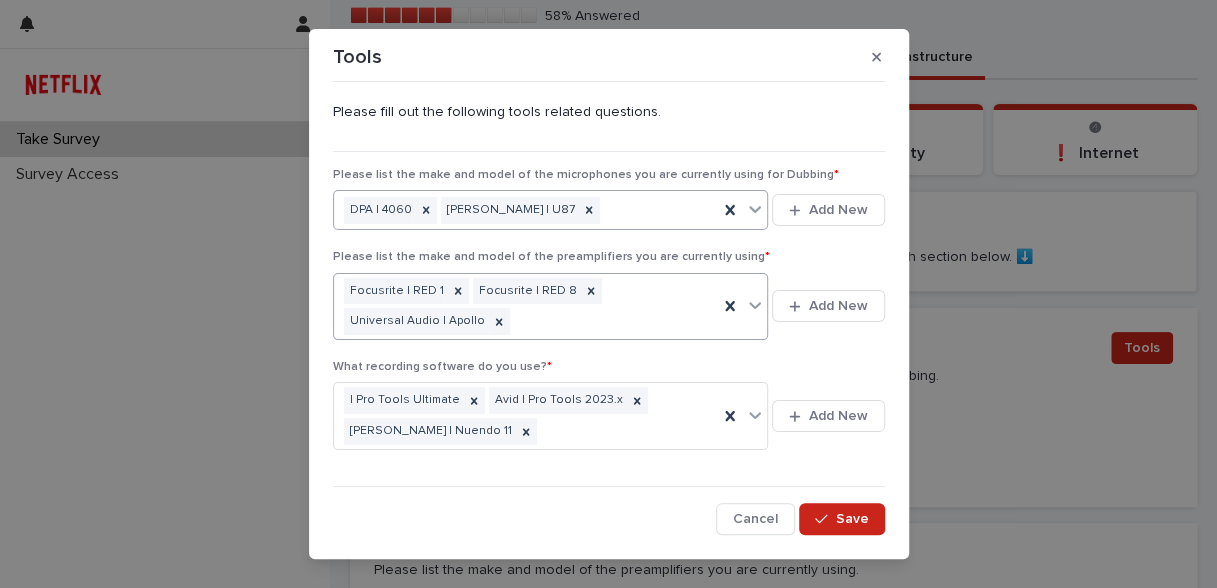click on "DPA | 4060 [PERSON_NAME] | U87" at bounding box center [526, 210] 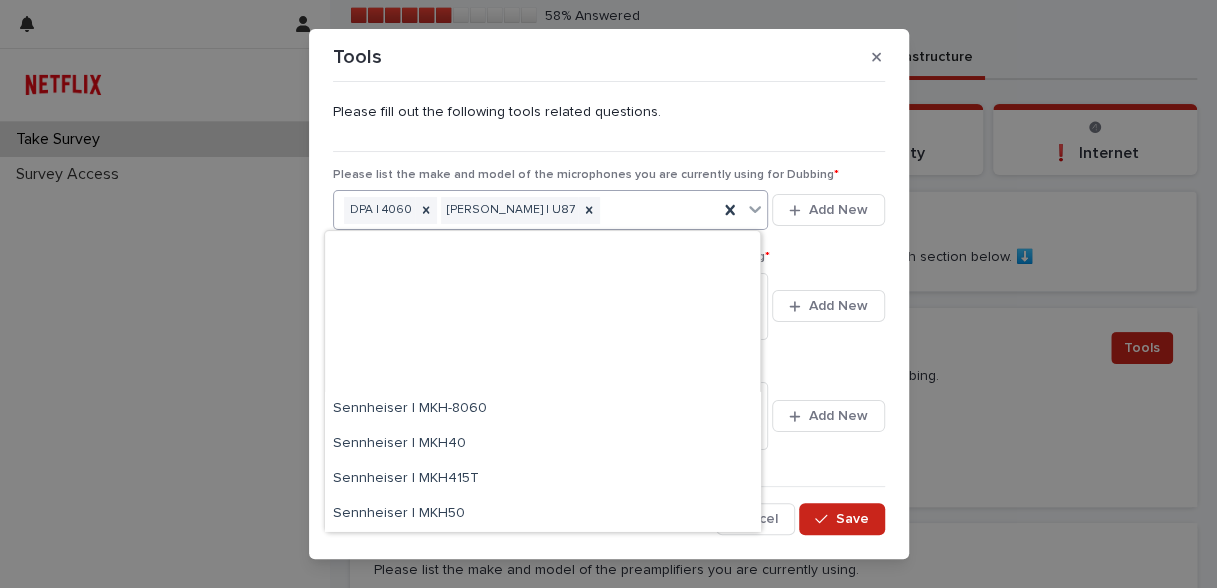 scroll, scrollTop: 3528, scrollLeft: 0, axis: vertical 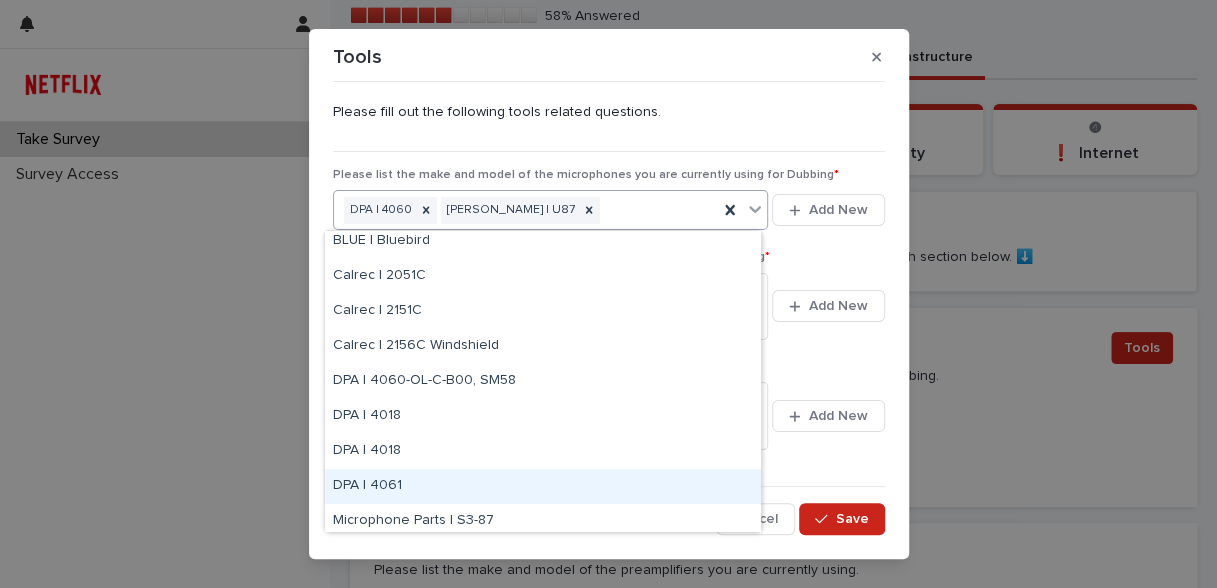 click on "DPA | 4061" at bounding box center (543, 486) 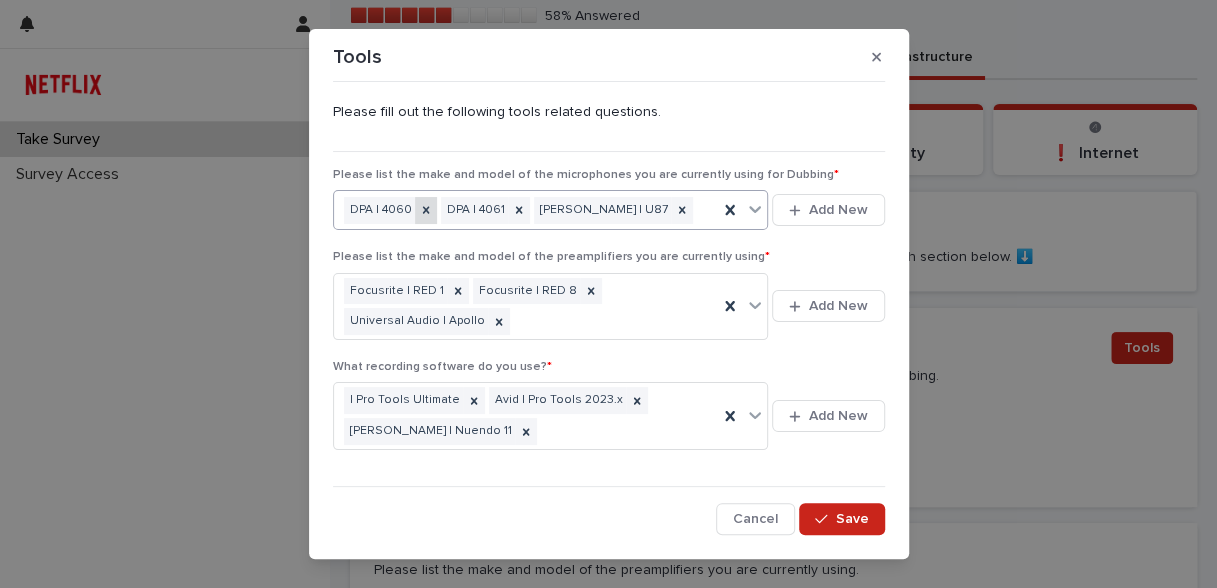 click 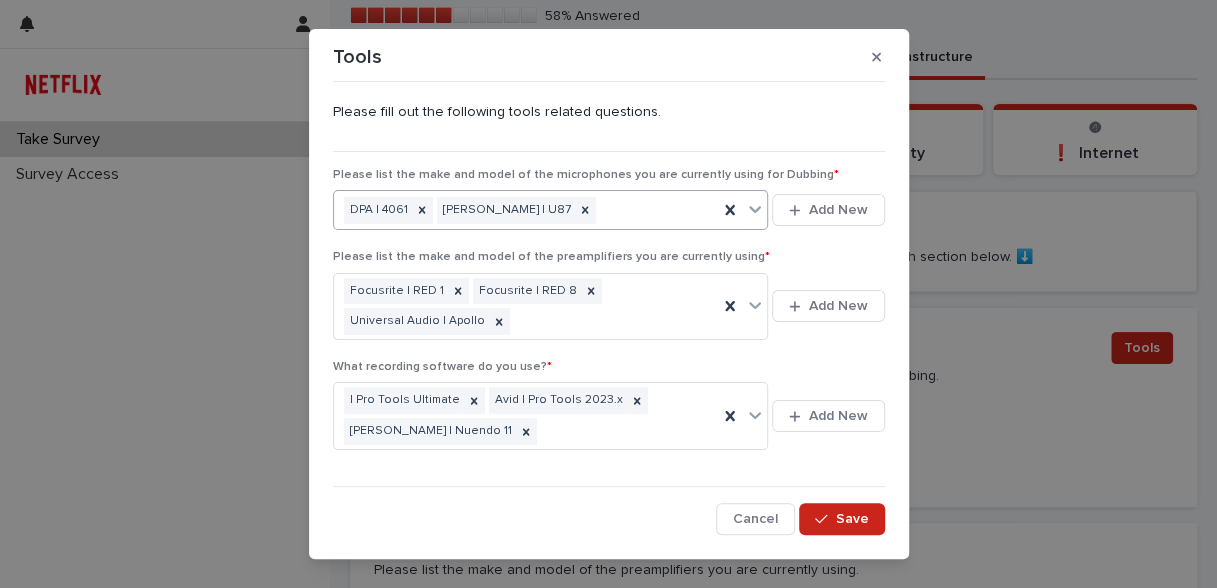 click on "DPA | 4061 [PERSON_NAME] | U87" at bounding box center (526, 210) 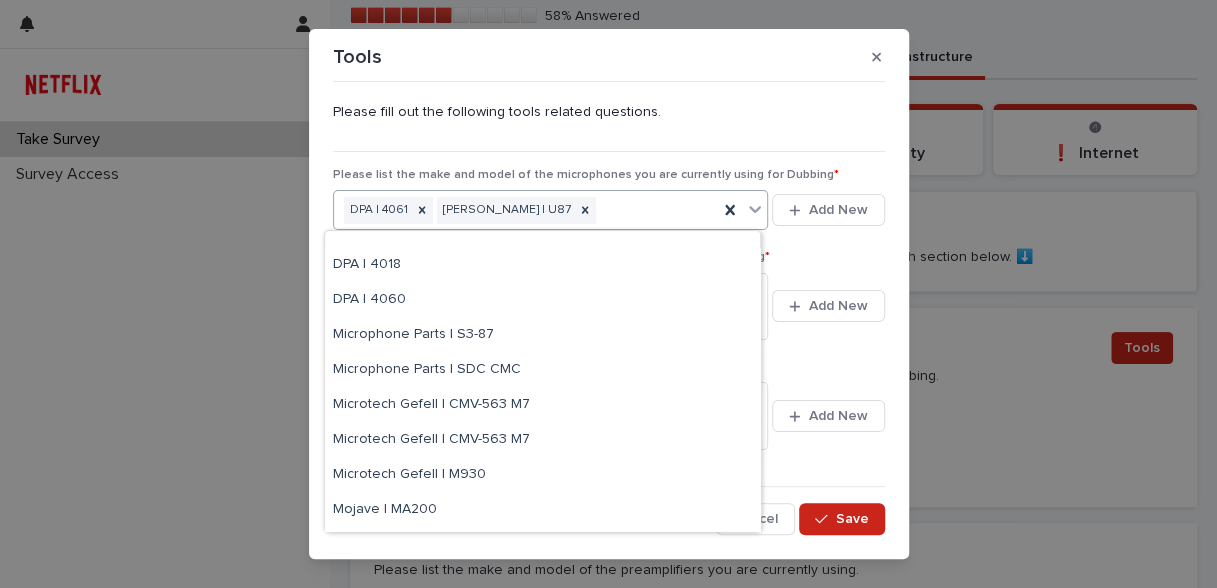 scroll, scrollTop: 924, scrollLeft: 0, axis: vertical 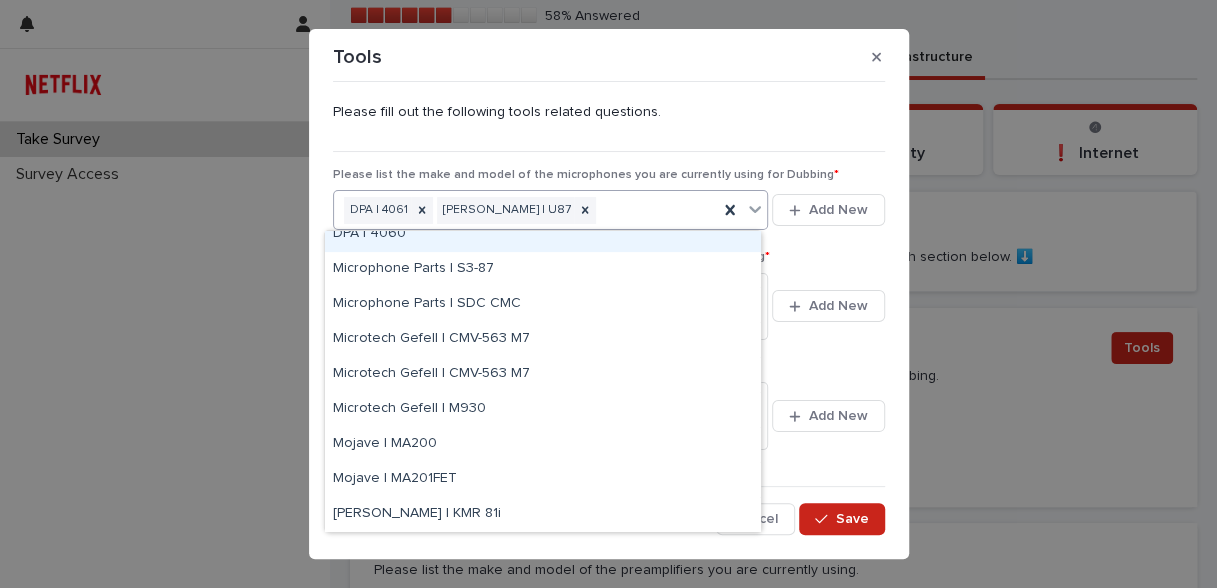 click on "Please fill out the following tools related questions." at bounding box center [609, 112] 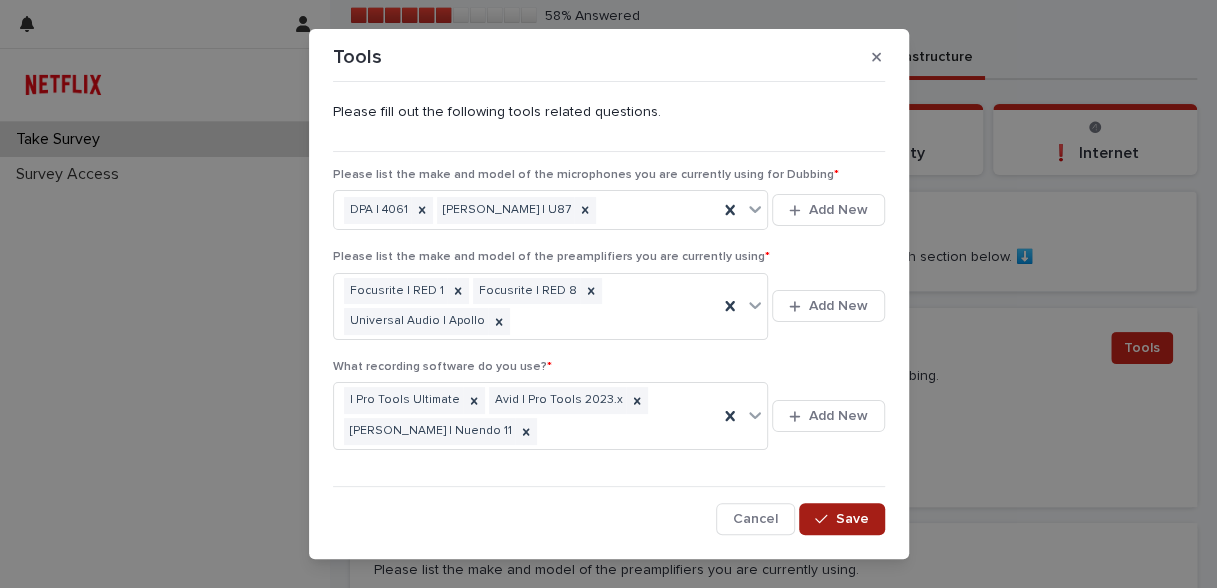 click on "Save" at bounding box center (852, 519) 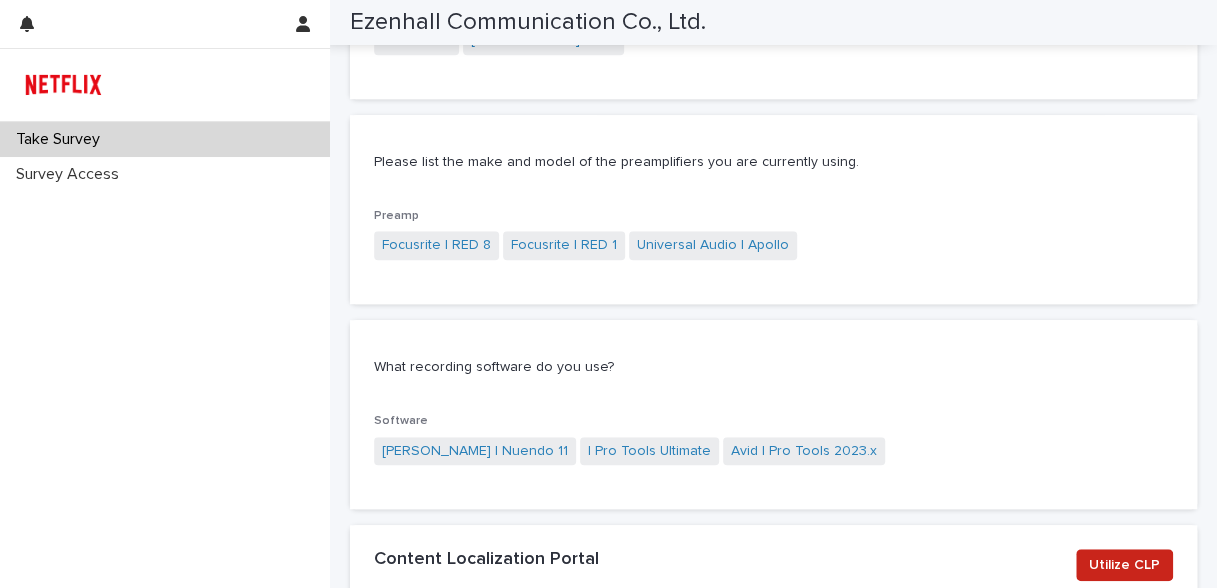 scroll, scrollTop: 672, scrollLeft: 0, axis: vertical 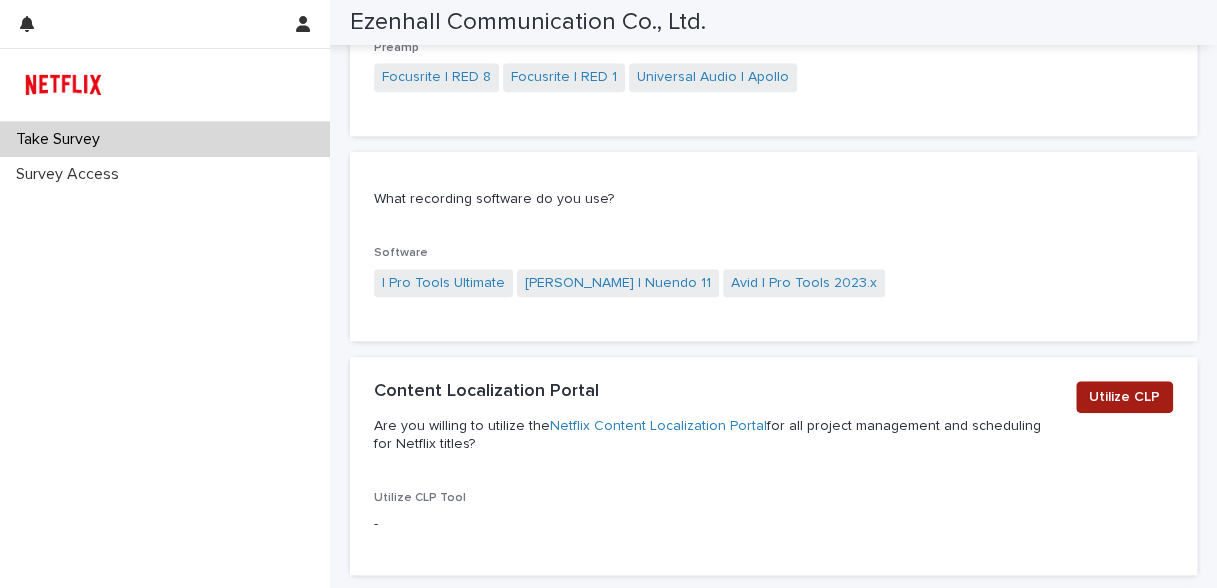click on "Utilize CLP" at bounding box center [1124, 397] 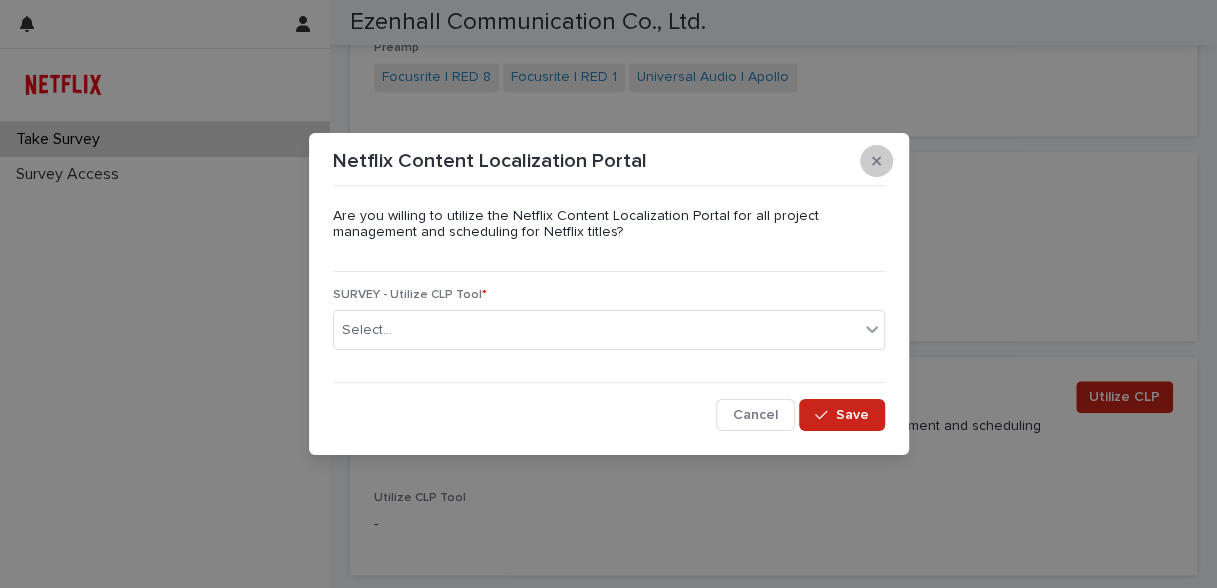 click at bounding box center [876, 161] 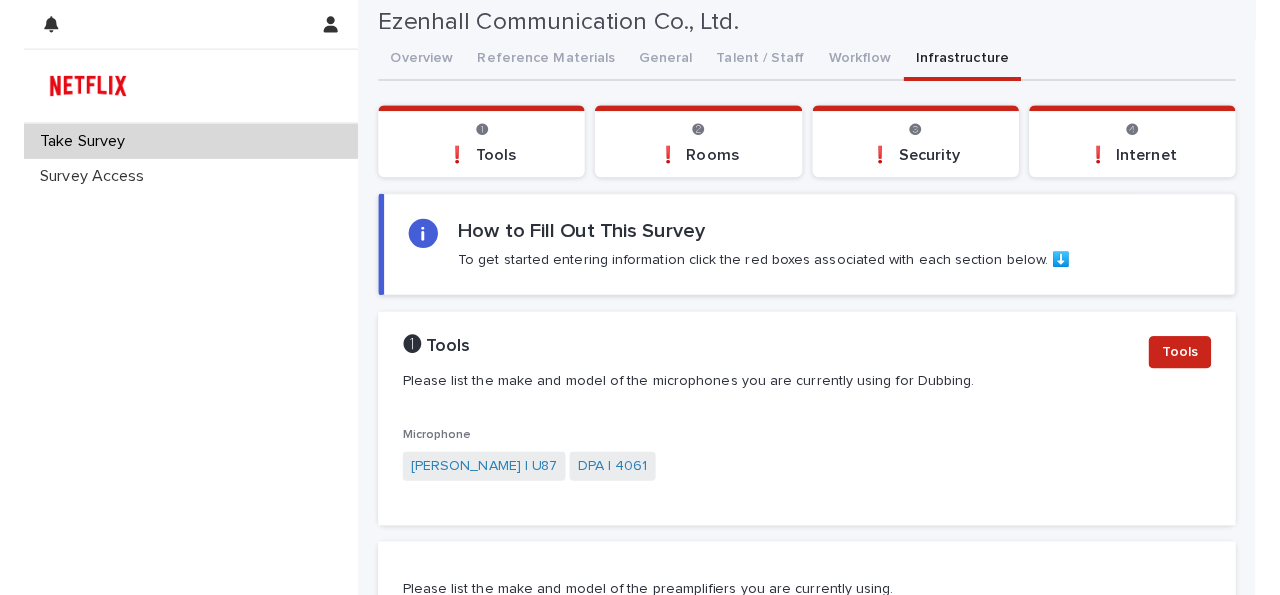 scroll, scrollTop: 0, scrollLeft: 0, axis: both 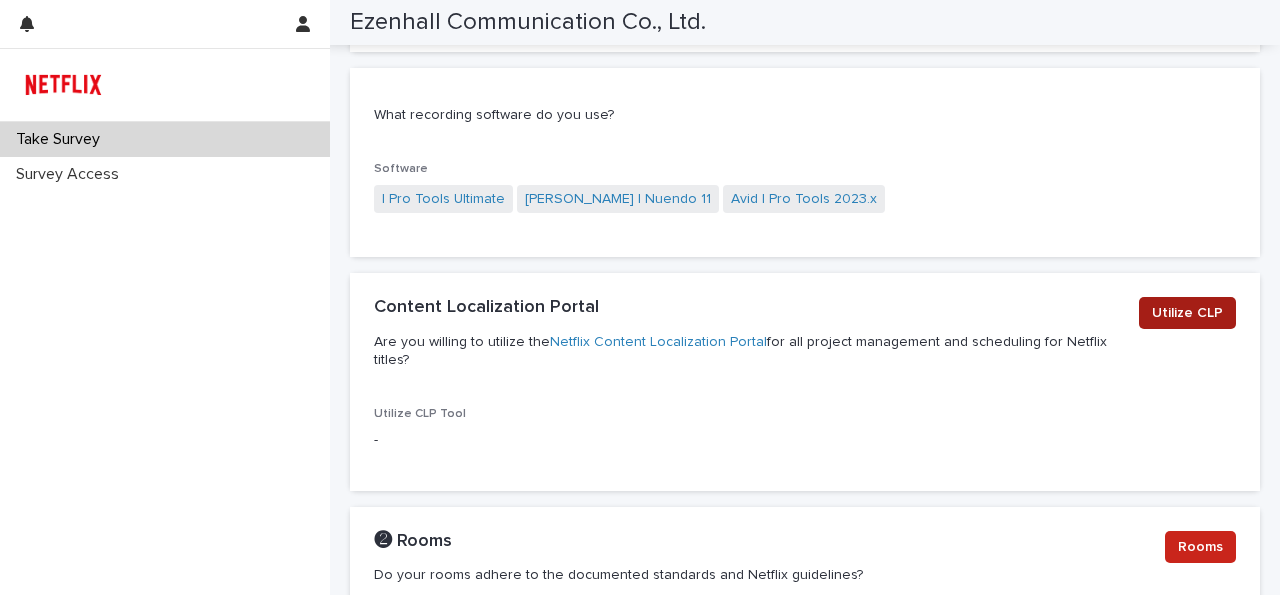 click on "Utilize CLP" at bounding box center (1187, 313) 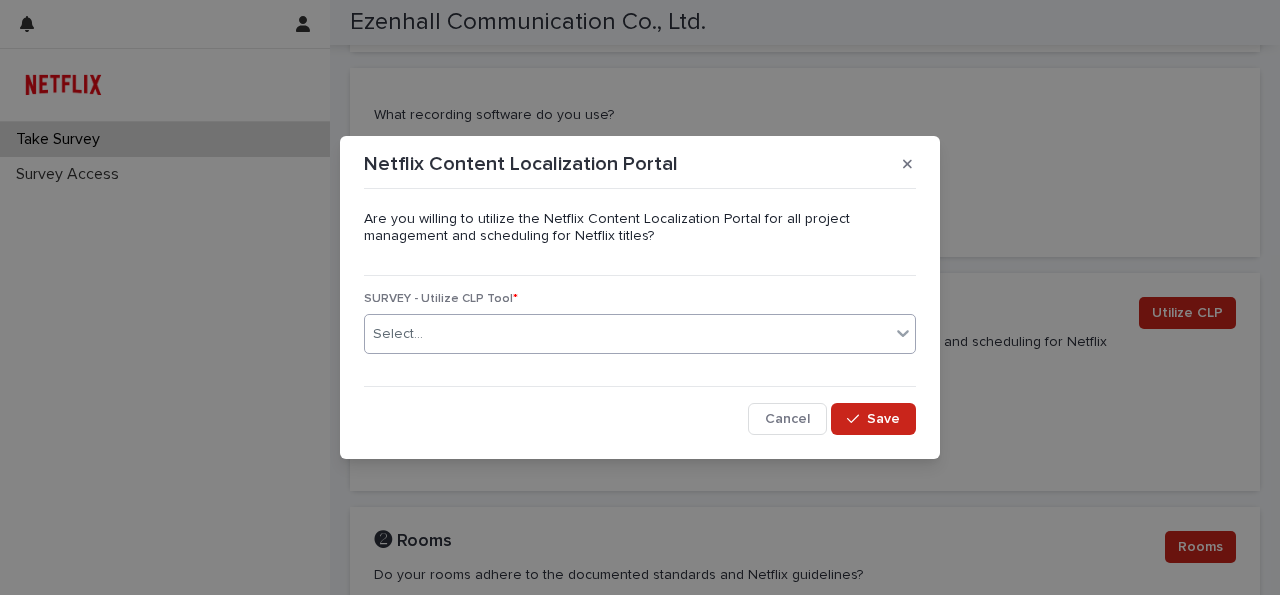 click on "Select..." at bounding box center [627, 334] 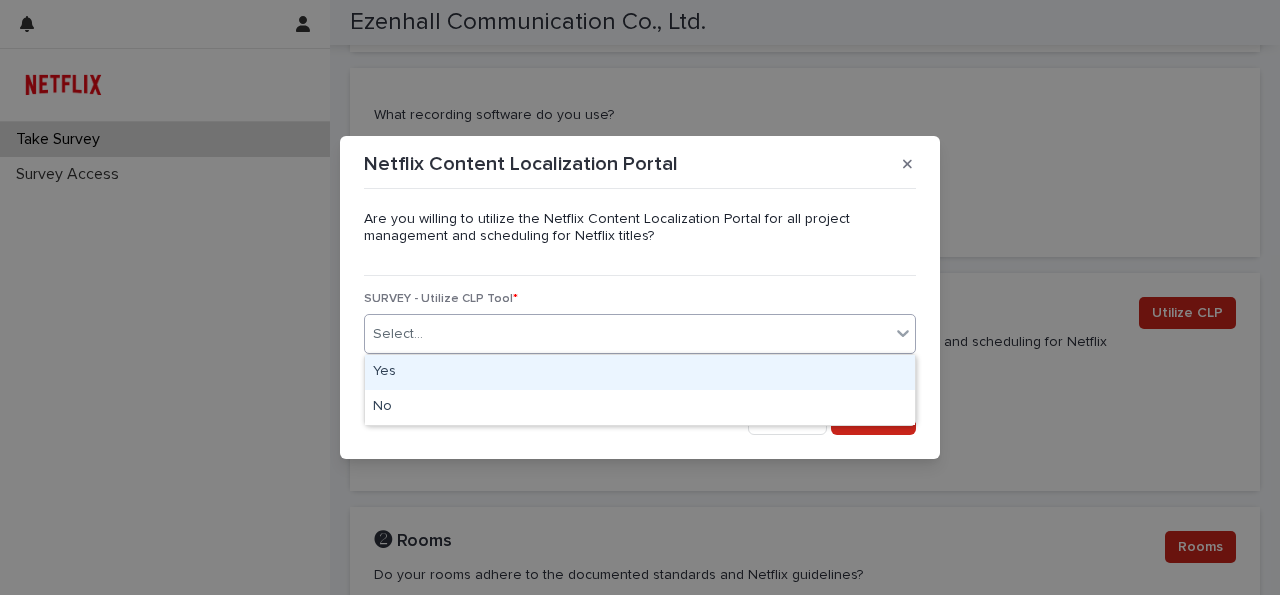 click on "Yes" at bounding box center (640, 372) 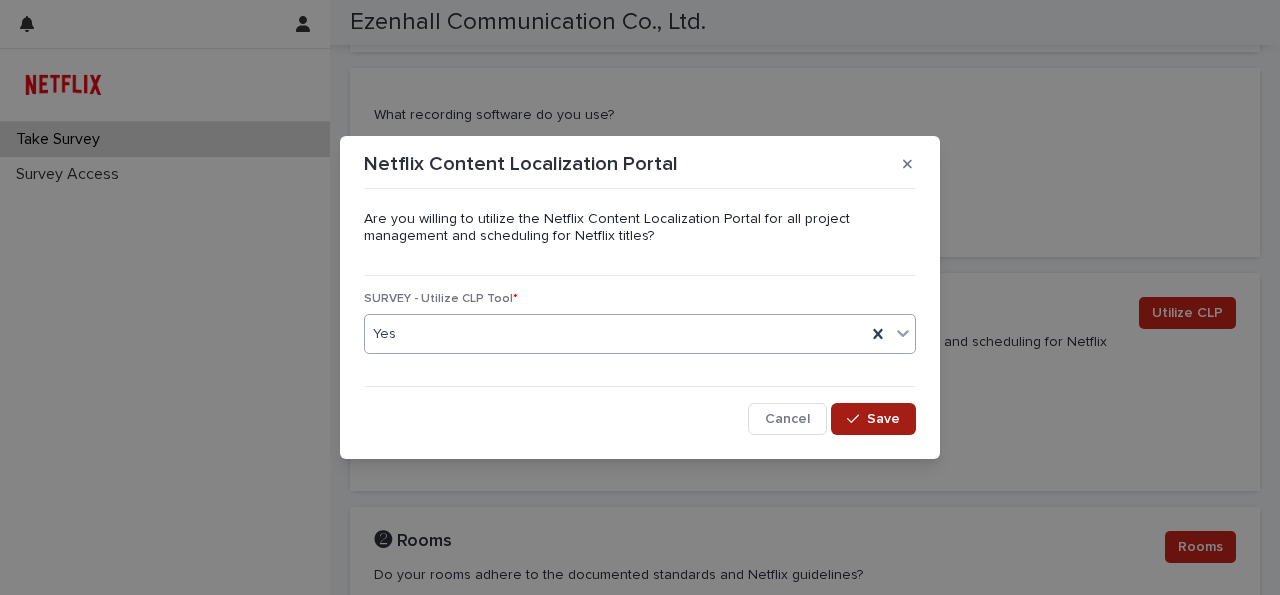 click on "Save" at bounding box center (883, 419) 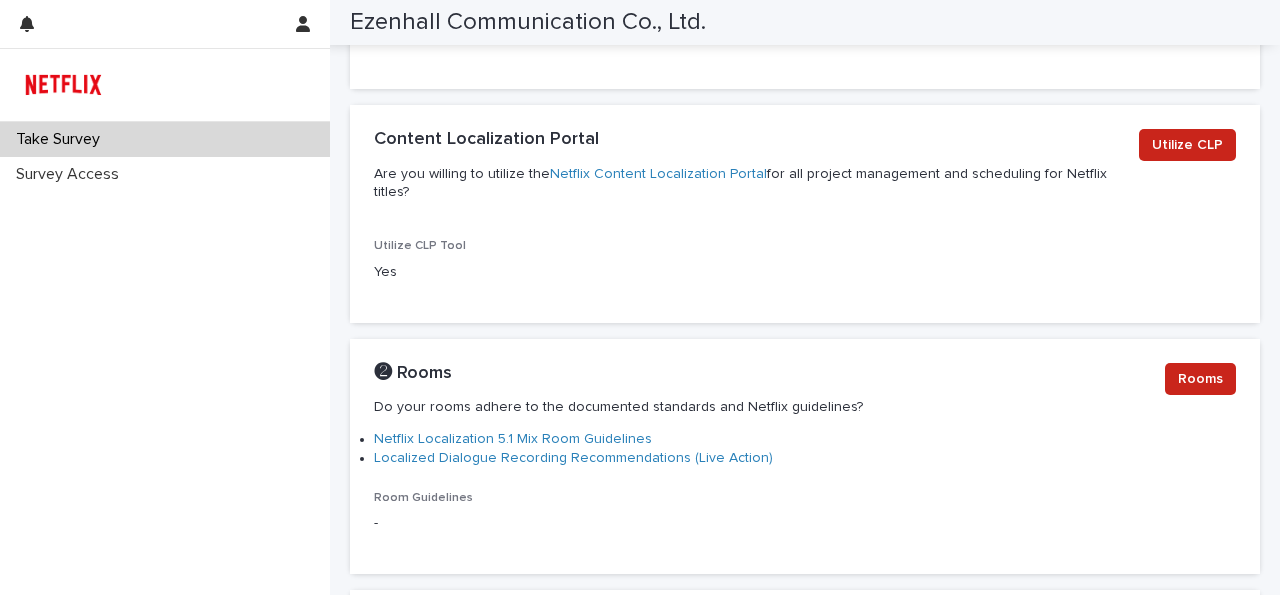 scroll, scrollTop: 1008, scrollLeft: 0, axis: vertical 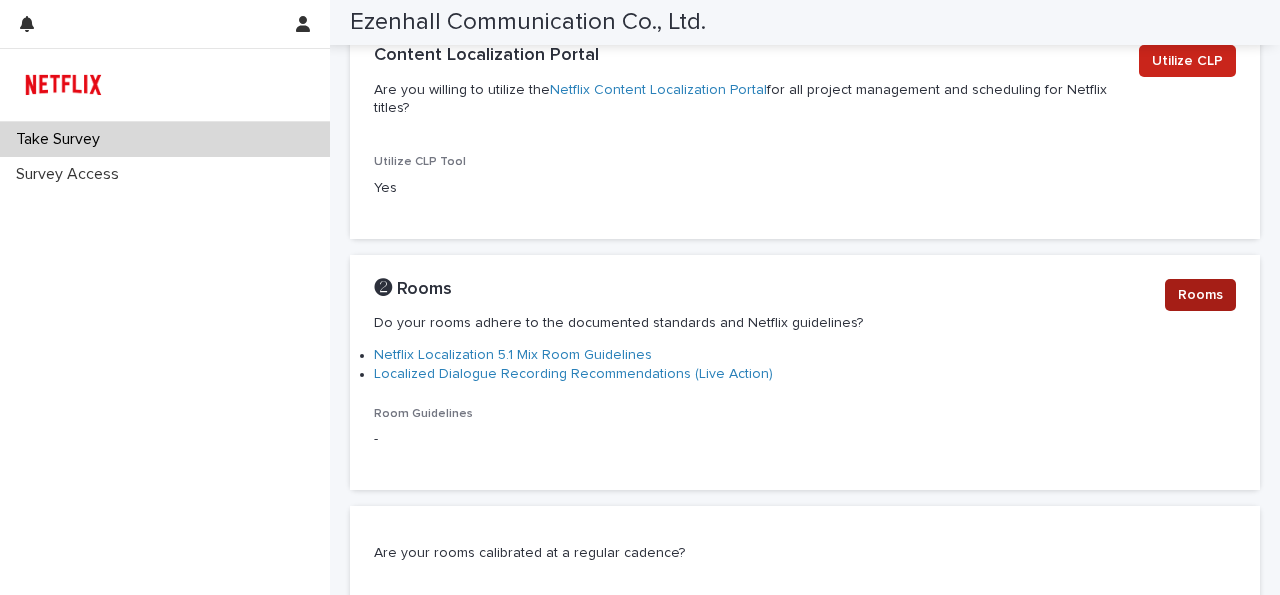 click on "Rooms" at bounding box center [1200, 295] 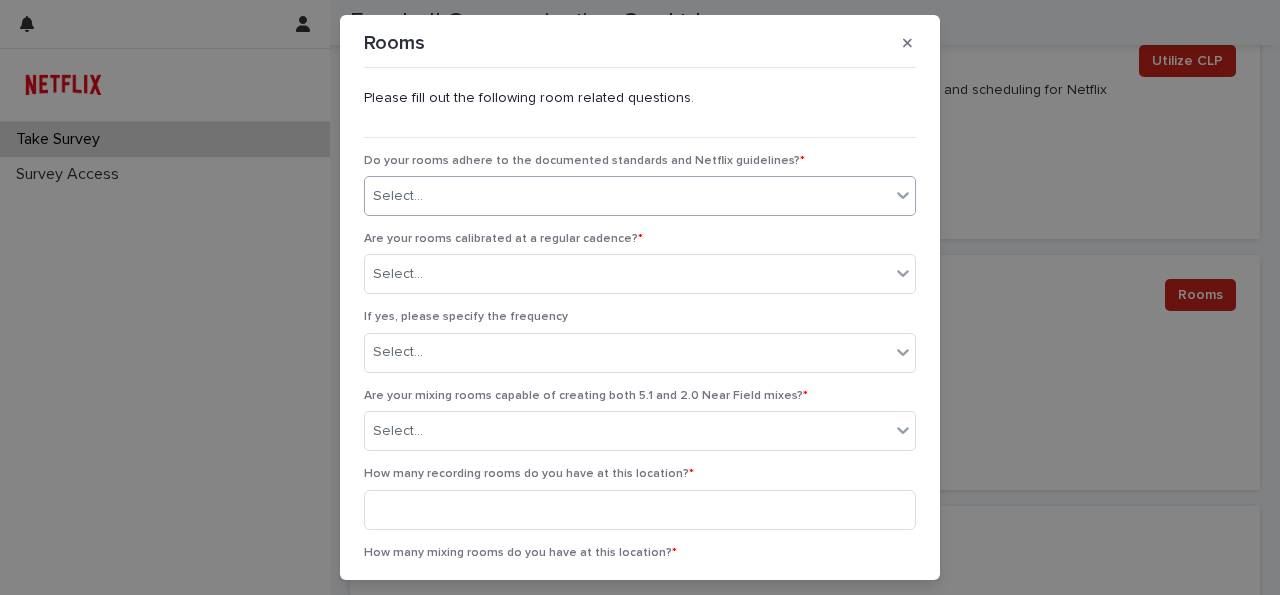 click on "Select..." at bounding box center [627, 196] 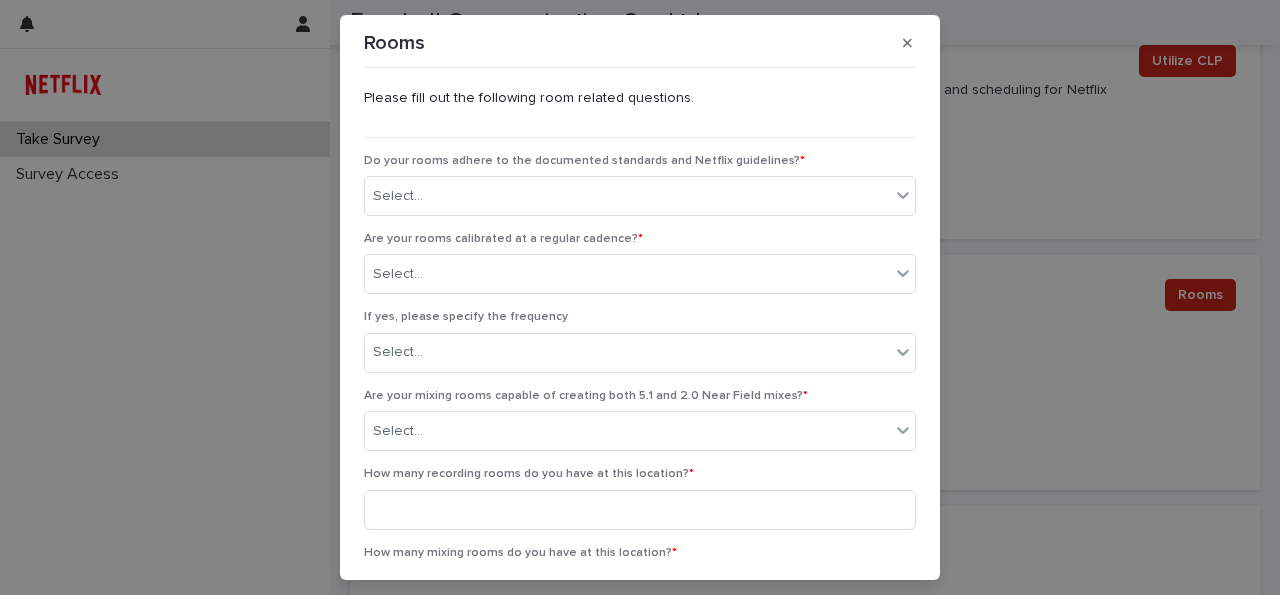 click on "Rooms Please fill out the following room related questions. Do your rooms adhere to the documented standards and Netflix guidelines? * Select... Are your rooms calibrated at a regular cadence? * Select... If yes, please specify the frequency Select... Are your mixing rooms capable of creating both 5.1 and 2.0 Near Field mixes? * Select... How many recording rooms do you have at this location? * How many mixing rooms do you have at this location? * Cancel Save" at bounding box center [640, 297] 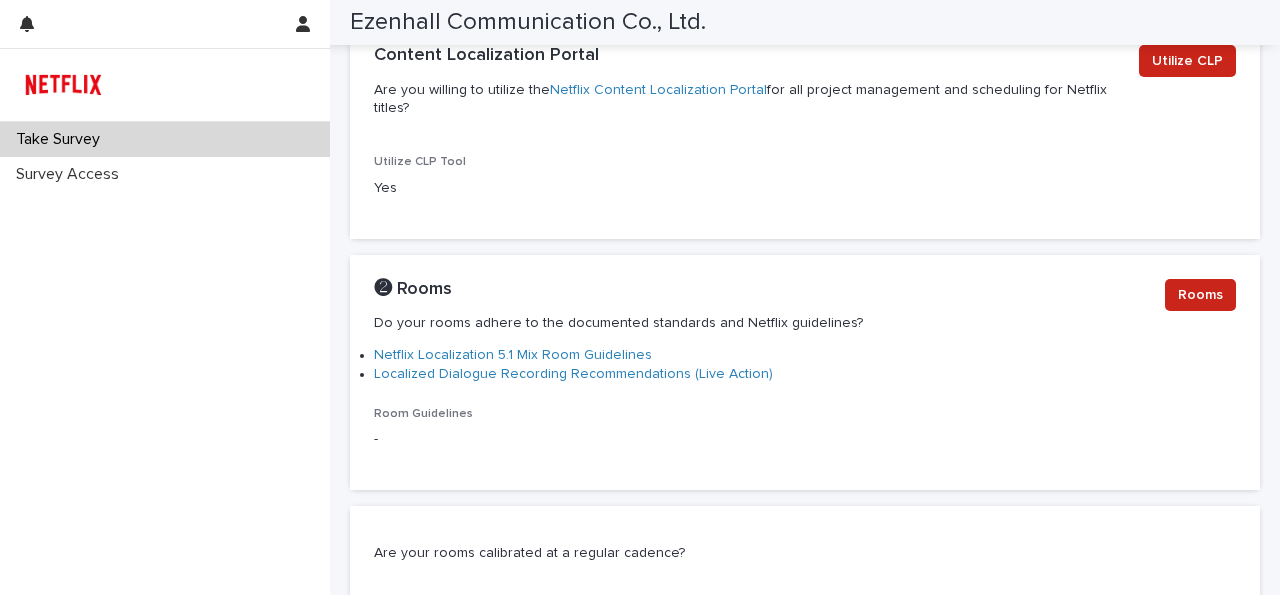 click on "Netflix Localization 5.1 Mix Room Guidelines" at bounding box center [513, 355] 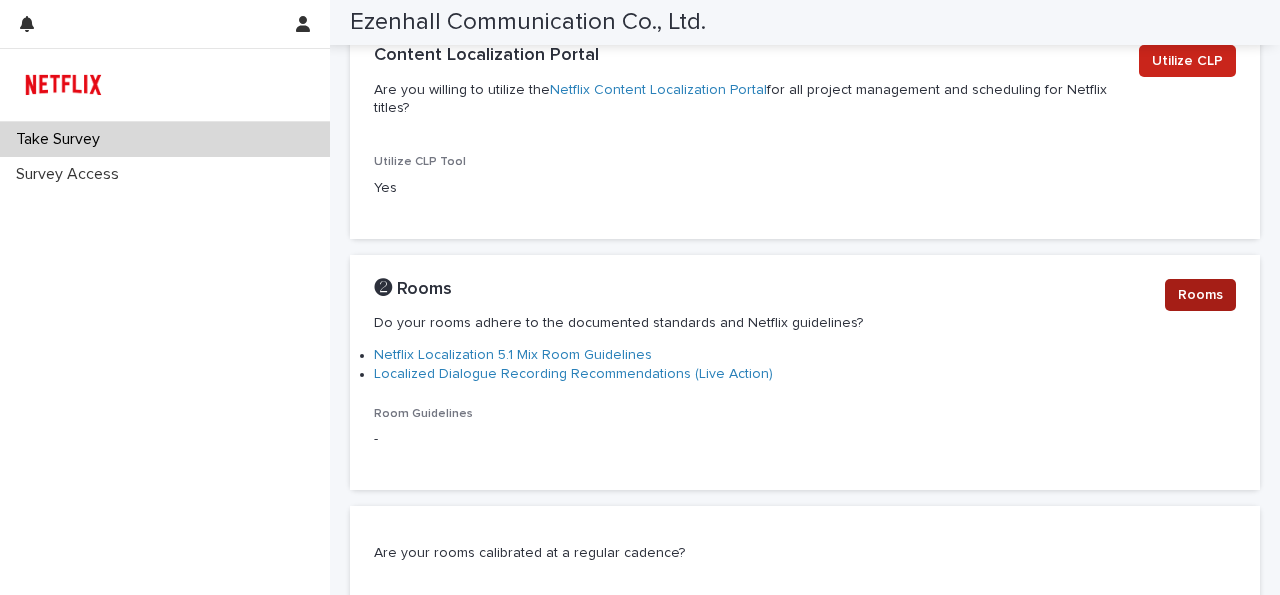 click on "Rooms" at bounding box center [1200, 295] 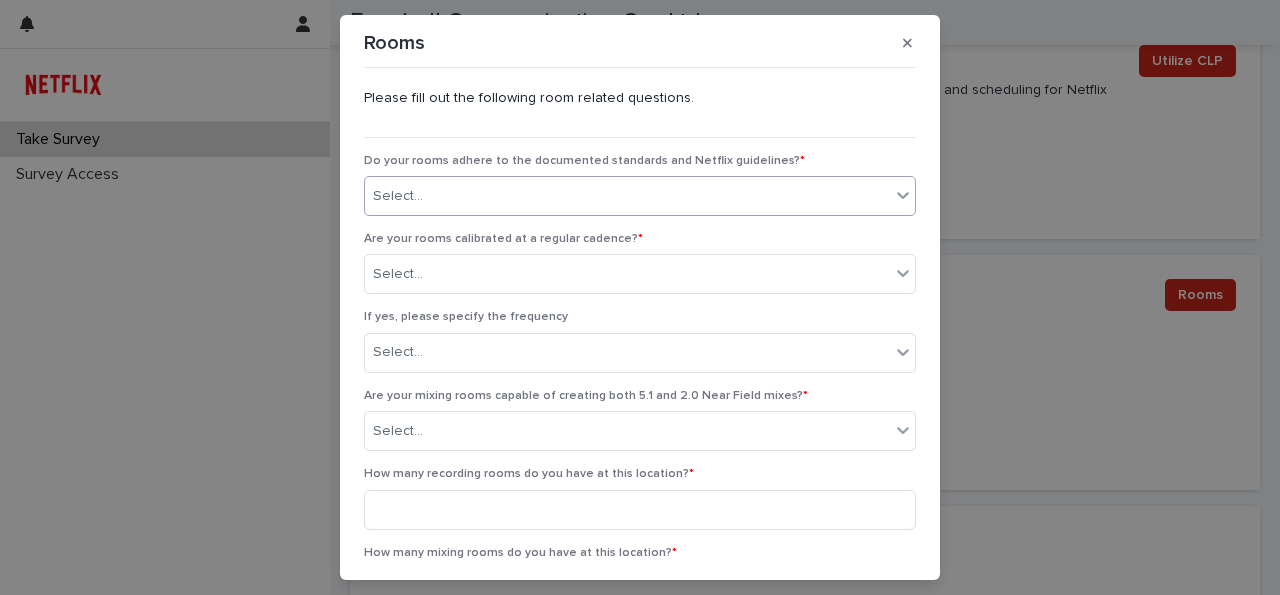 click on "Select..." at bounding box center [627, 196] 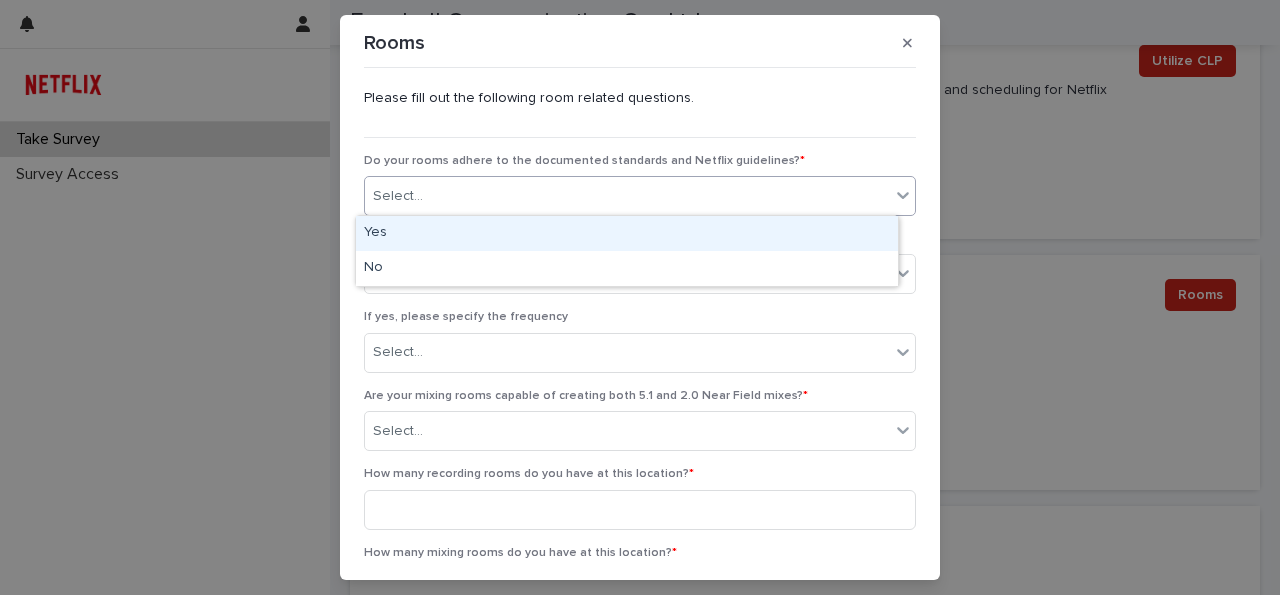 click on "Yes" at bounding box center [627, 233] 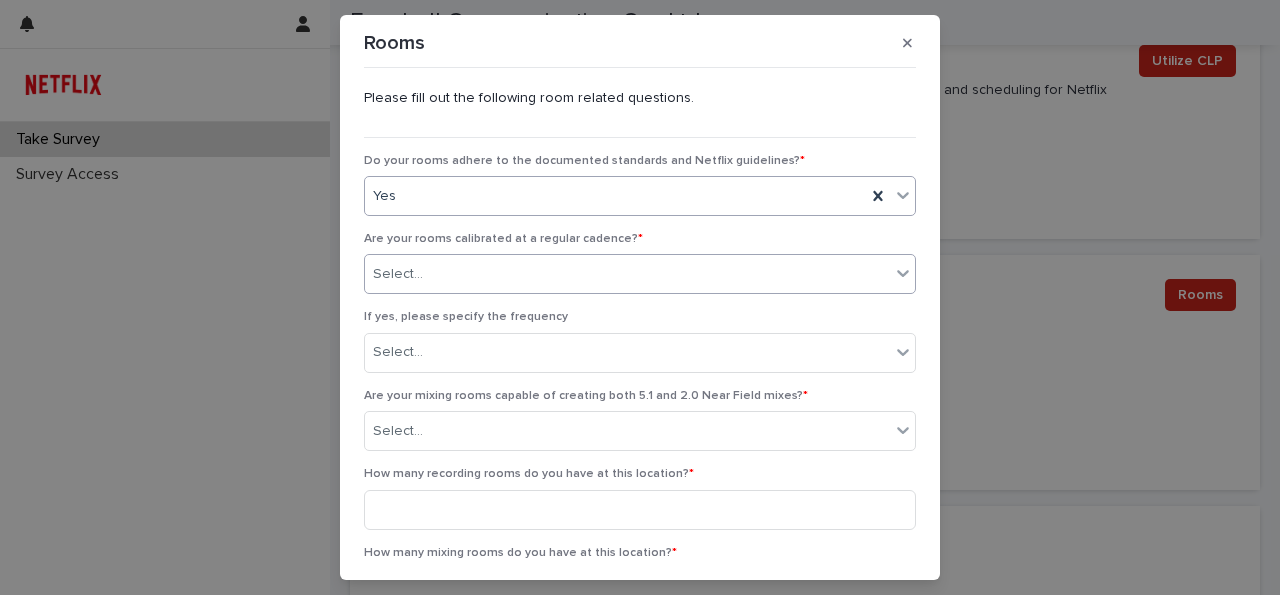 click on "Select..." at bounding box center (627, 274) 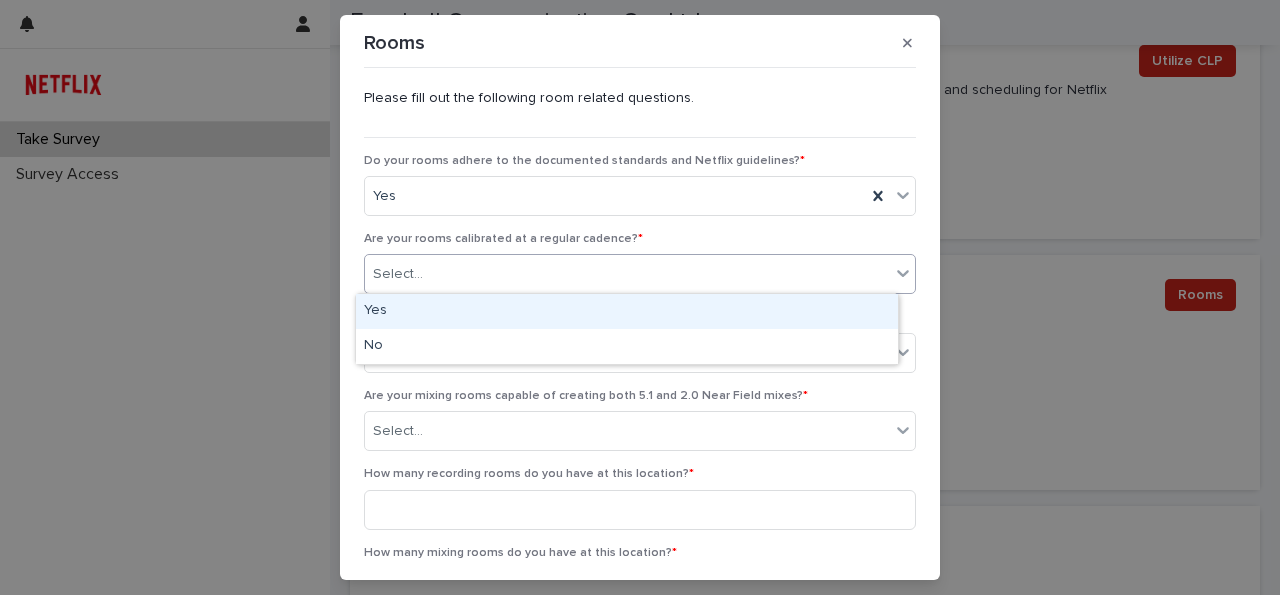click on "Yes" at bounding box center (627, 311) 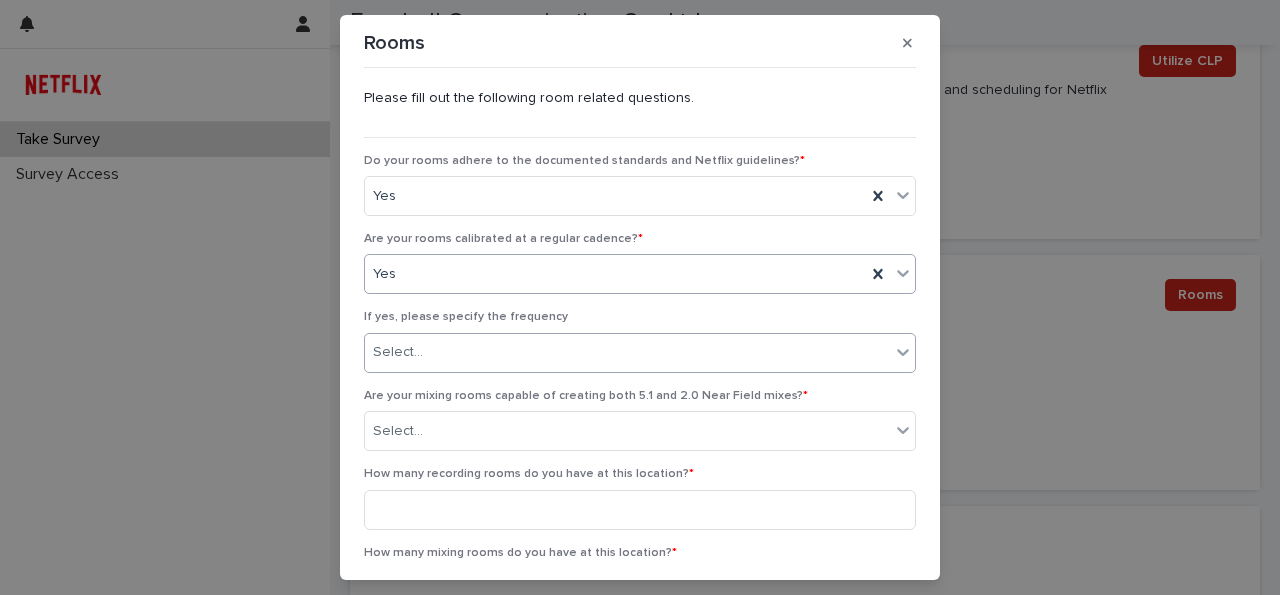 click on "Select..." at bounding box center [627, 352] 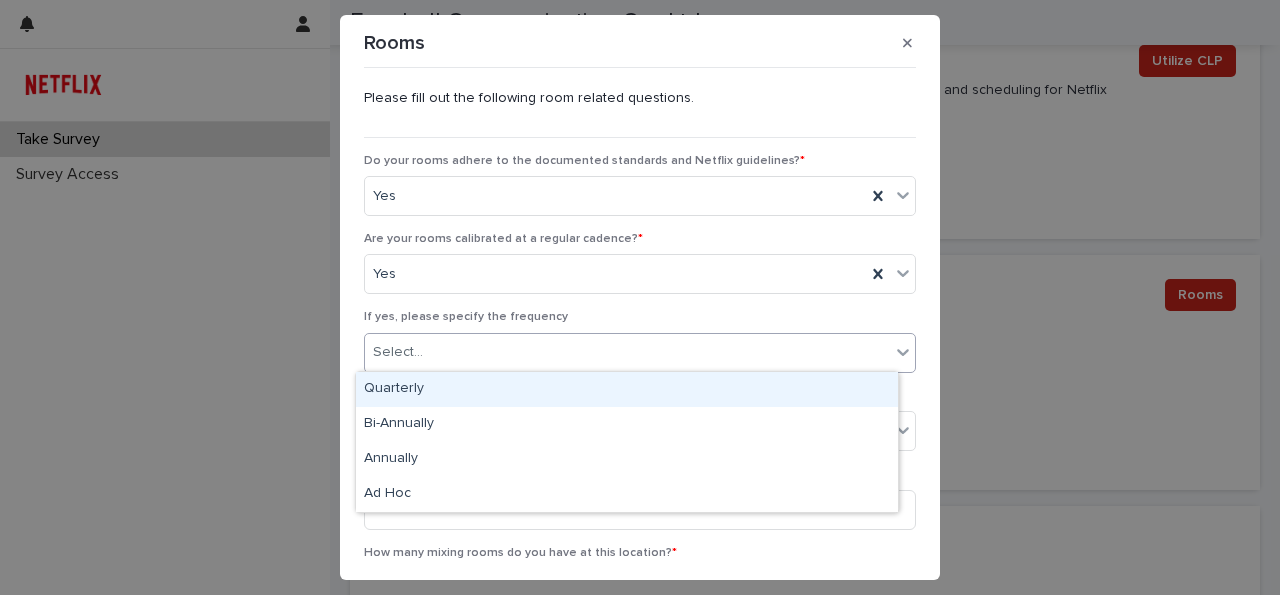 click on "Are your rooms calibrated at a regular cadence? * Yes" at bounding box center [640, 271] 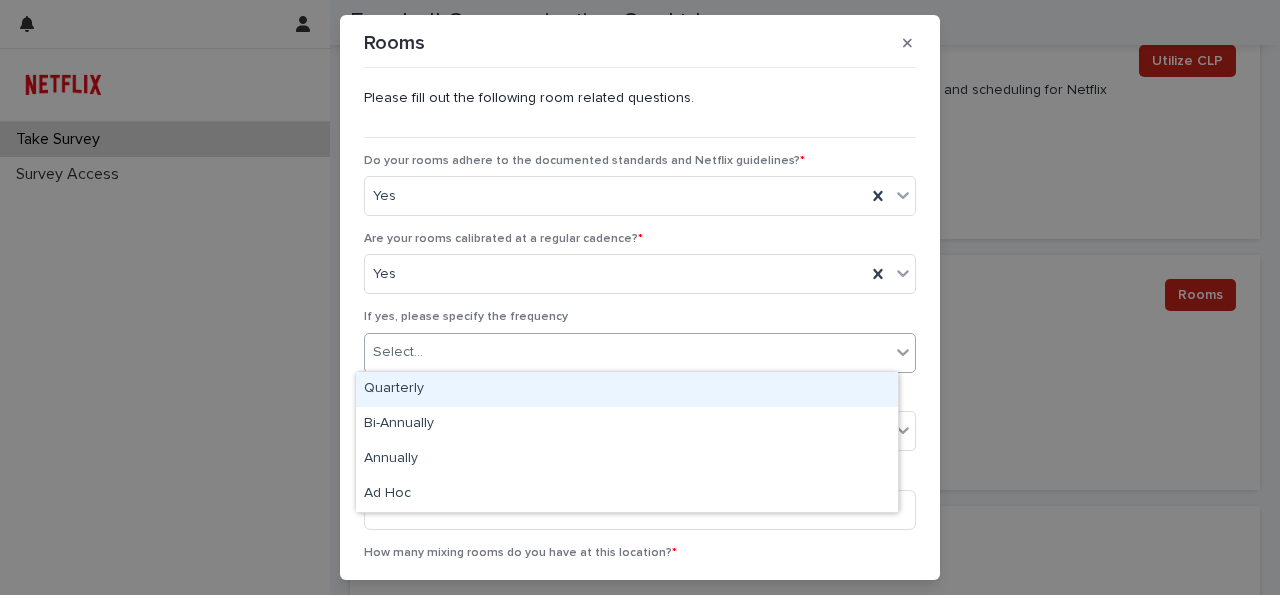 click on "Select..." at bounding box center [627, 352] 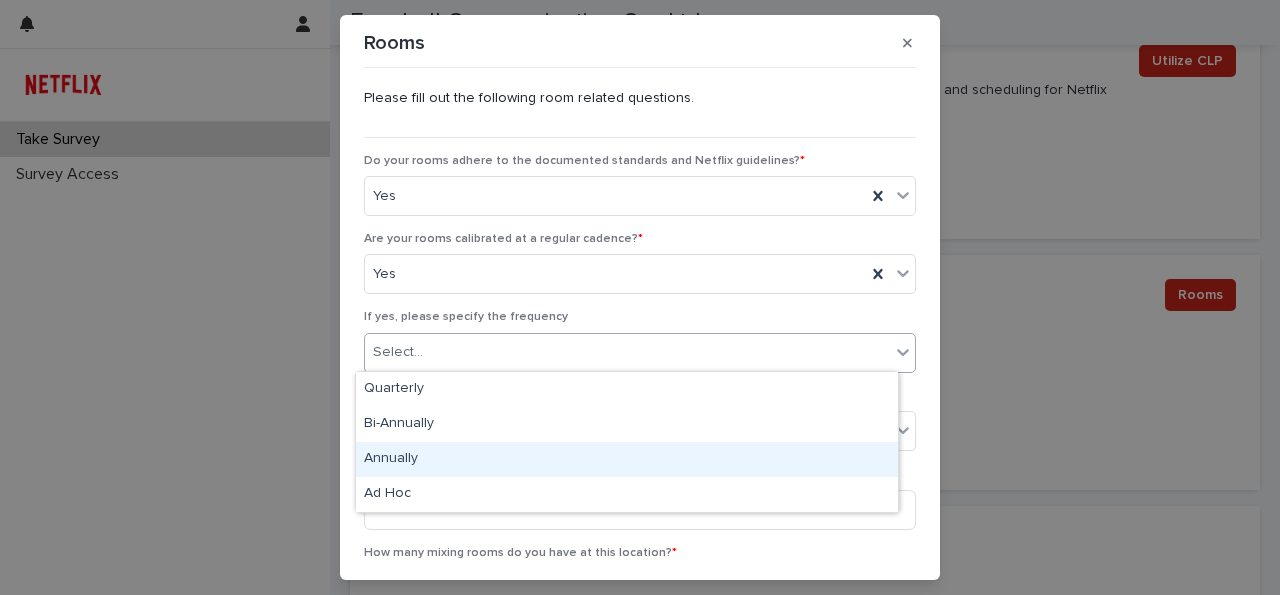 click on "Annually" at bounding box center [627, 459] 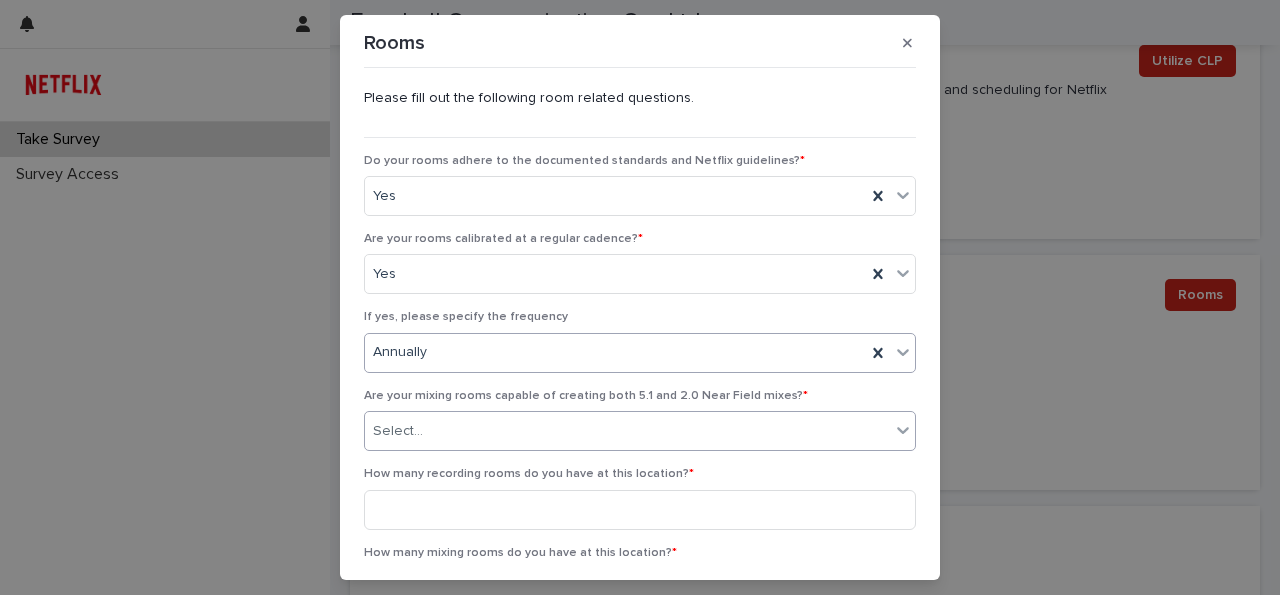 click on "Select..." at bounding box center (627, 431) 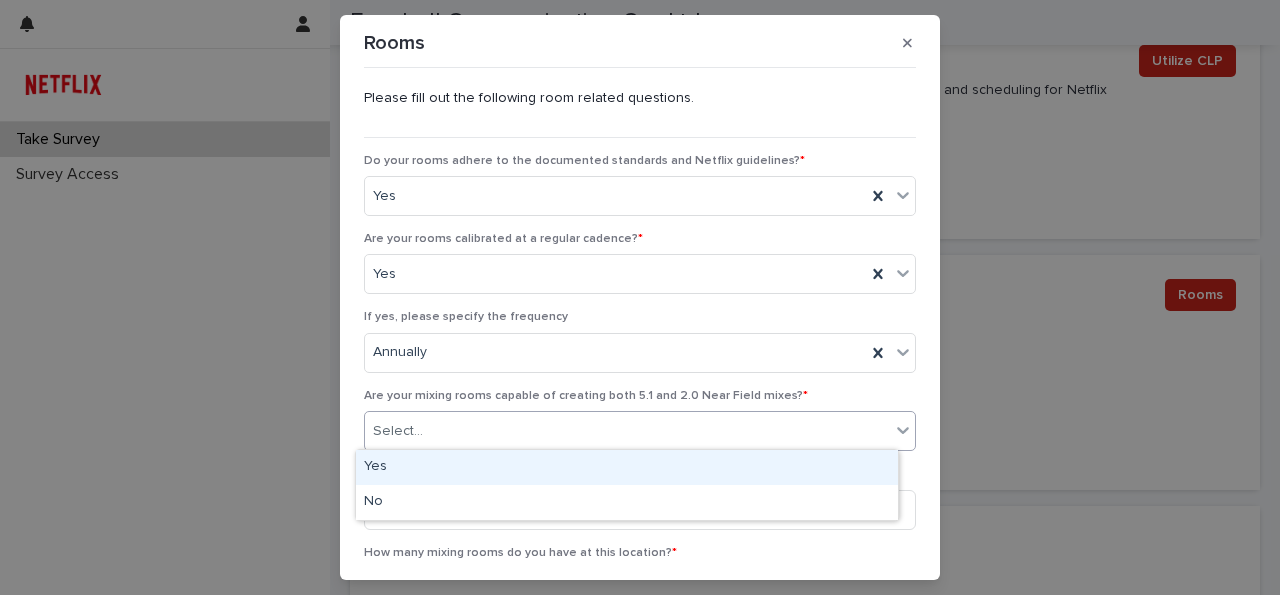 click on "Yes" at bounding box center [627, 467] 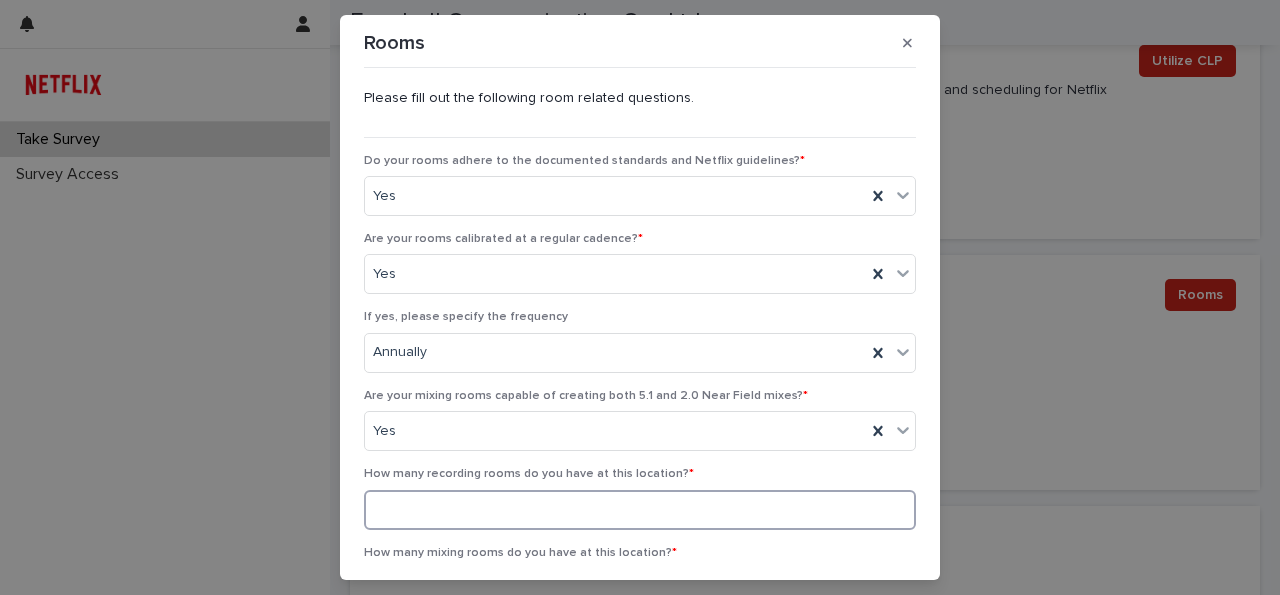 click at bounding box center (640, 510) 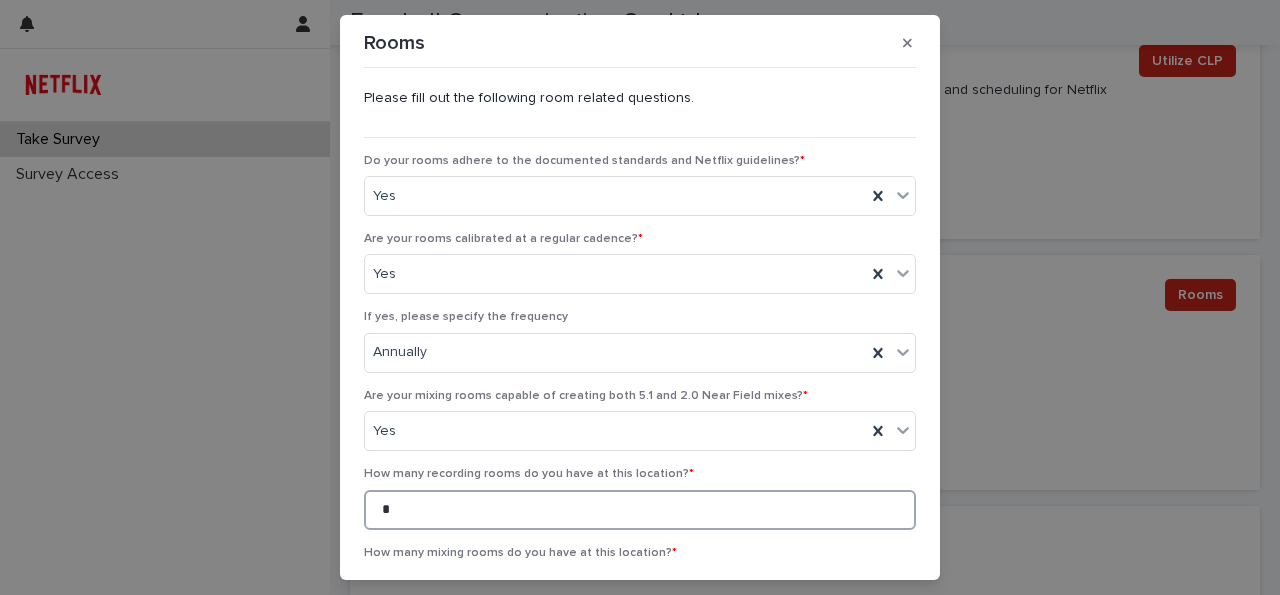 scroll, scrollTop: 125, scrollLeft: 0, axis: vertical 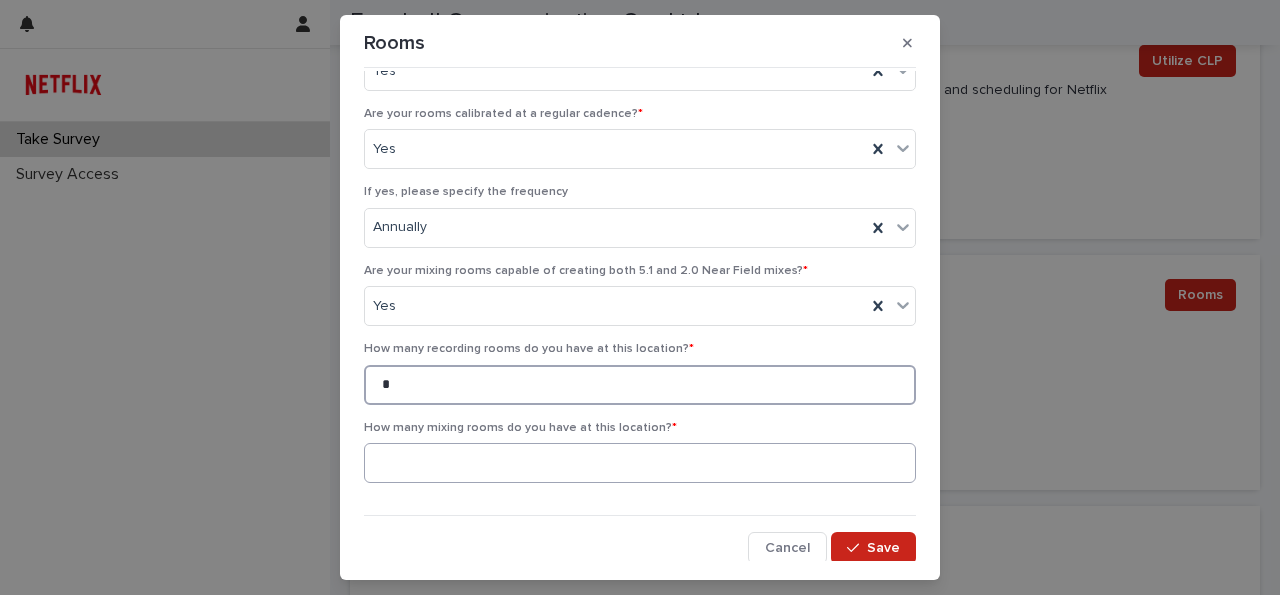 type on "*" 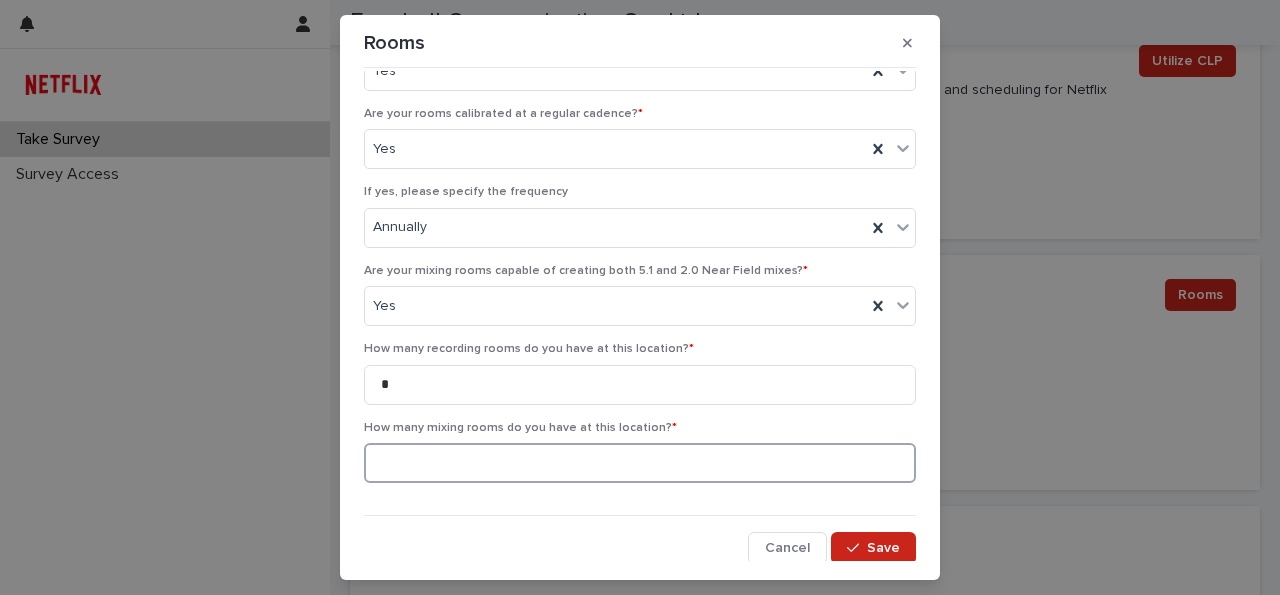 click at bounding box center (640, 463) 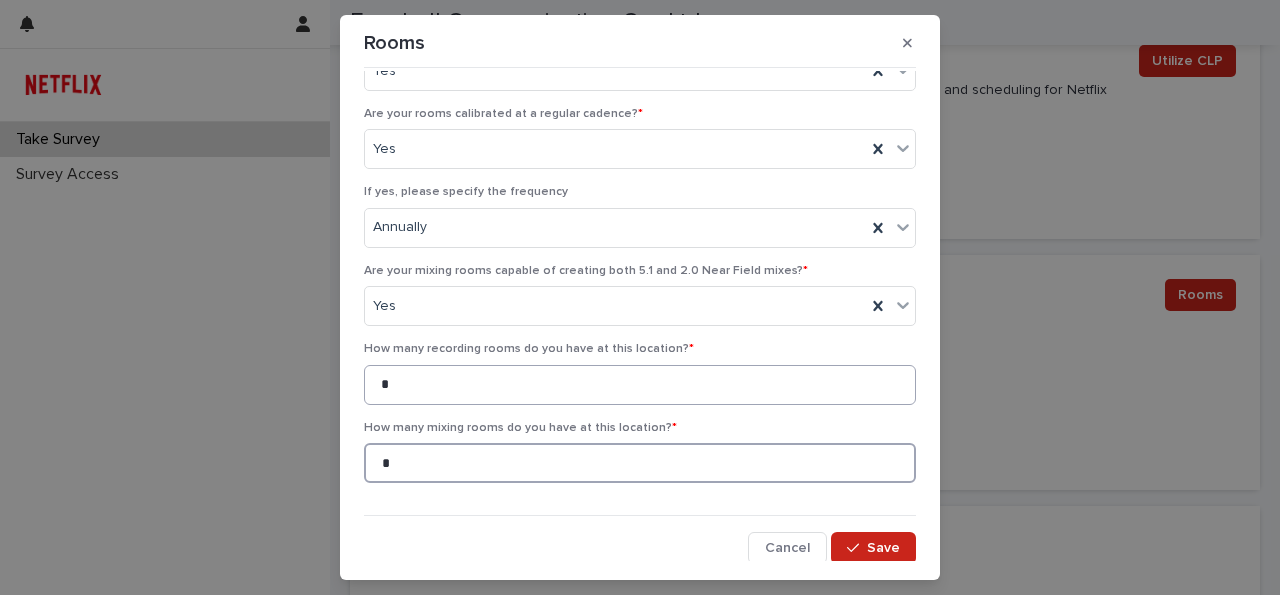 type on "*" 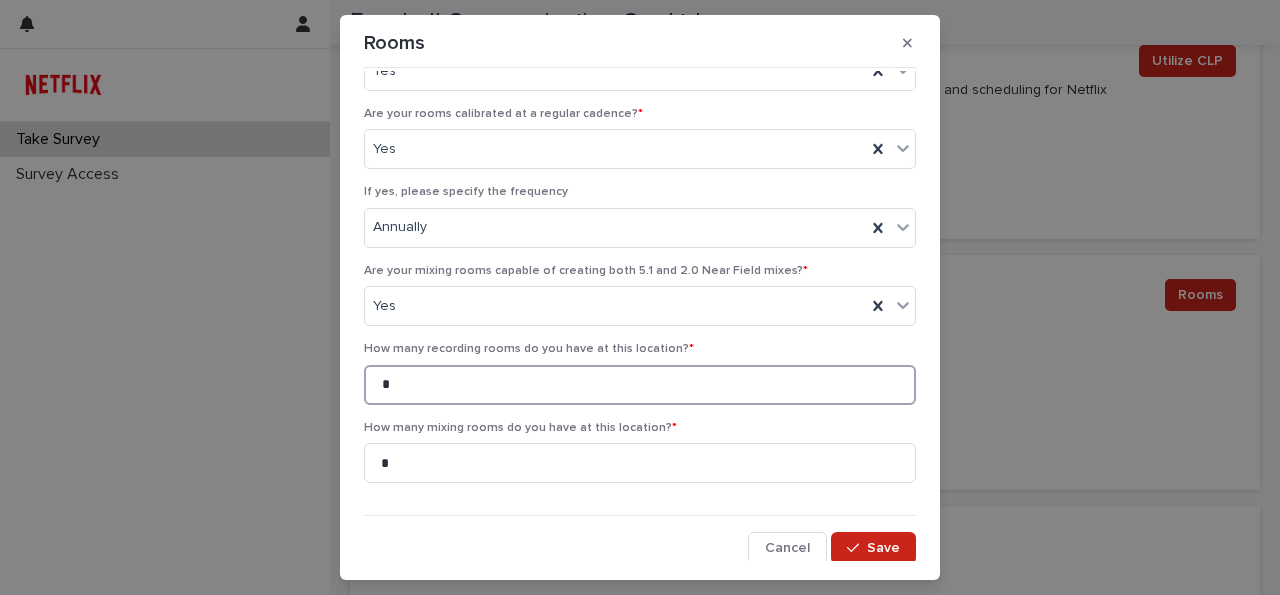 drag, startPoint x: 374, startPoint y: 372, endPoint x: 353, endPoint y: 363, distance: 22.847319 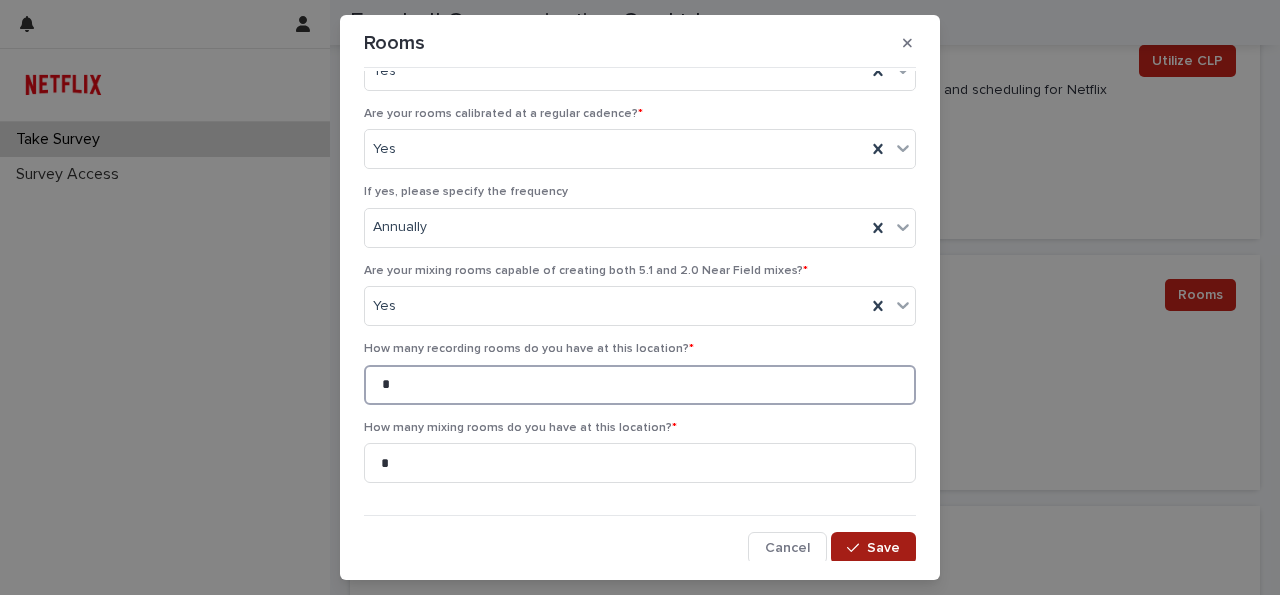 type on "*" 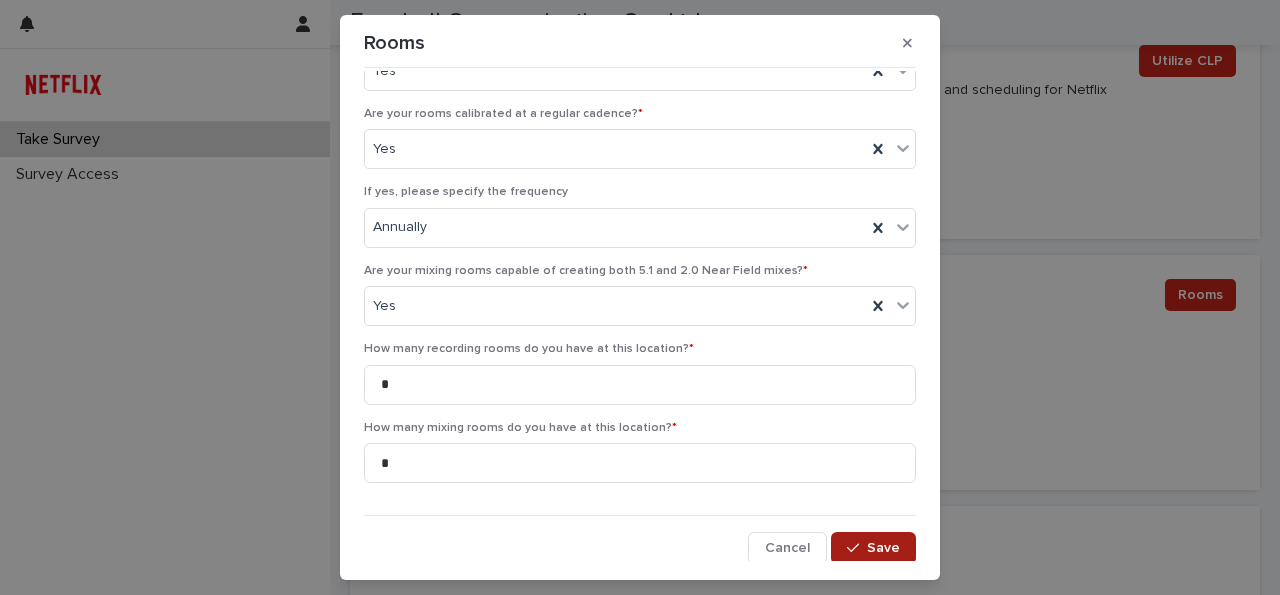 click on "Save" at bounding box center [883, 548] 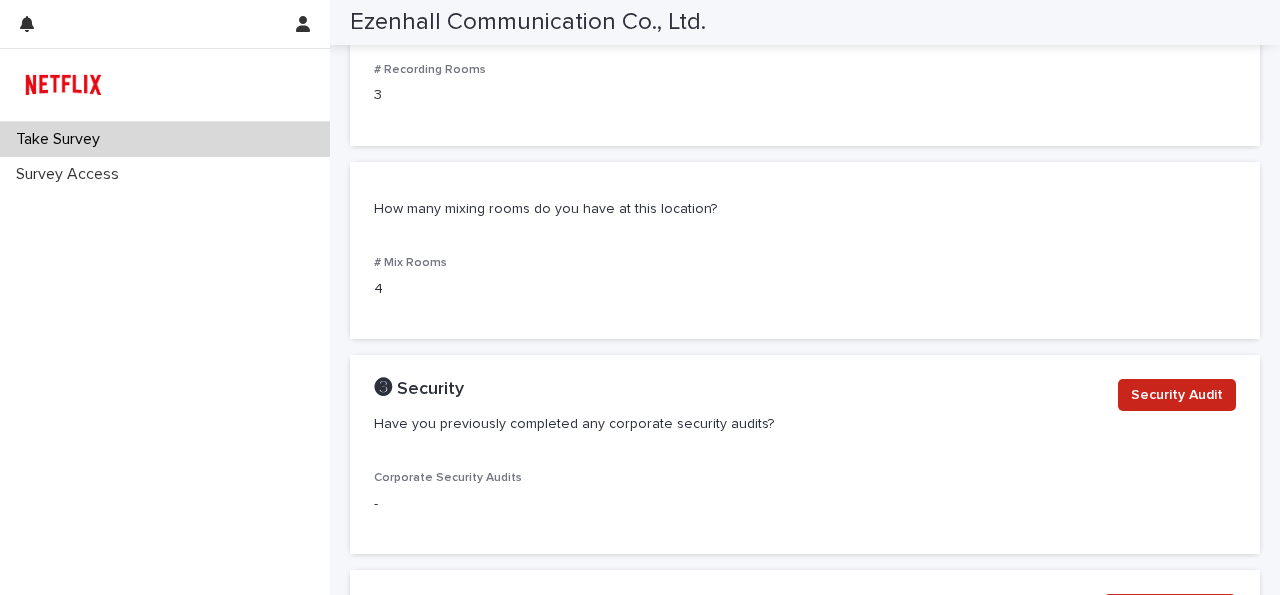 scroll, scrollTop: 2100, scrollLeft: 0, axis: vertical 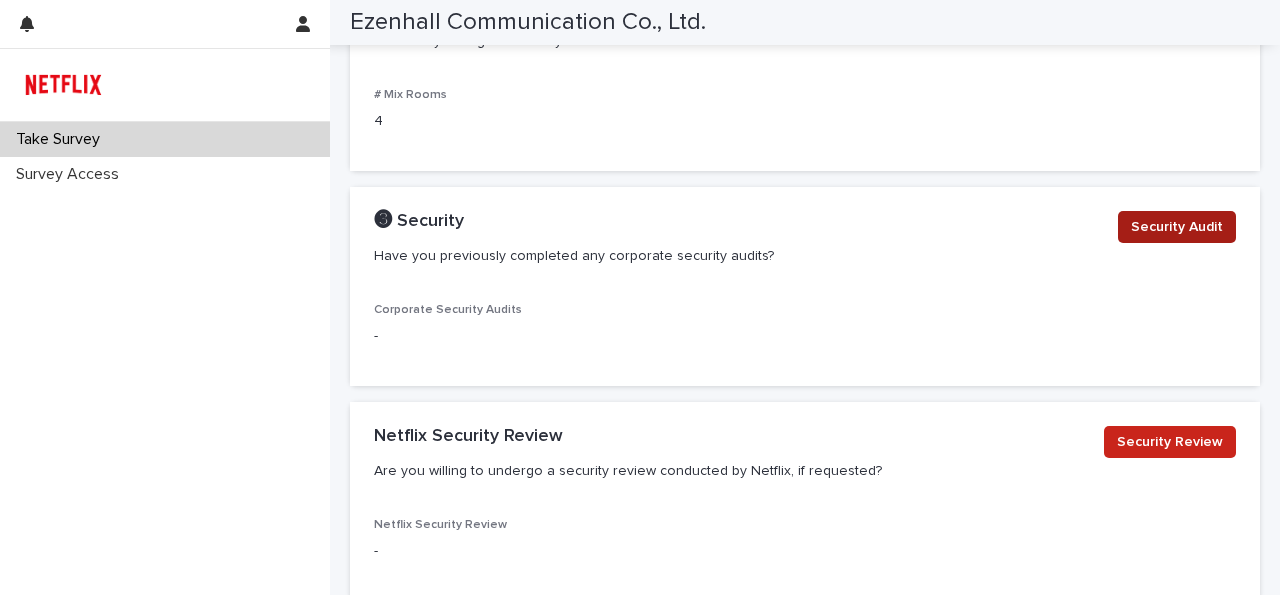 click on "Security Audit" at bounding box center (1177, 227) 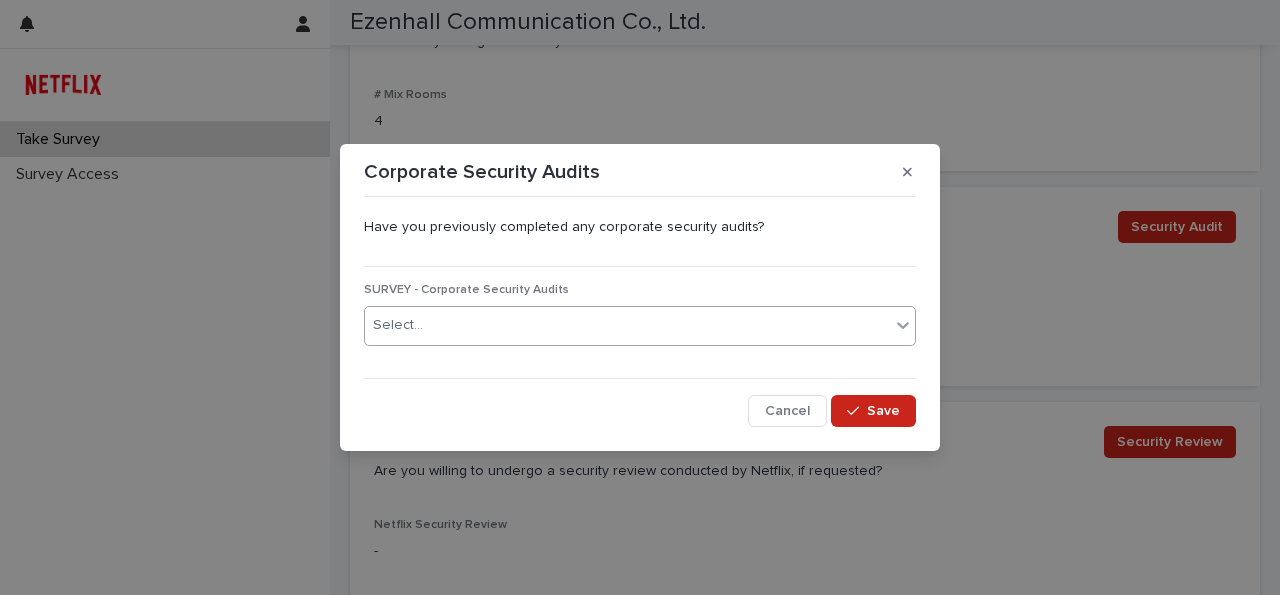 click on "Select..." at bounding box center [627, 325] 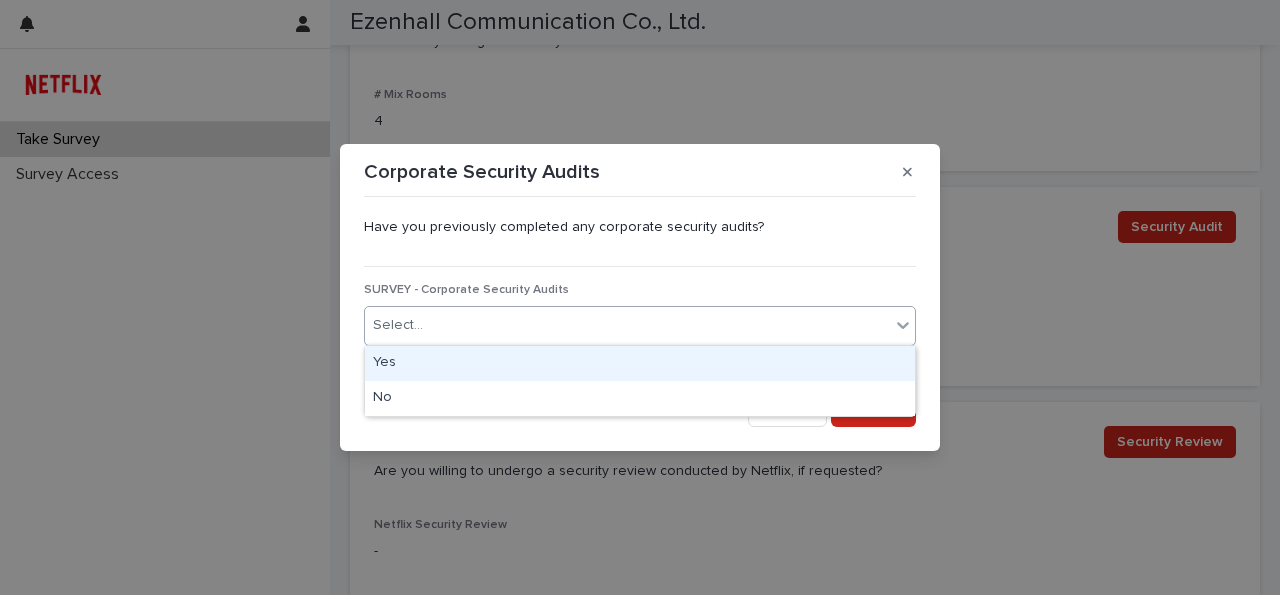 click on "Yes" at bounding box center [640, 363] 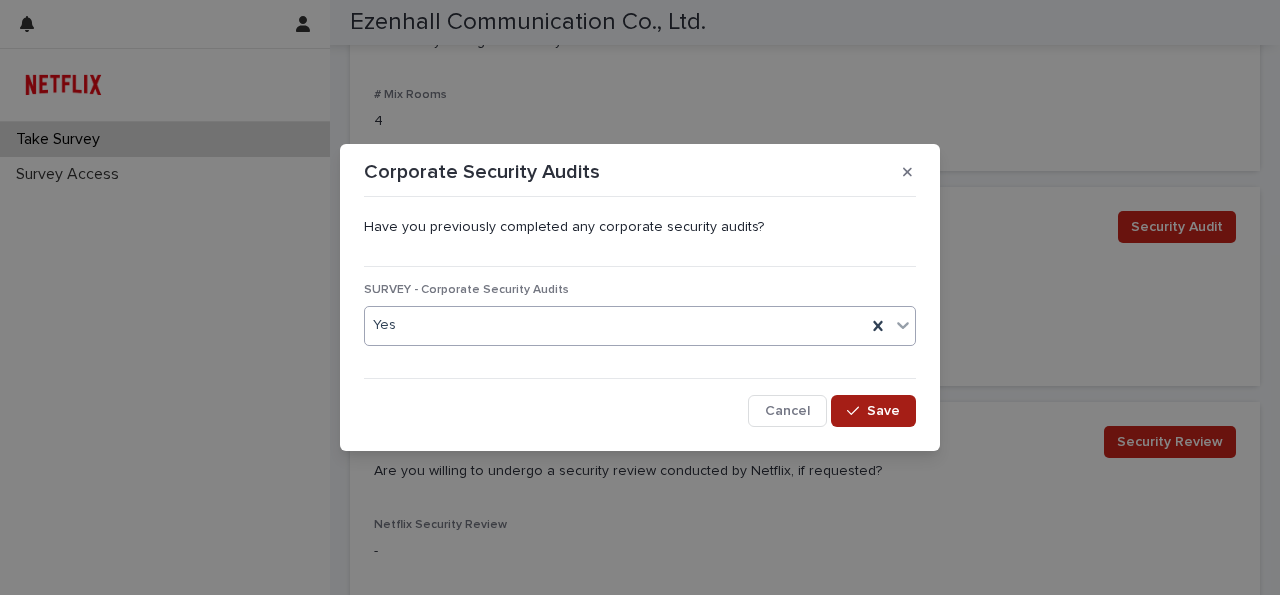 click on "Save" at bounding box center (883, 411) 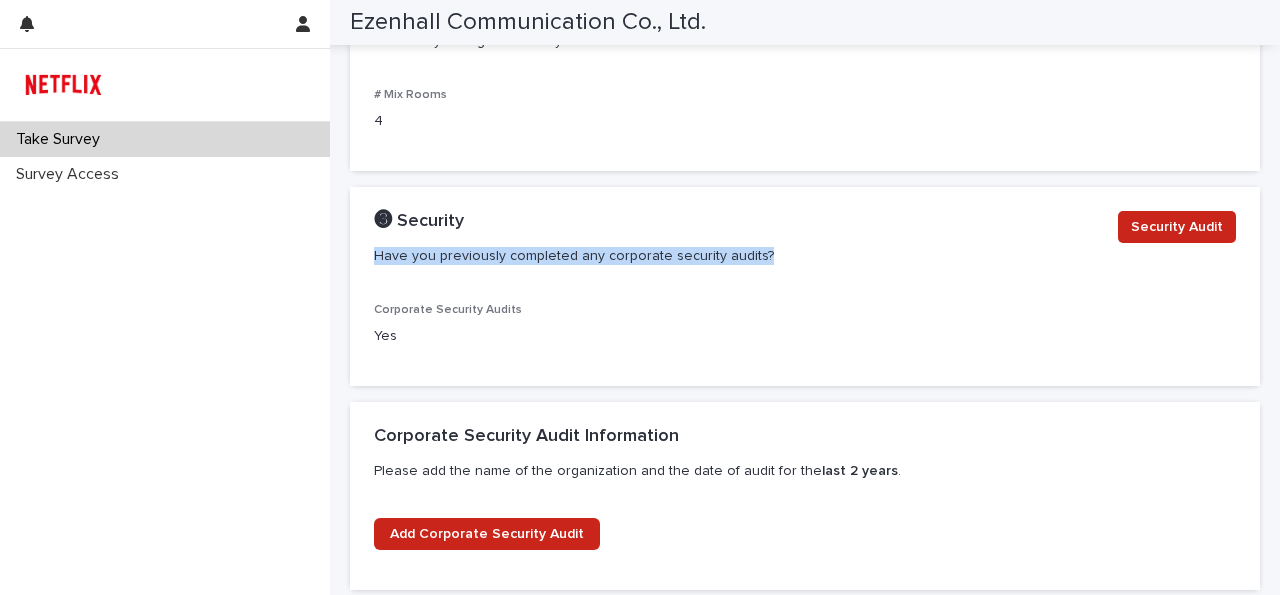 drag, startPoint x: 578, startPoint y: 310, endPoint x: 367, endPoint y: 288, distance: 212.14381 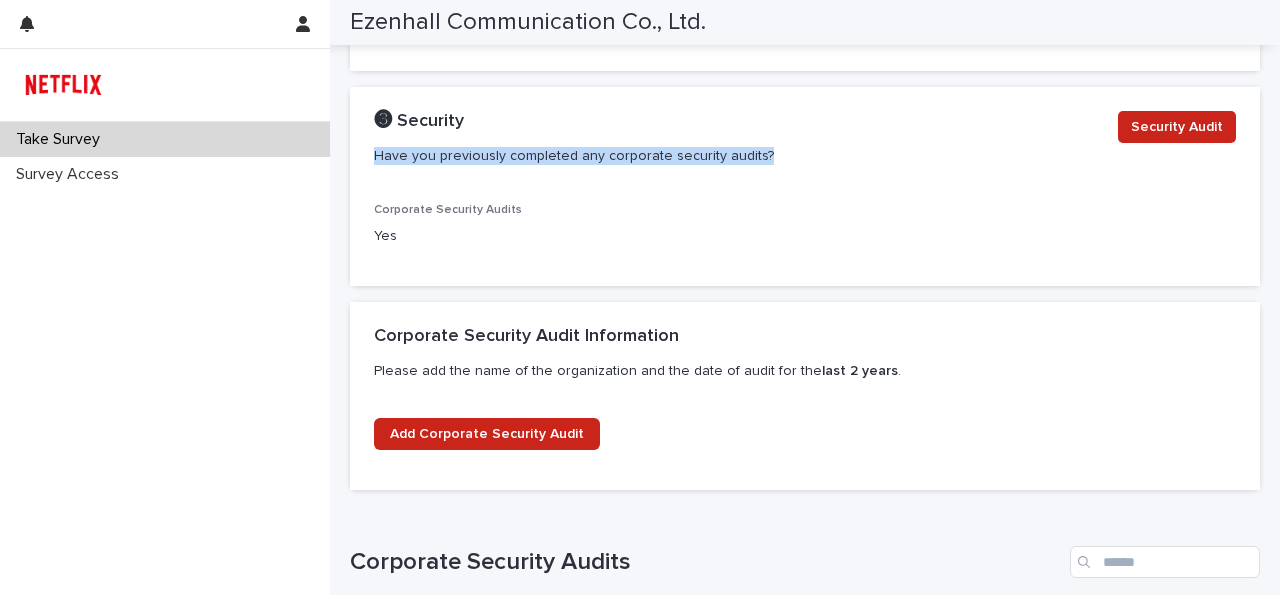 scroll, scrollTop: 2268, scrollLeft: 0, axis: vertical 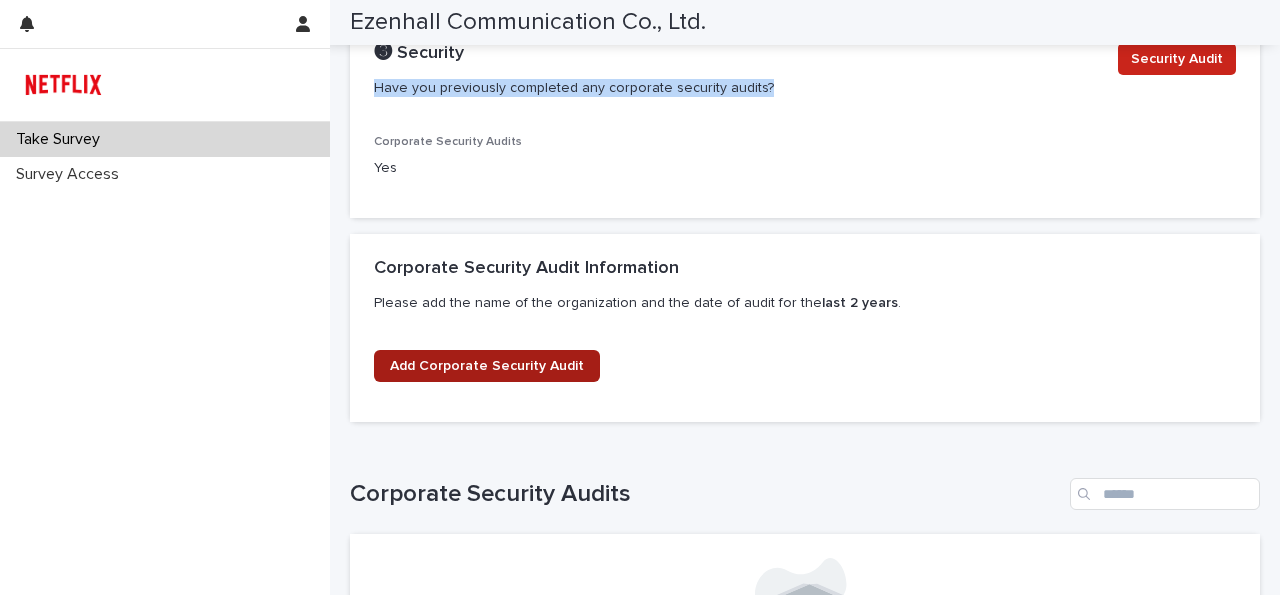 click on "Add Corporate Security Audit" at bounding box center (487, 366) 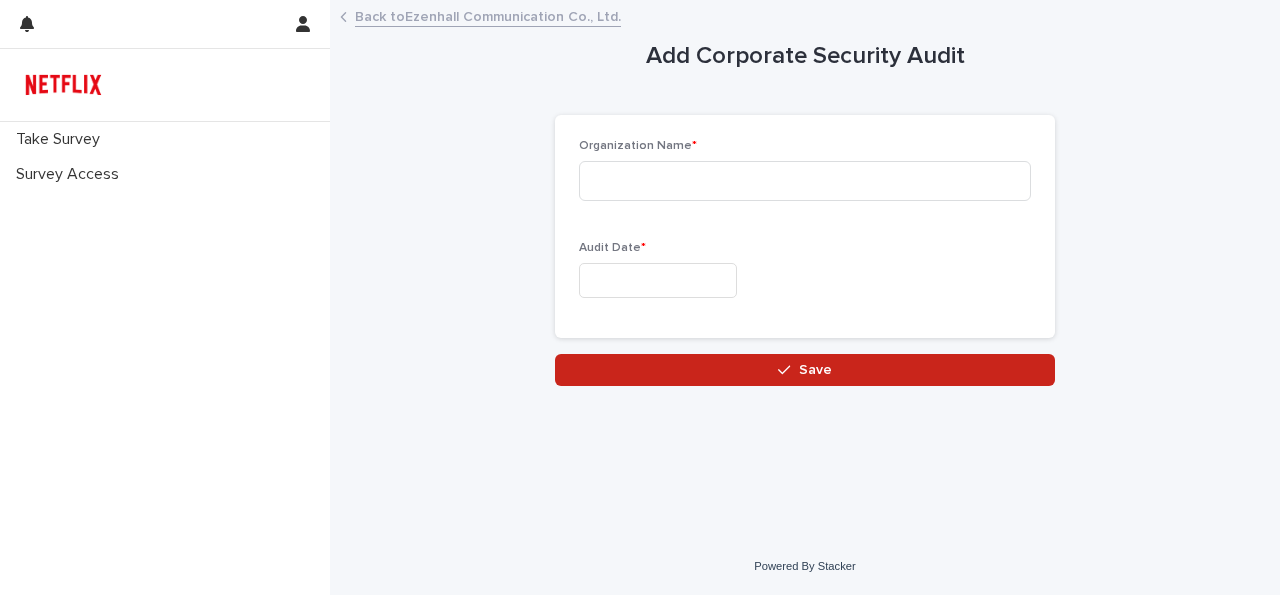 scroll, scrollTop: 0, scrollLeft: 0, axis: both 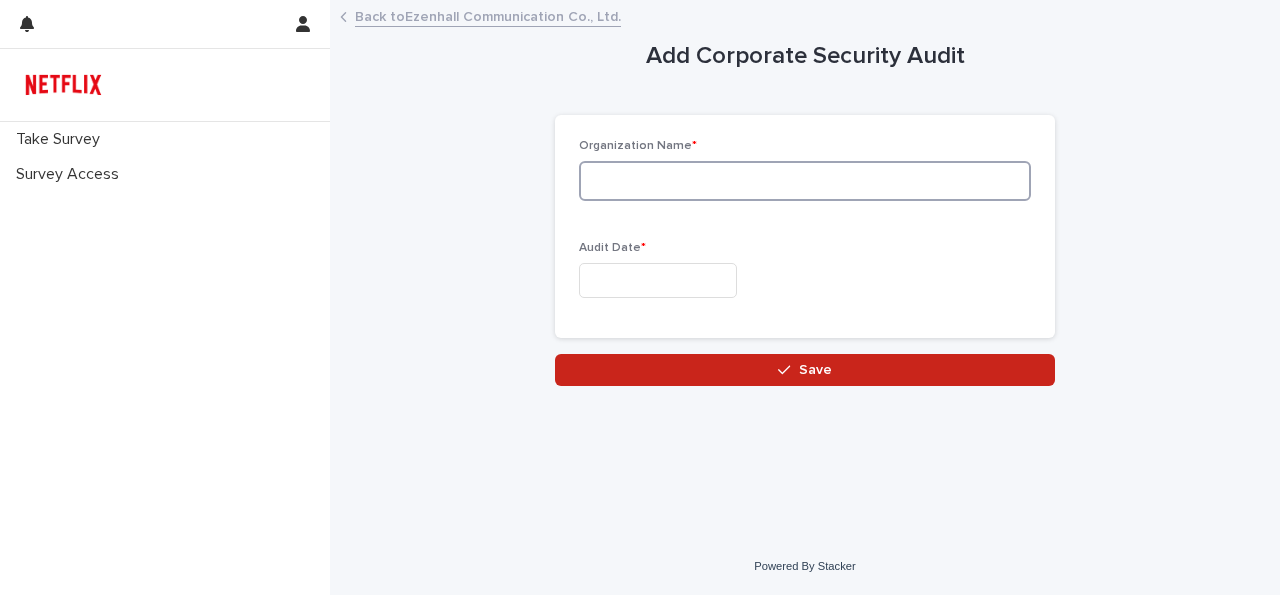 click at bounding box center (805, 181) 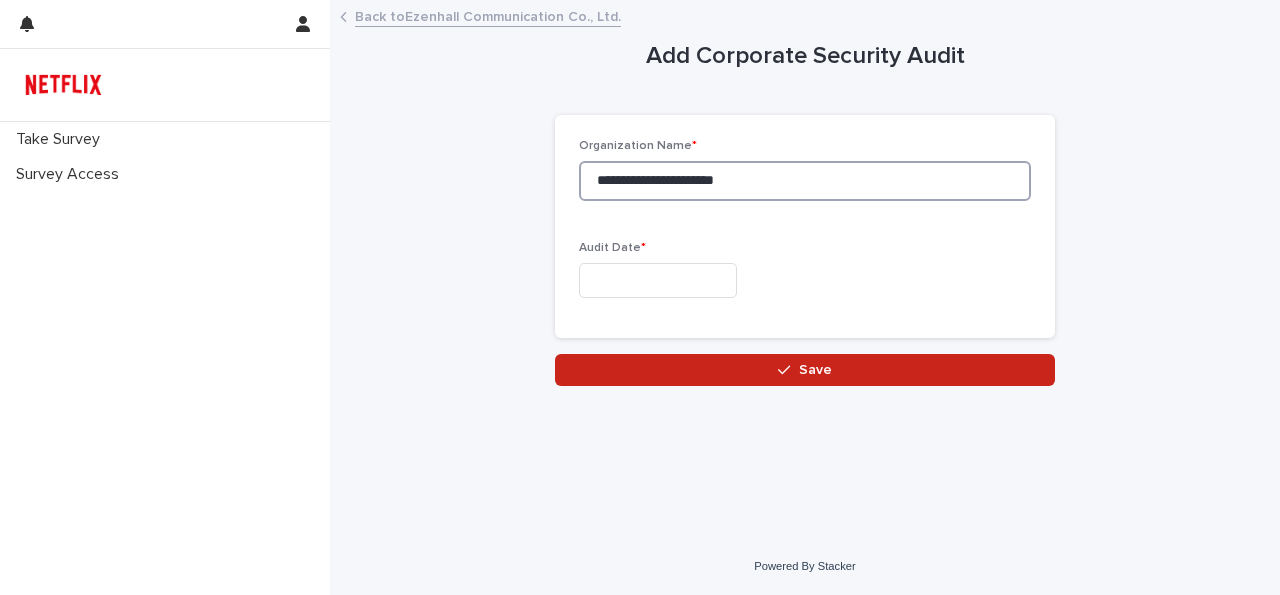 type on "**********" 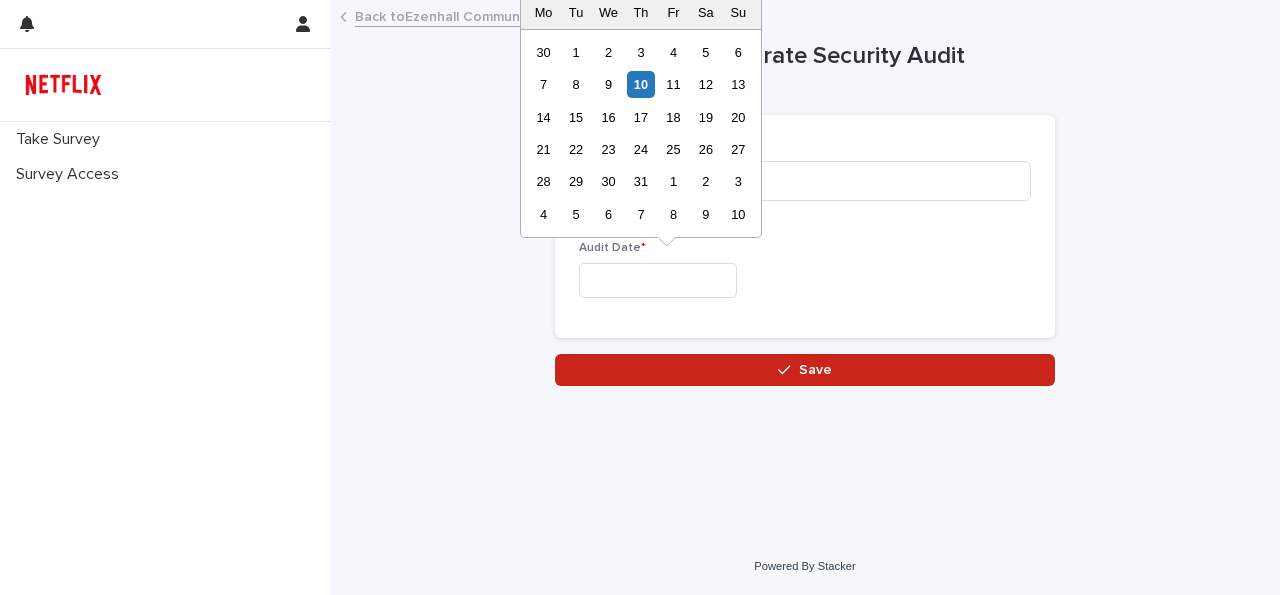 click at bounding box center [658, 280] 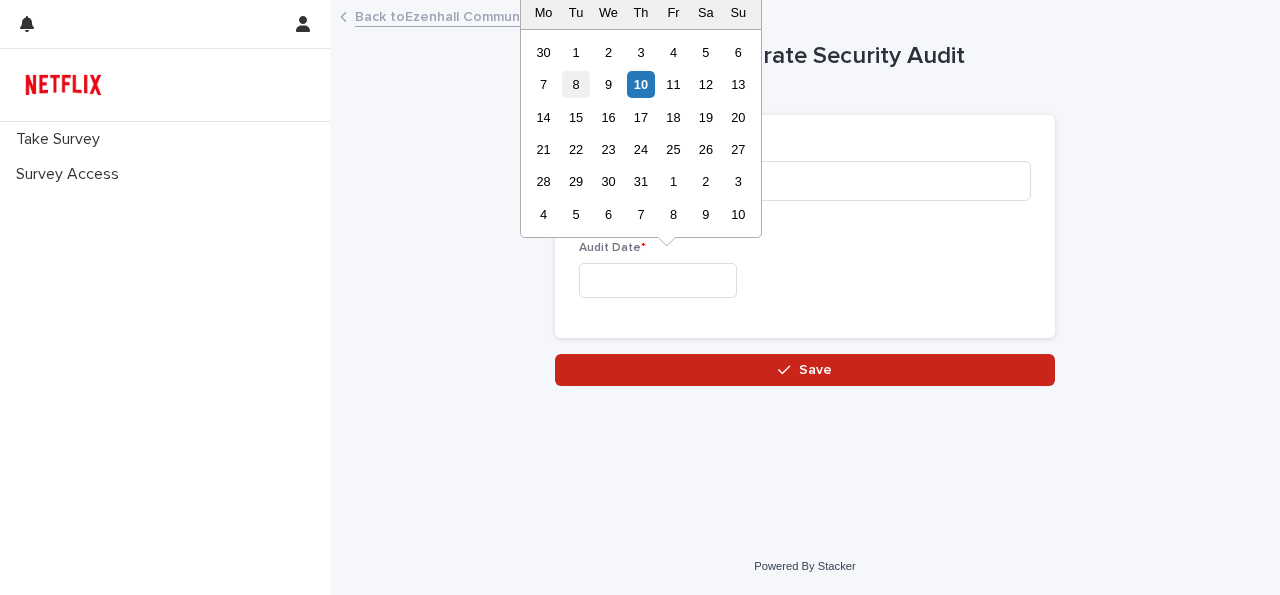click on "8" at bounding box center (575, 84) 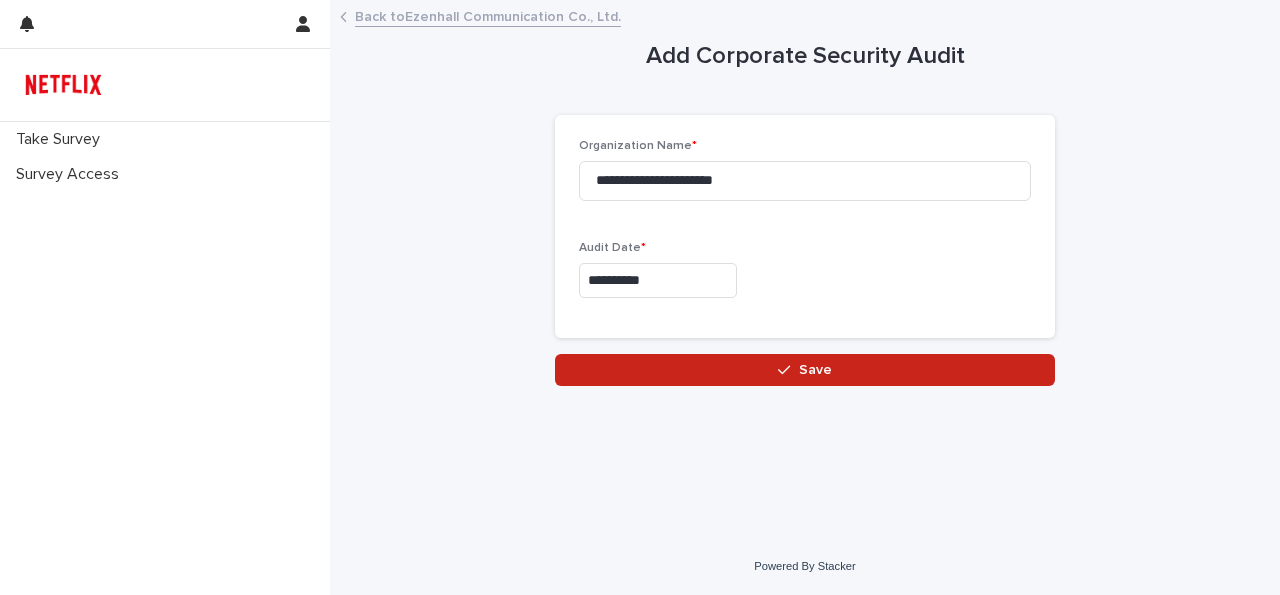click on "**********" at bounding box center (658, 280) 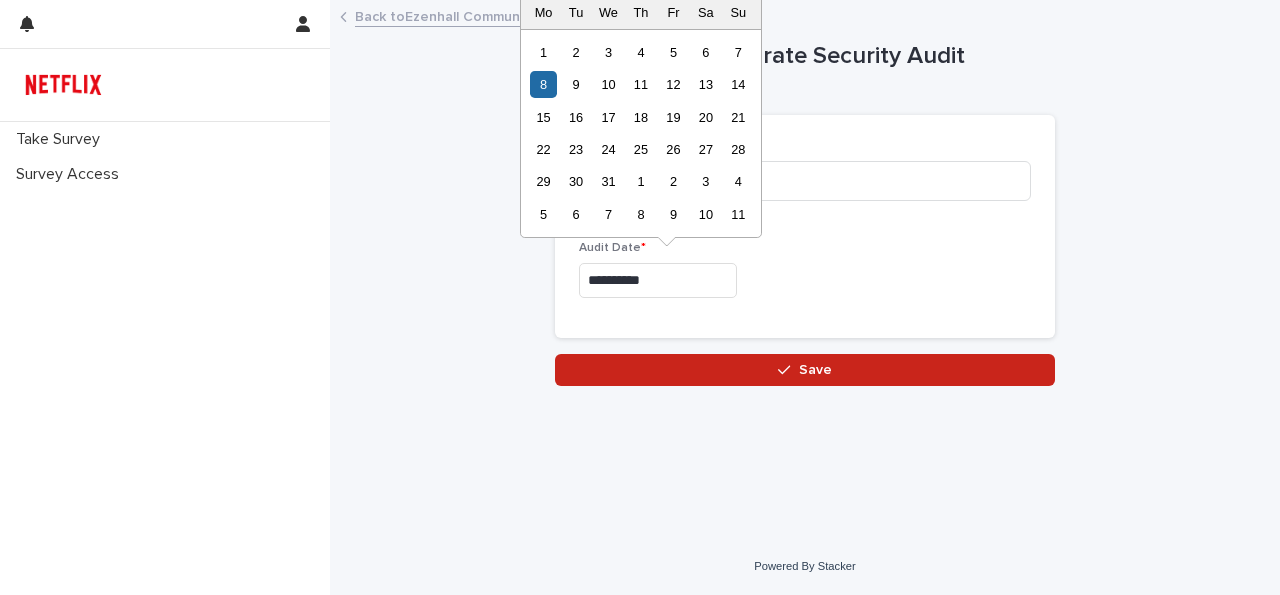 click on "**********" at bounding box center (658, 280) 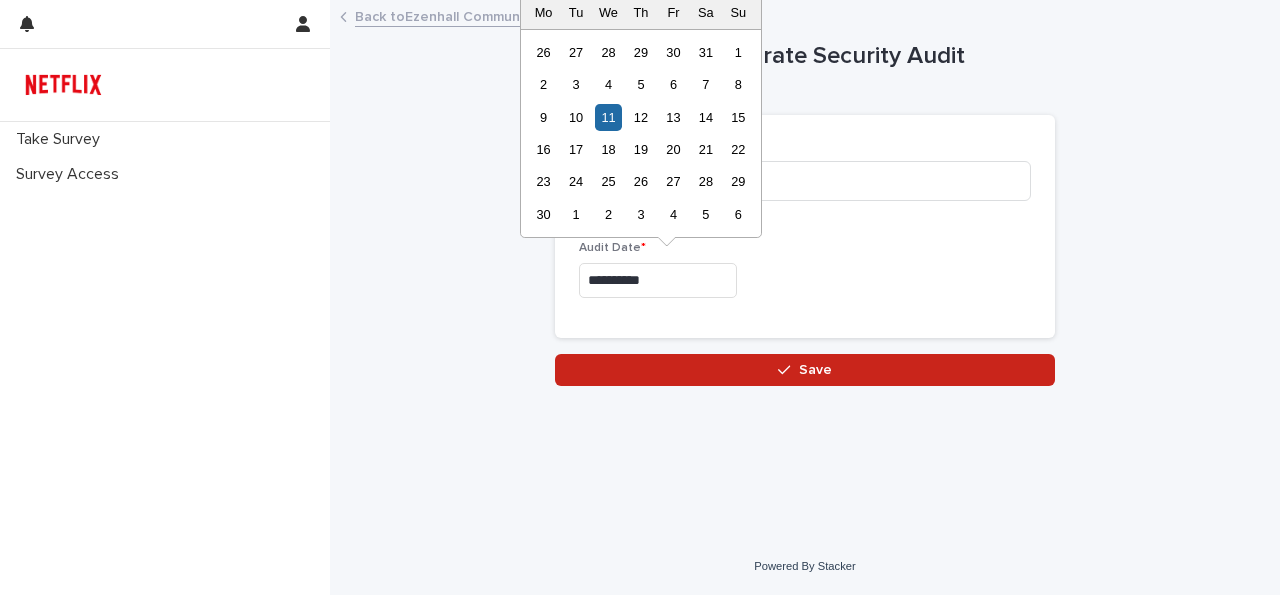 type on "**********" 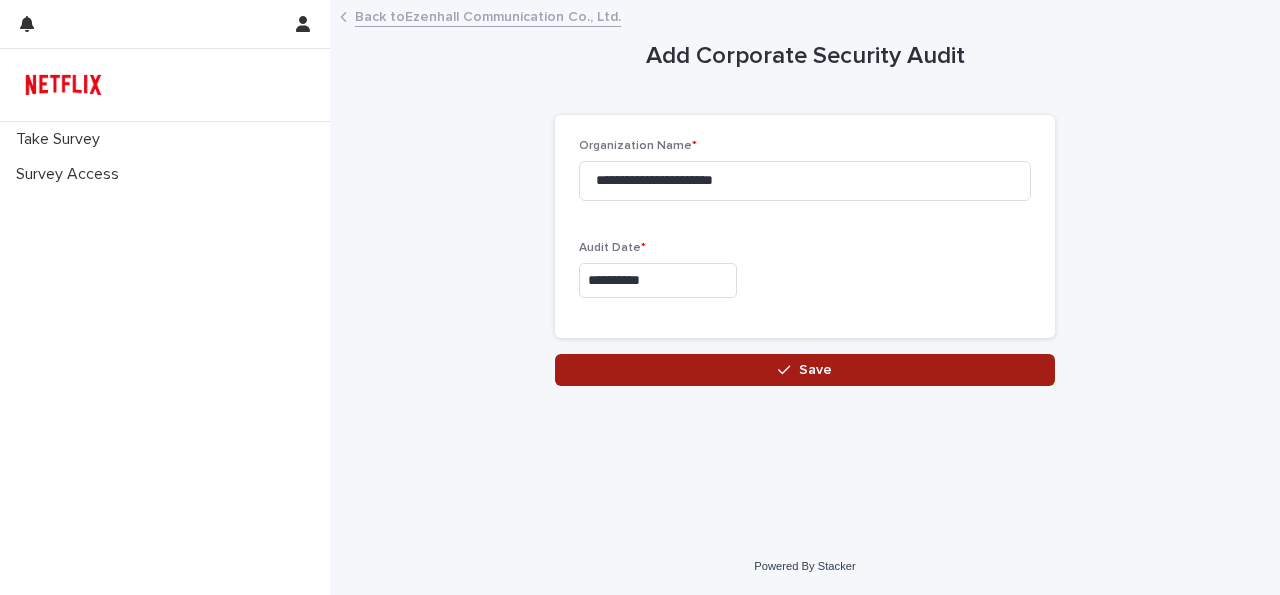 click on "Save" at bounding box center (805, 370) 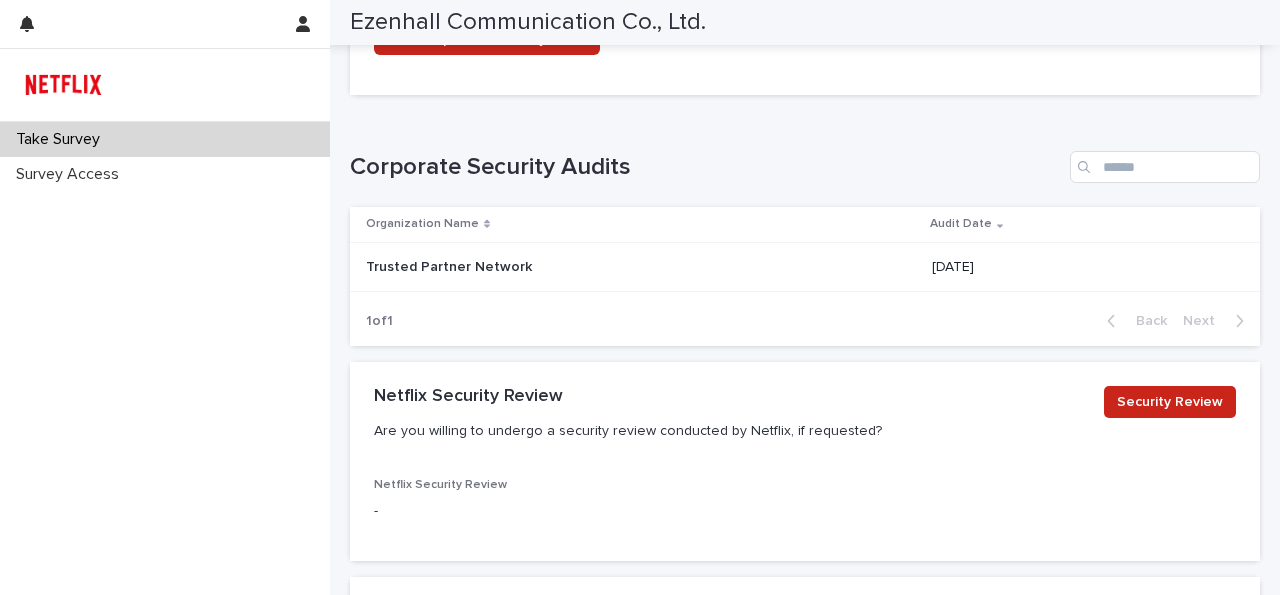 scroll, scrollTop: 2688, scrollLeft: 0, axis: vertical 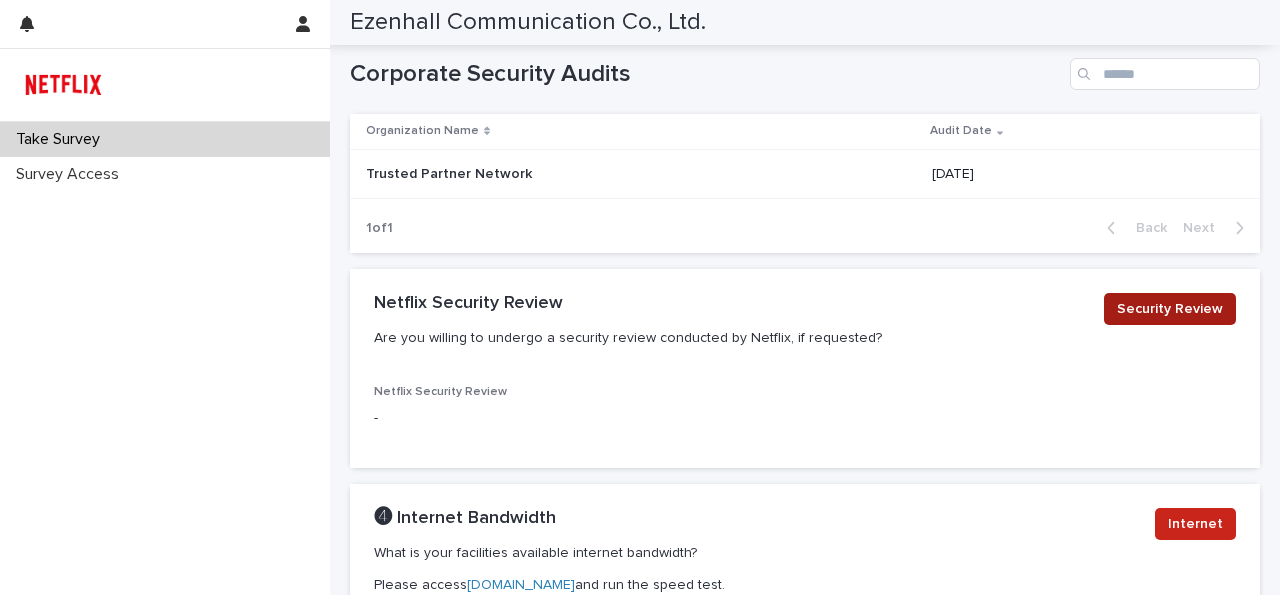 click on "Security Review" at bounding box center (1170, 309) 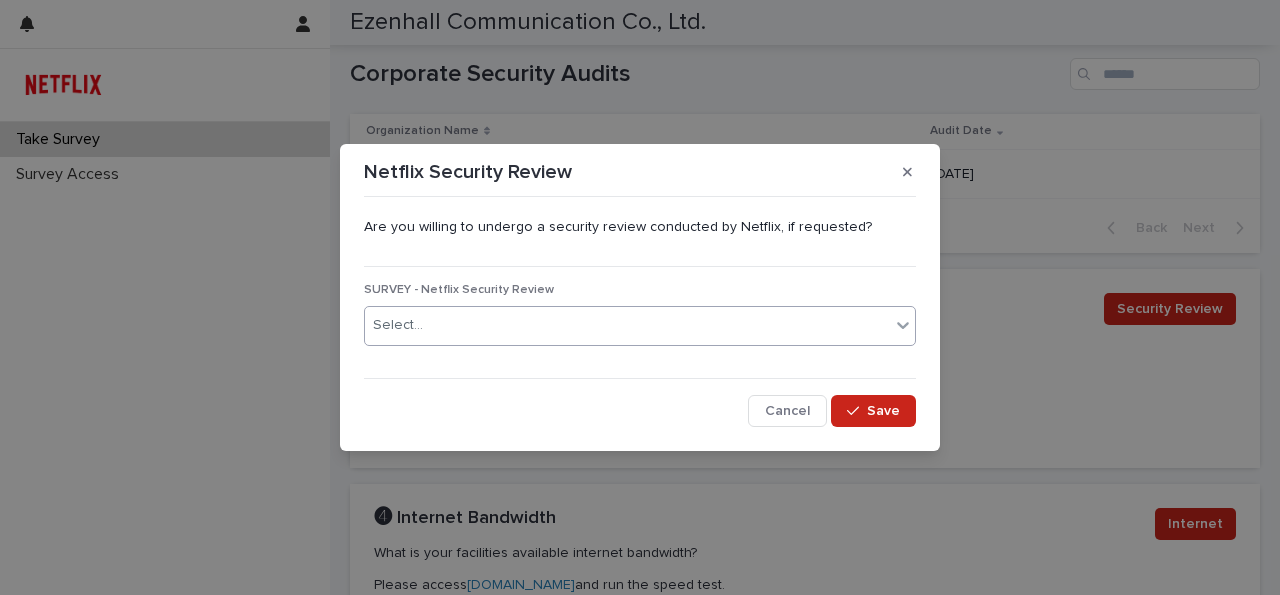 click on "Select..." at bounding box center (627, 325) 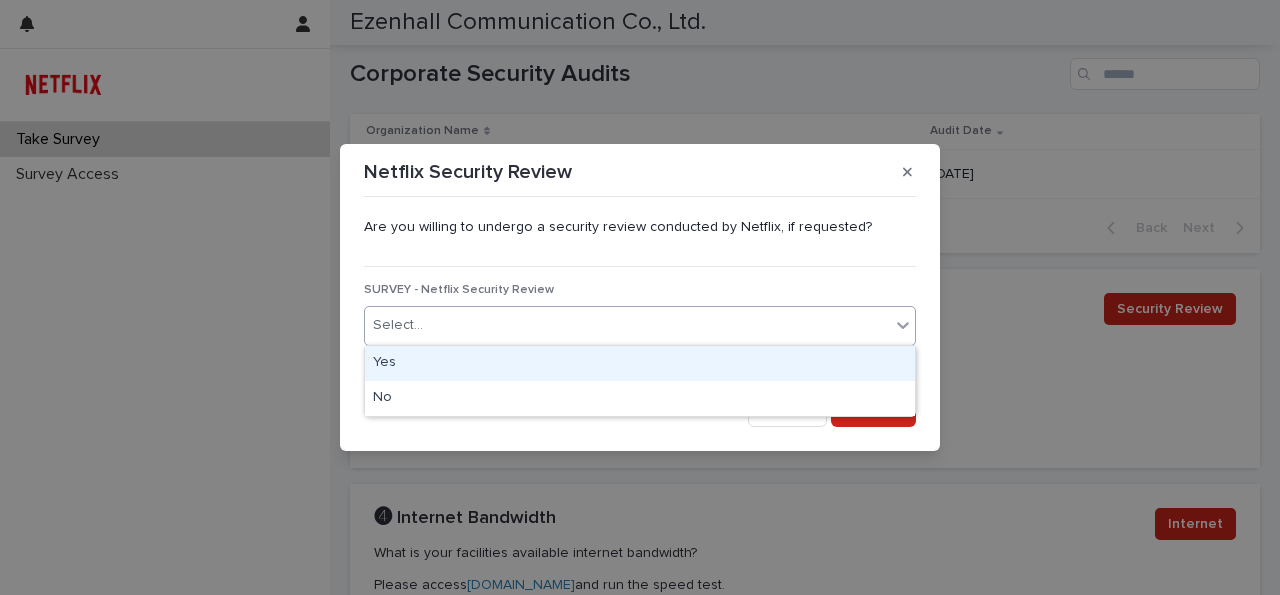 click on "Yes" at bounding box center [640, 363] 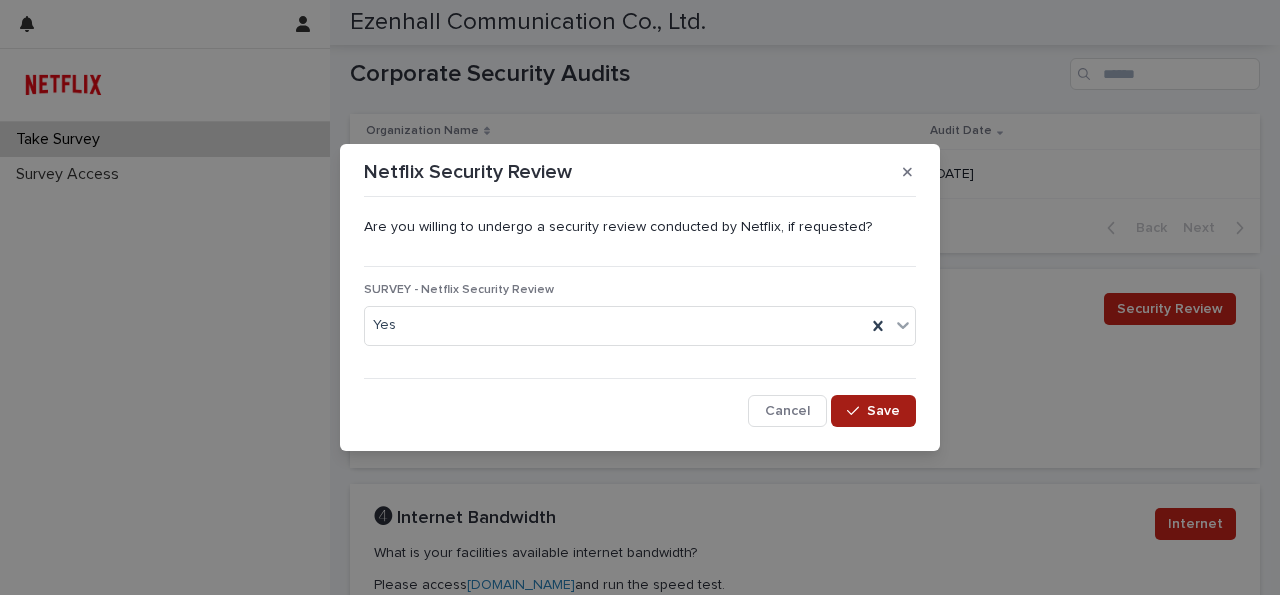 click at bounding box center (857, 411) 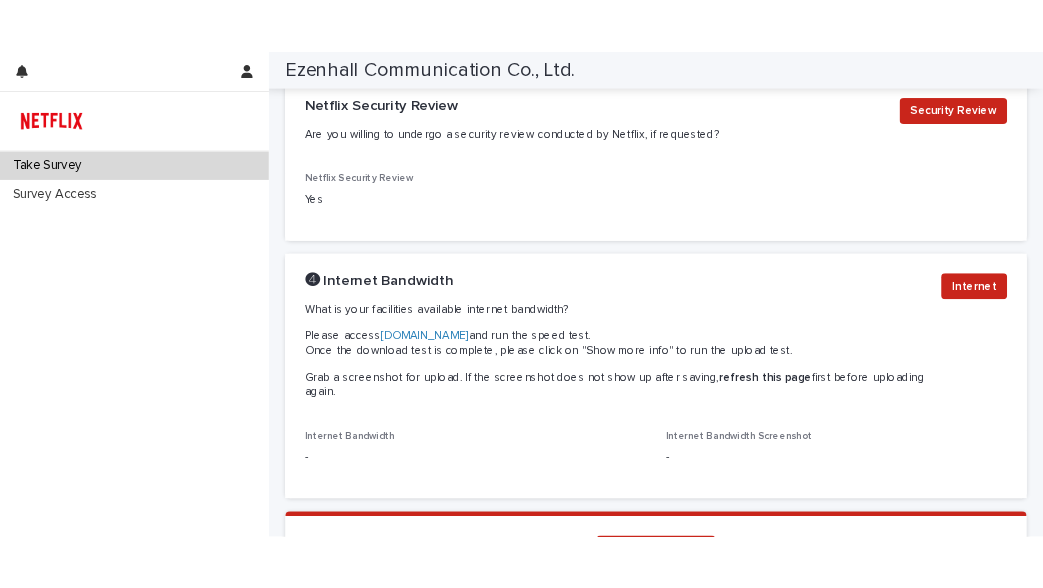 scroll, scrollTop: 2940, scrollLeft: 0, axis: vertical 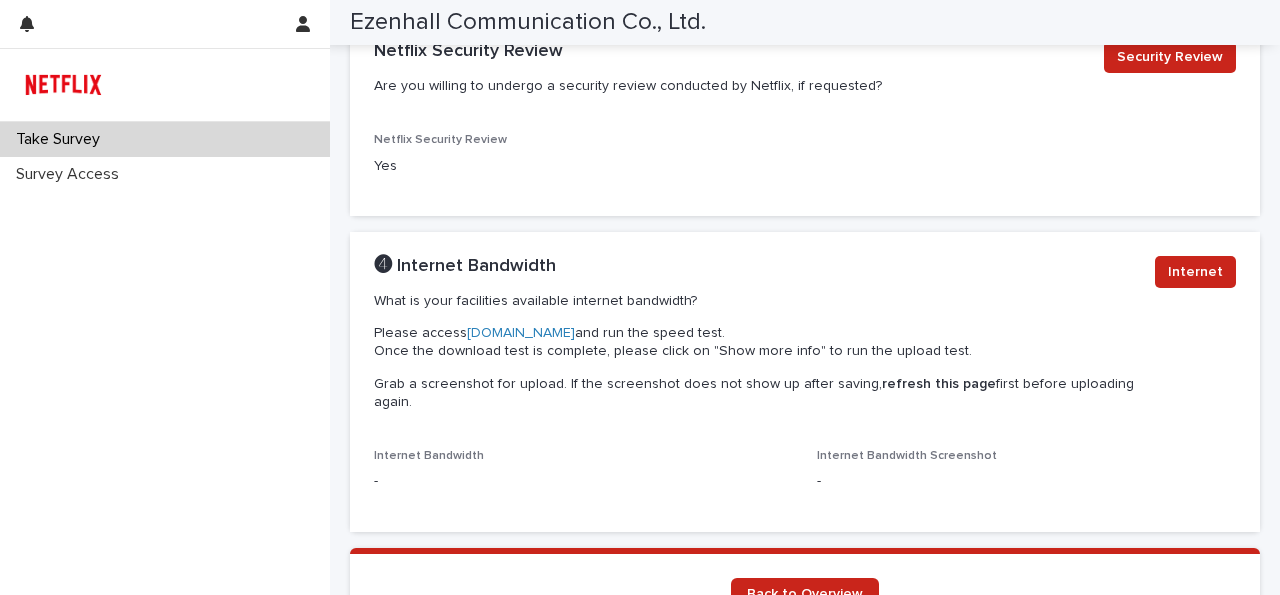click on "-" at bounding box center [583, 481] 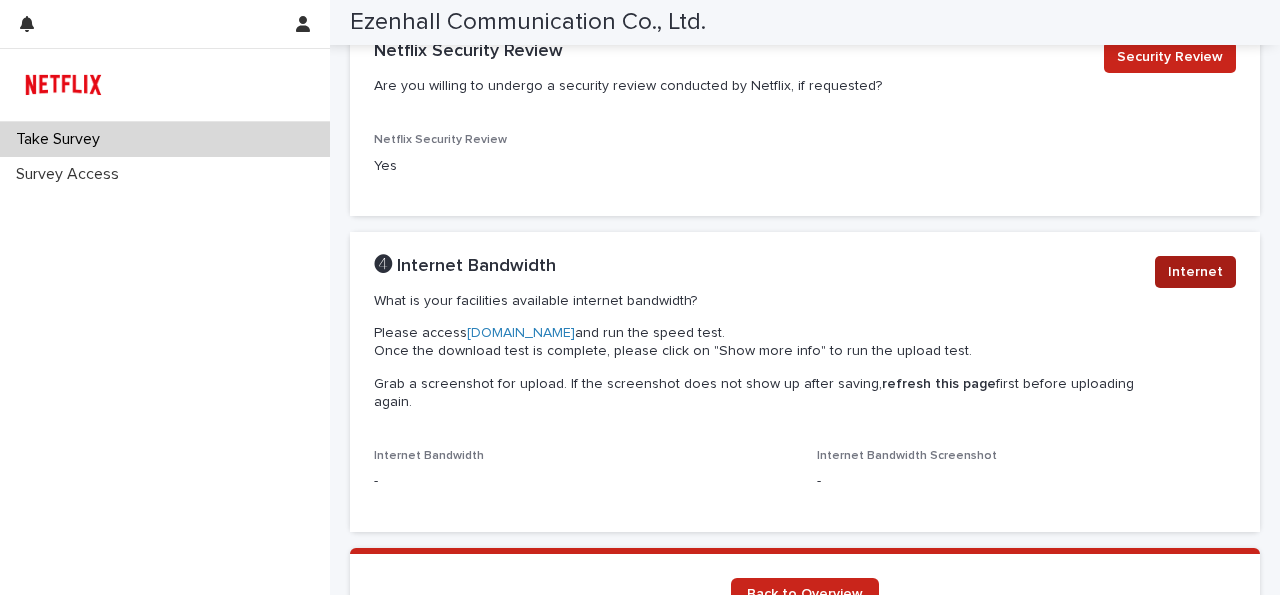 click on "Internet" at bounding box center (1195, 272) 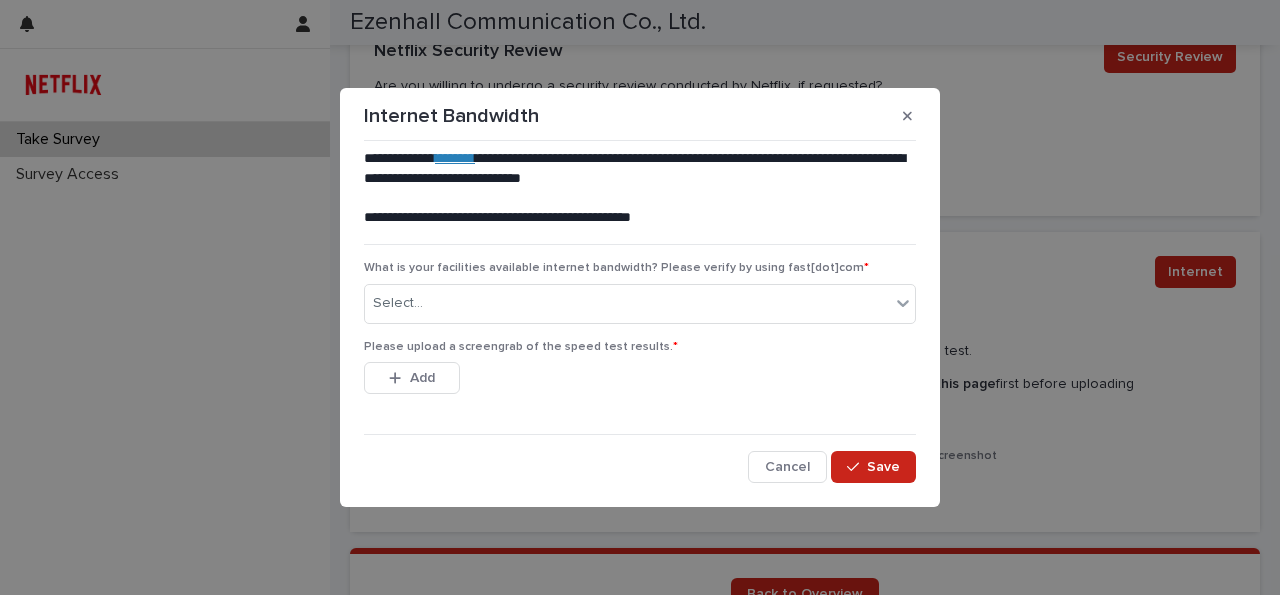 drag, startPoint x: 776, startPoint y: 269, endPoint x: 764, endPoint y: 284, distance: 19.209373 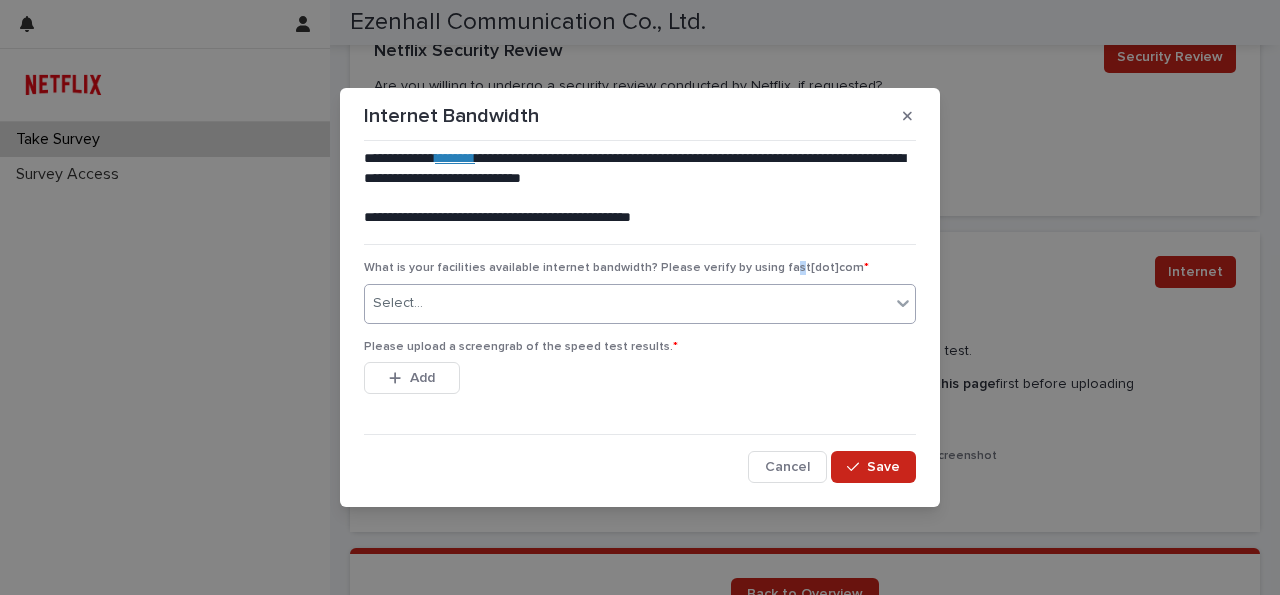 click on "Select..." at bounding box center (627, 303) 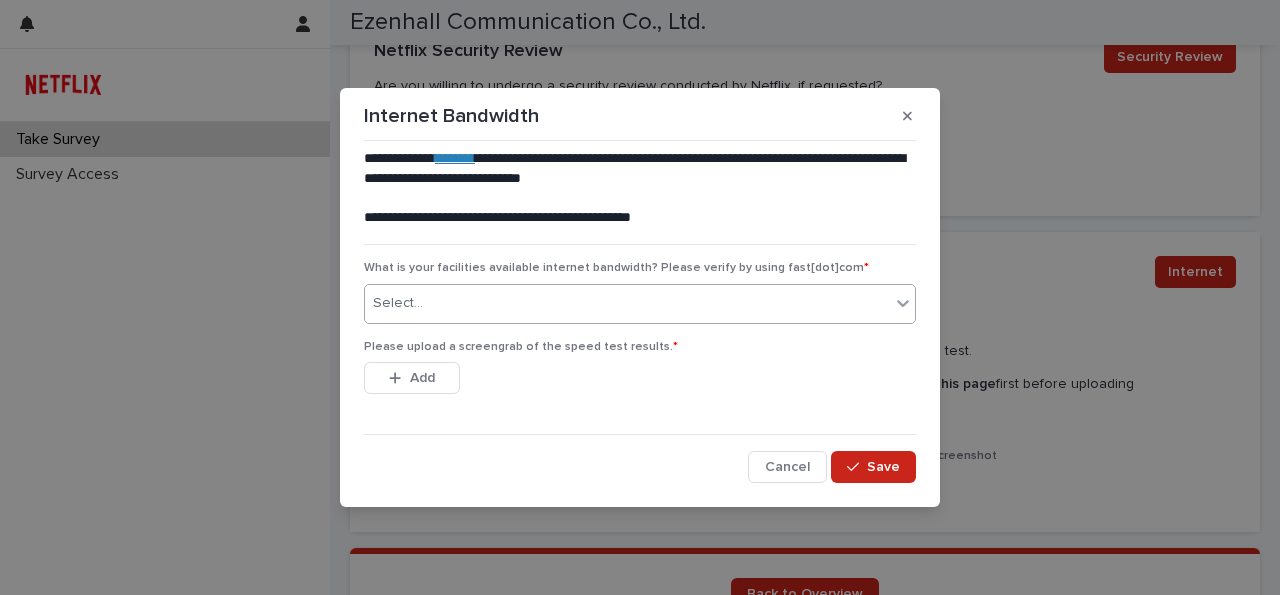 click on "Select..." at bounding box center [627, 303] 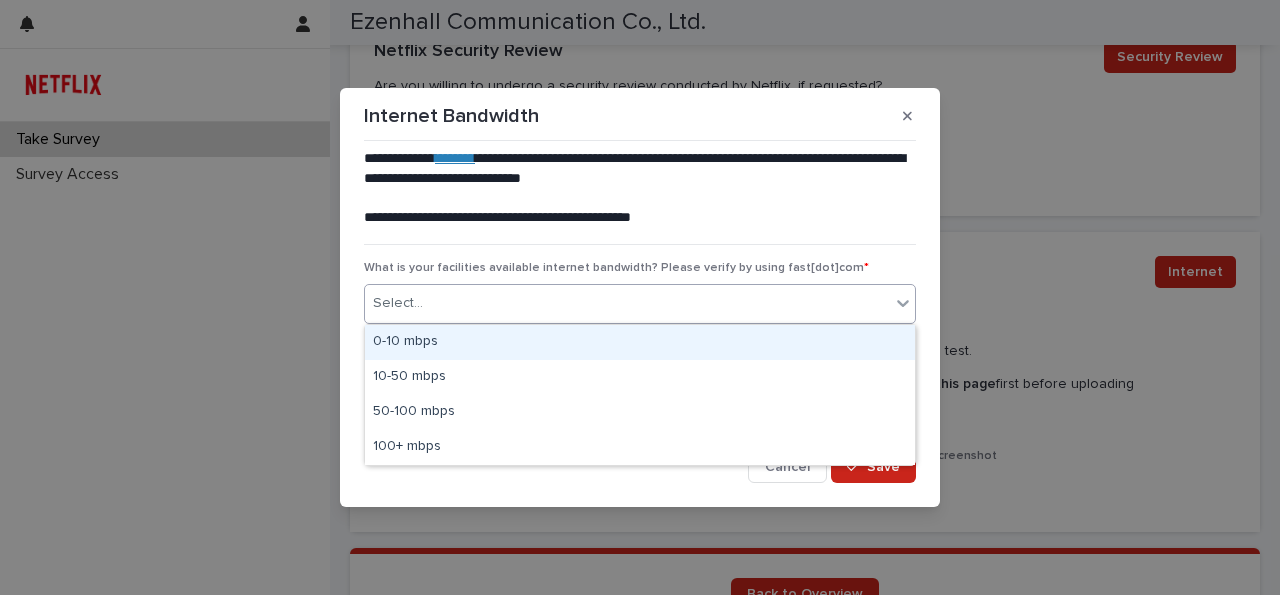 click on "Select..." at bounding box center [627, 303] 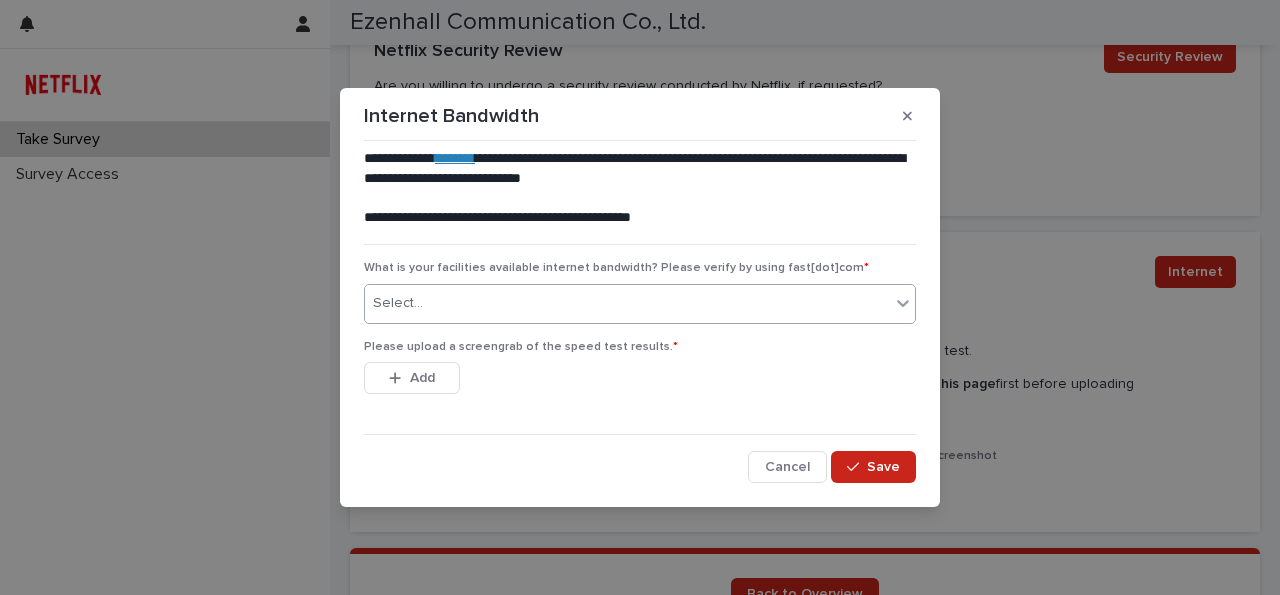 click on "Select..." at bounding box center (627, 303) 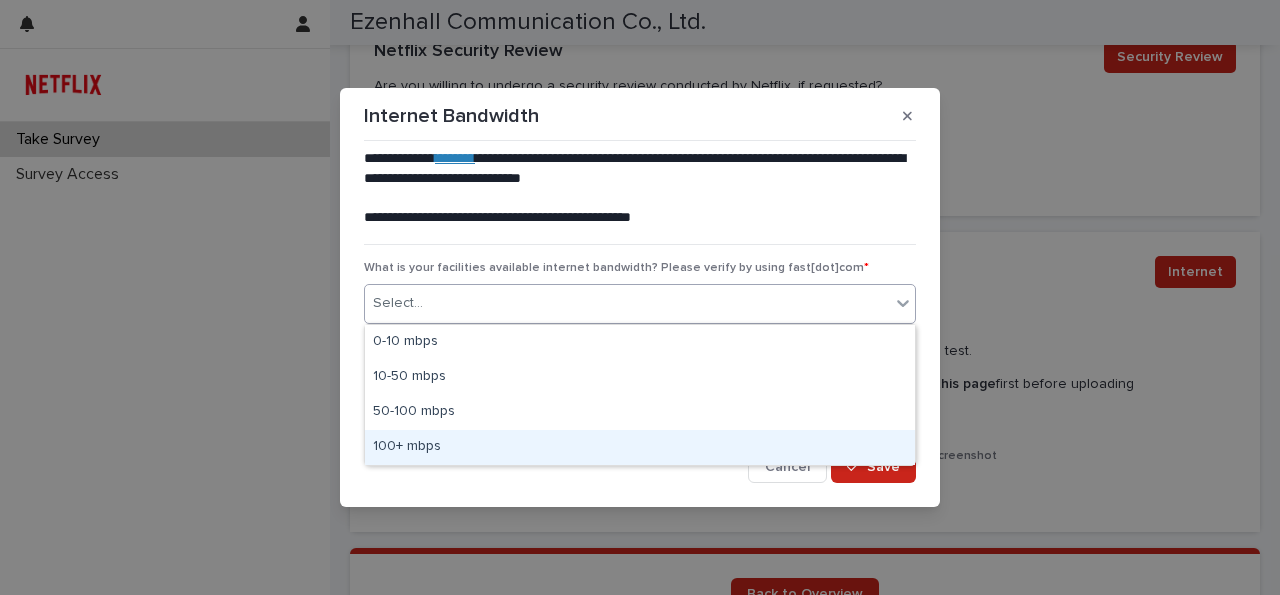 click on "100+ mbps" at bounding box center [640, 447] 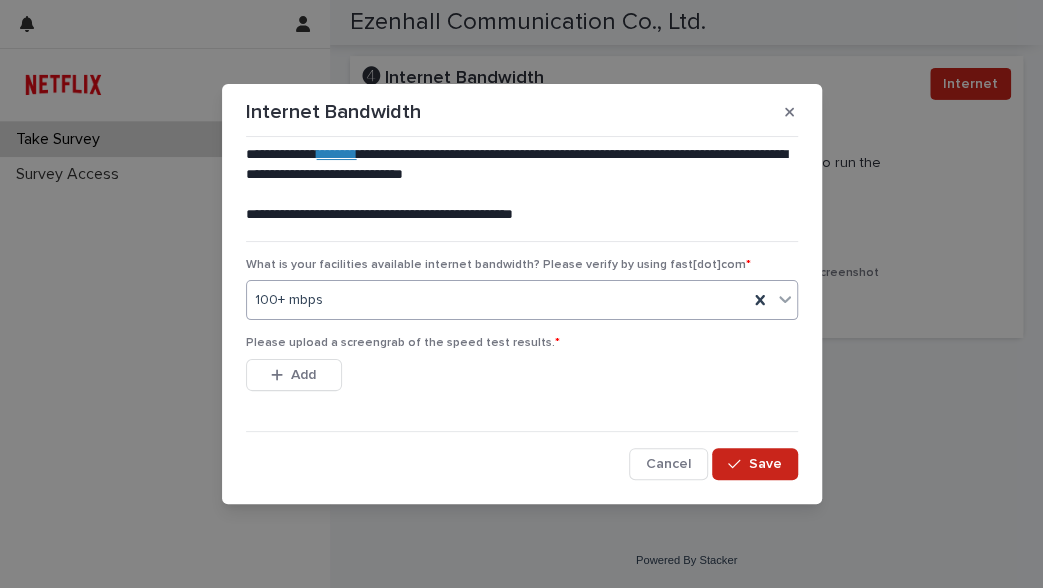 scroll, scrollTop: 2699, scrollLeft: 0, axis: vertical 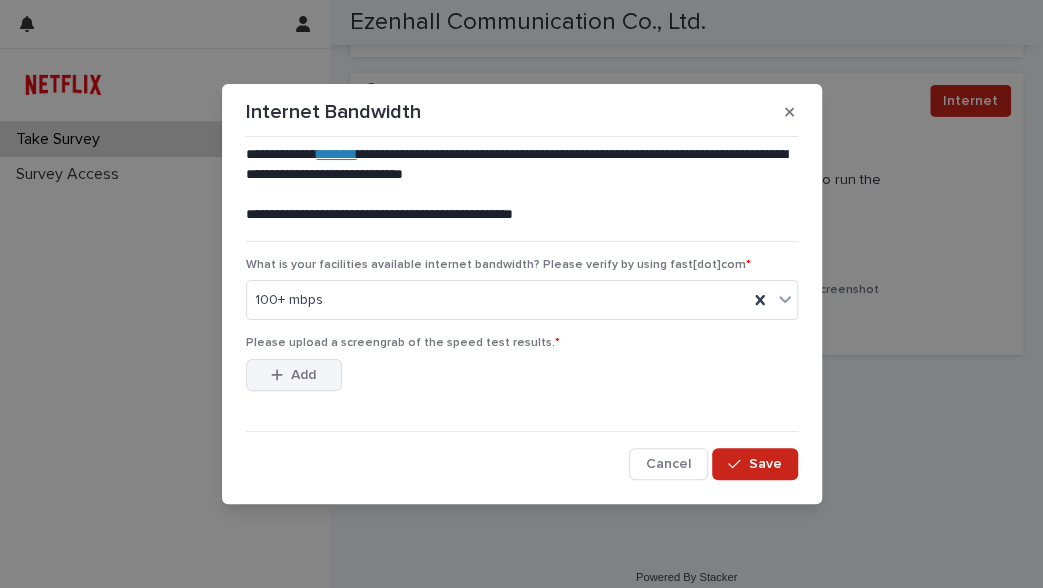 click at bounding box center [281, 375] 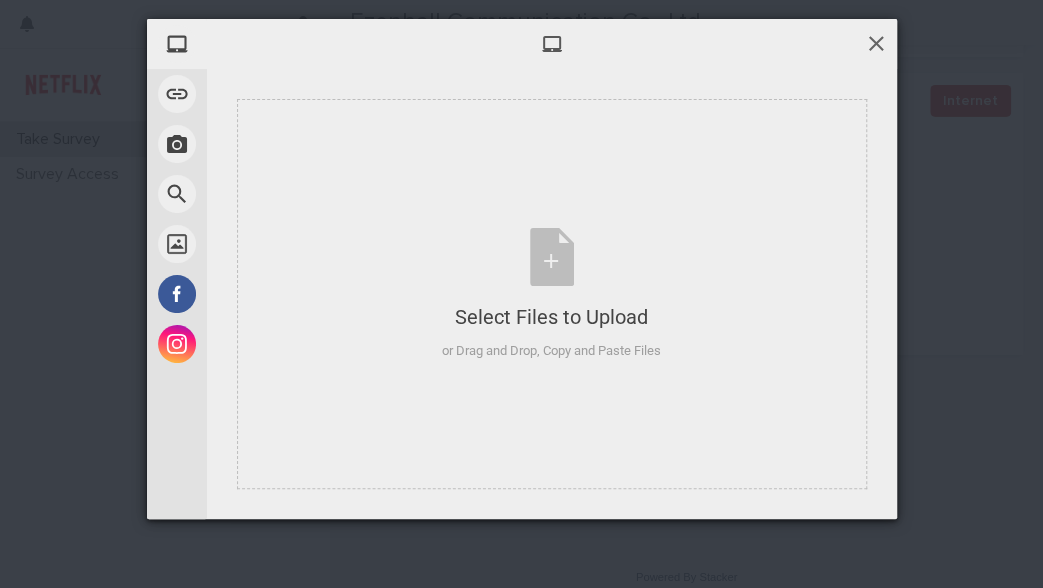 click at bounding box center (876, 43) 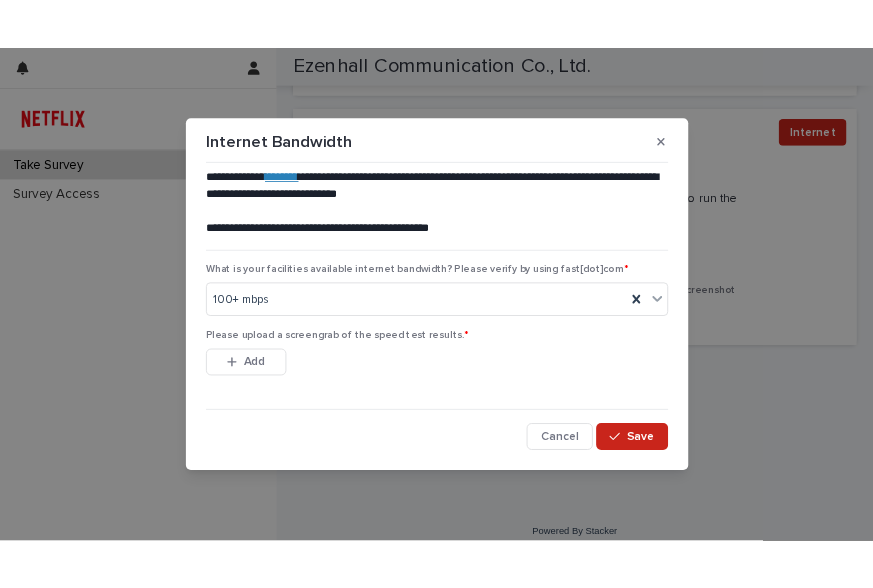scroll, scrollTop: 2699, scrollLeft: 0, axis: vertical 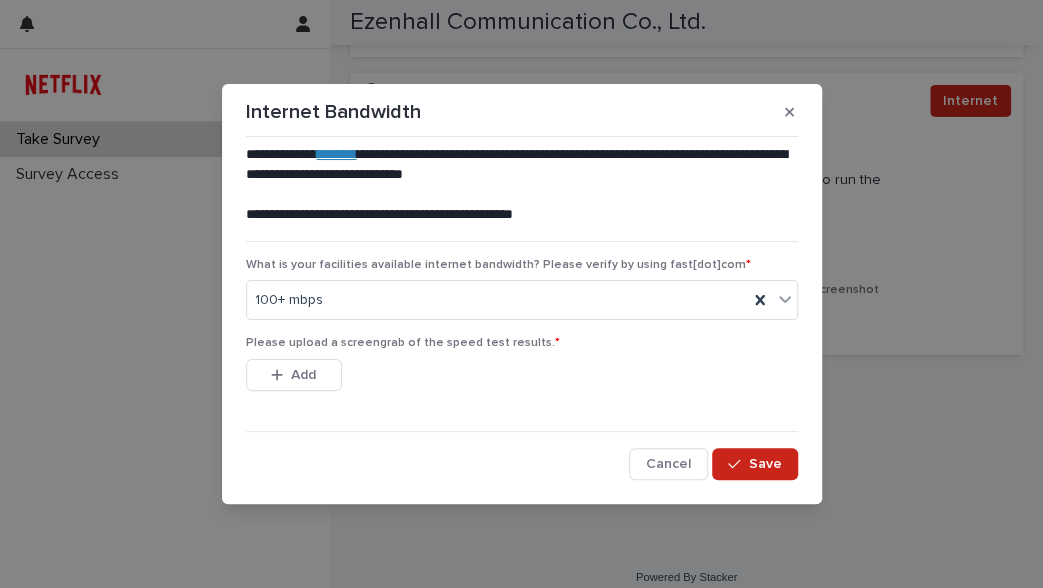 click on "********" at bounding box center (337, 154) 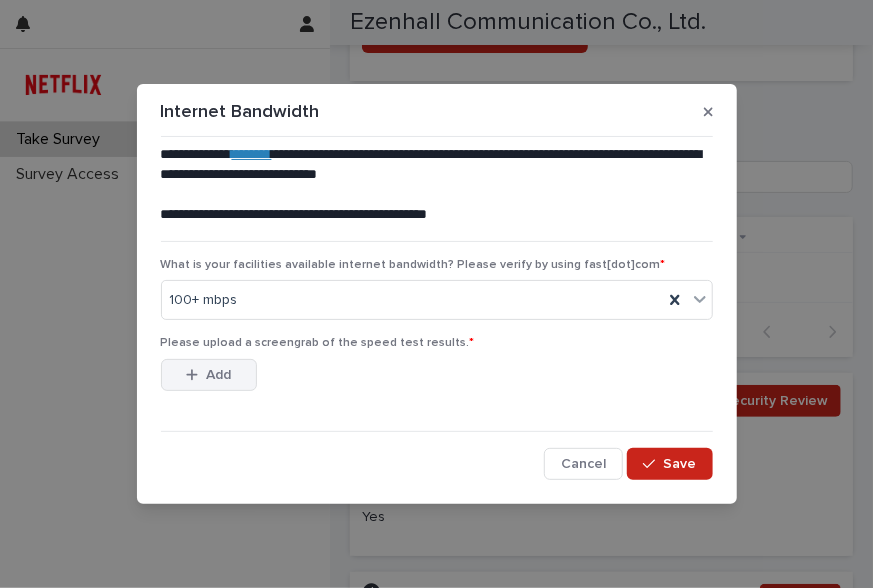click on "Add" at bounding box center (218, 375) 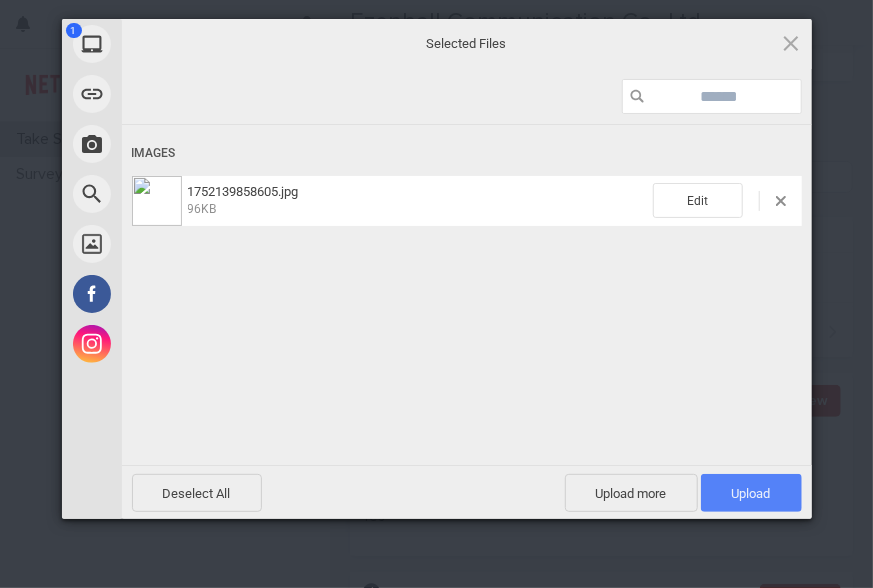 click on "Upload
1" at bounding box center [751, 493] 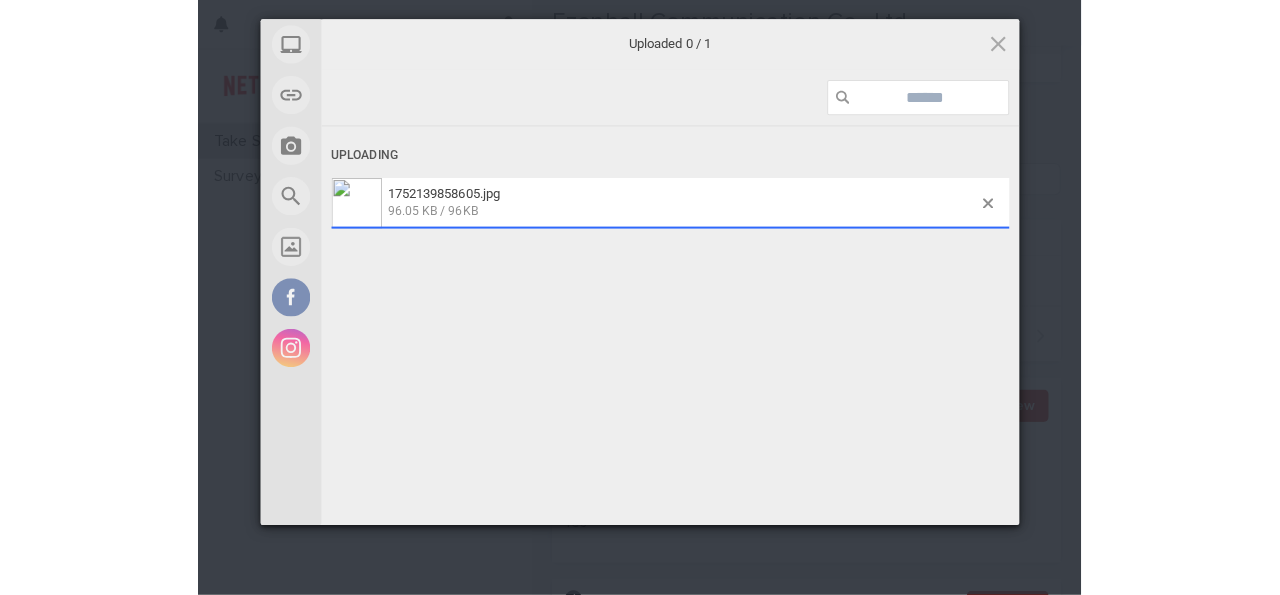 scroll, scrollTop: 2699, scrollLeft: 0, axis: vertical 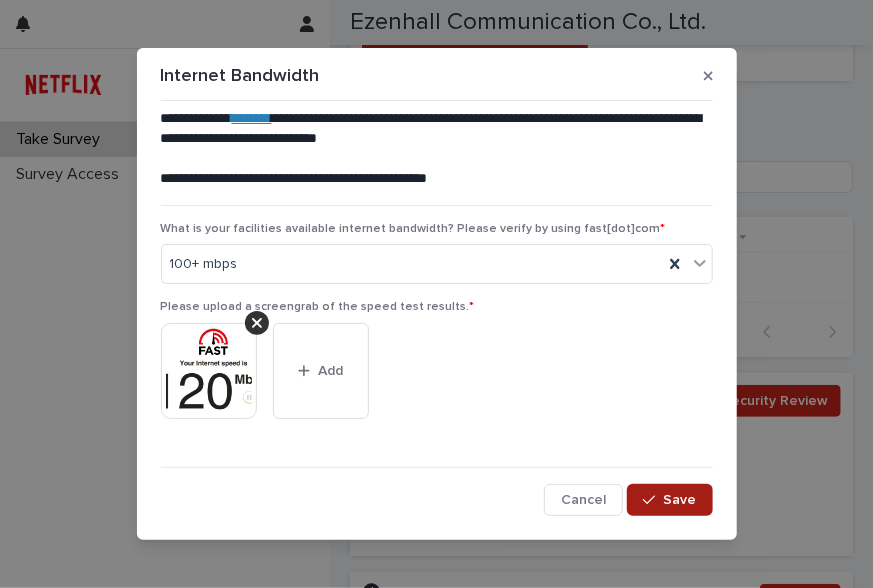 click on "Save" at bounding box center (669, 500) 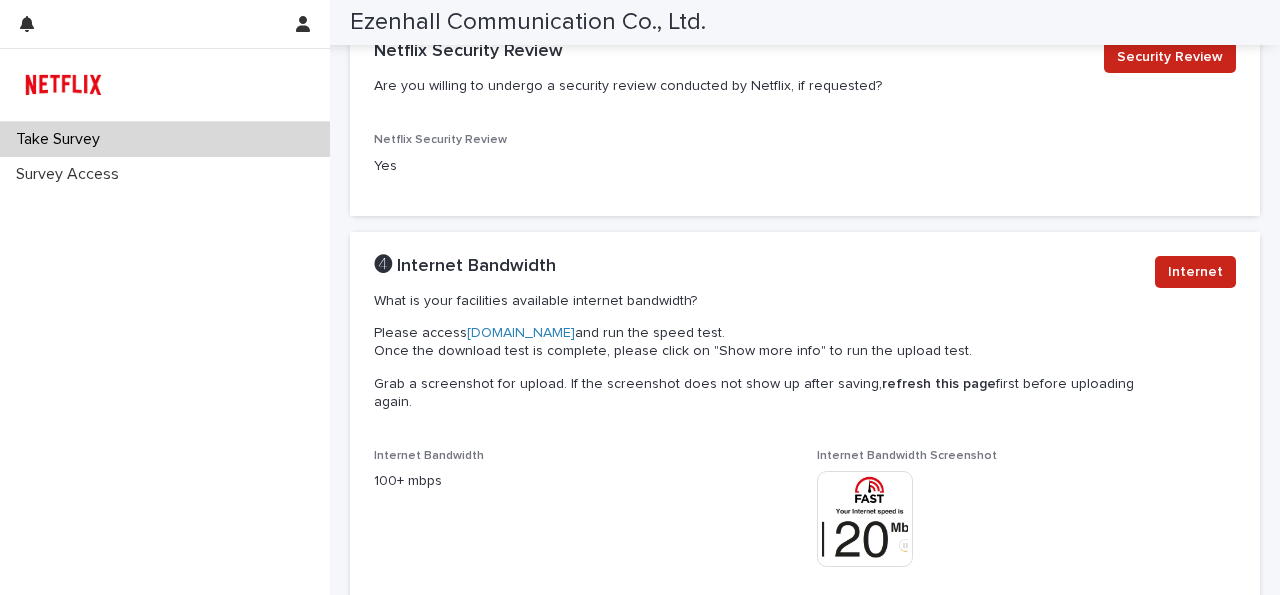 scroll, scrollTop: 3231, scrollLeft: 0, axis: vertical 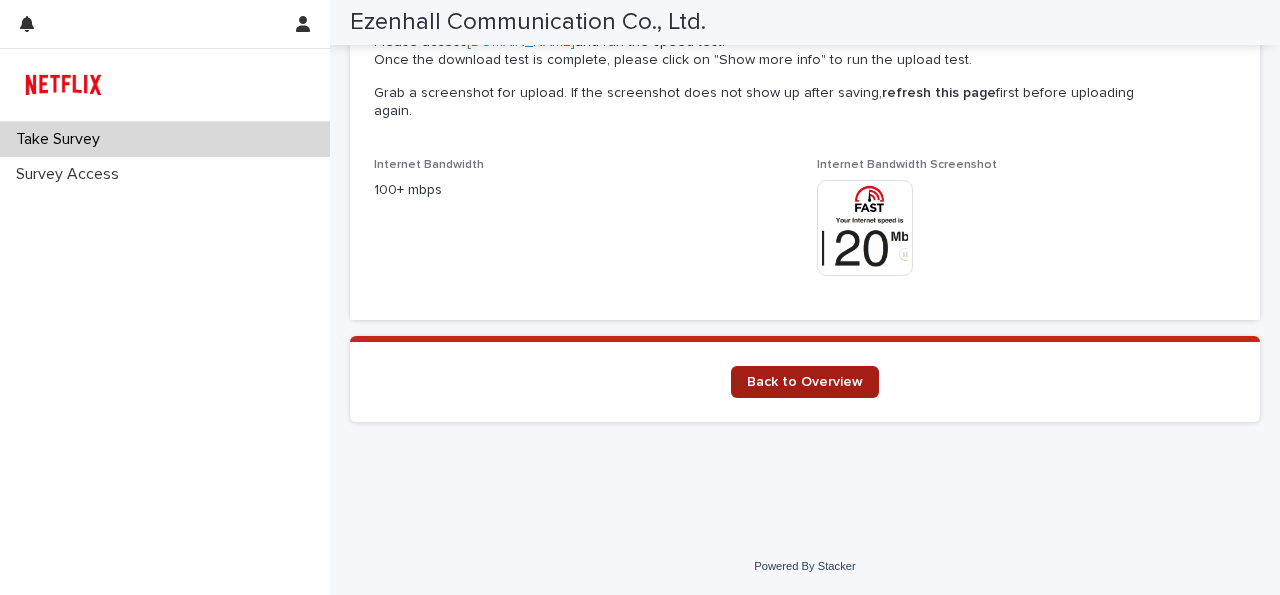click on "Back to Overview" at bounding box center (805, 382) 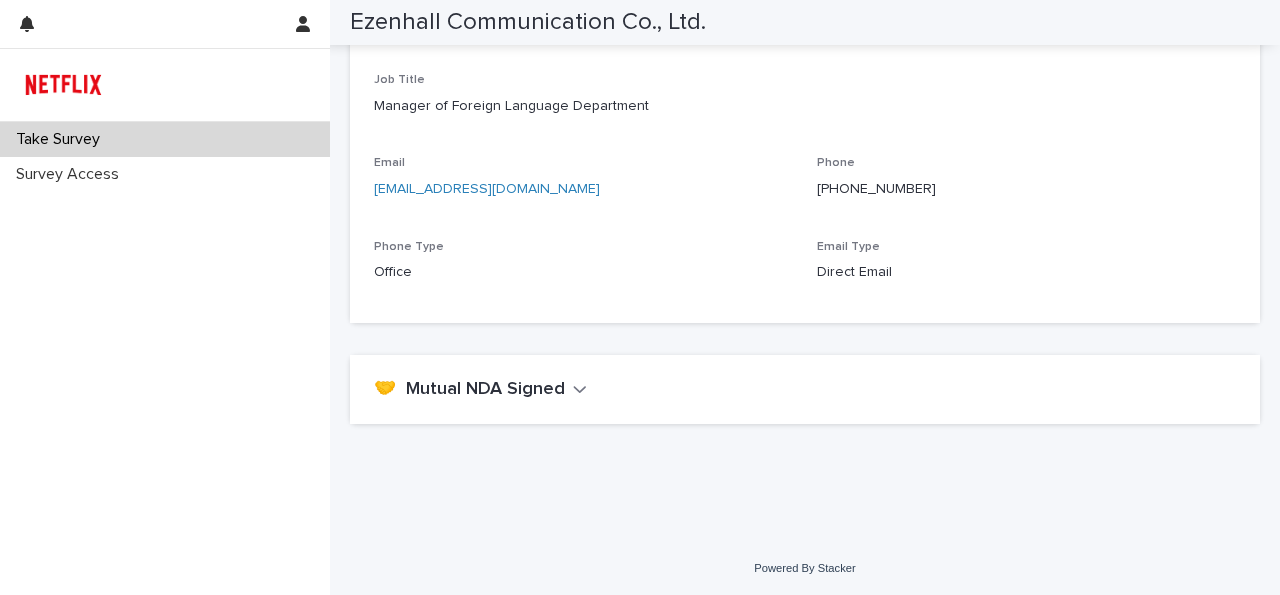 scroll, scrollTop: 2175, scrollLeft: 0, axis: vertical 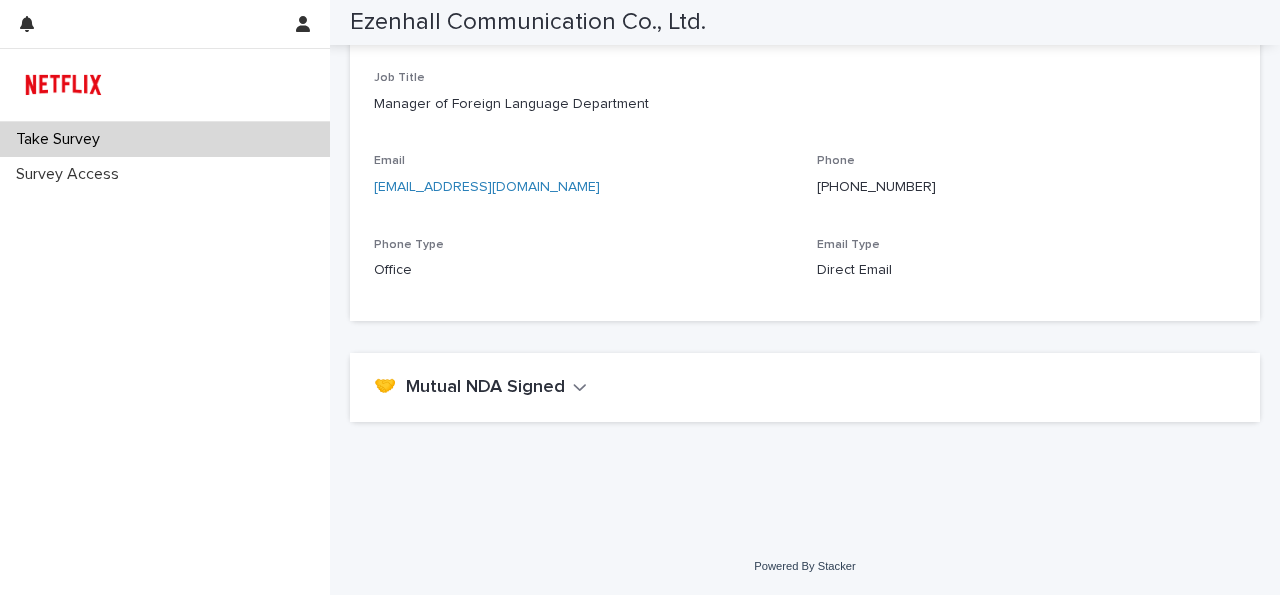 click on "🤝  Mutual NDA Signed" at bounding box center (469, 388) 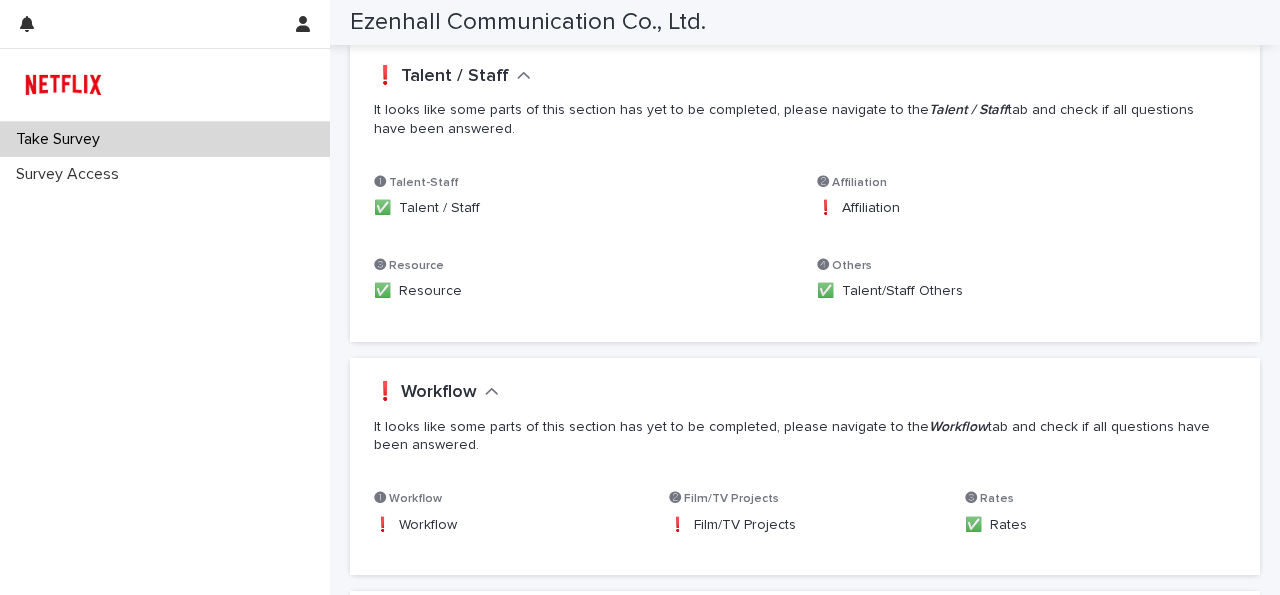 scroll, scrollTop: 0, scrollLeft: 0, axis: both 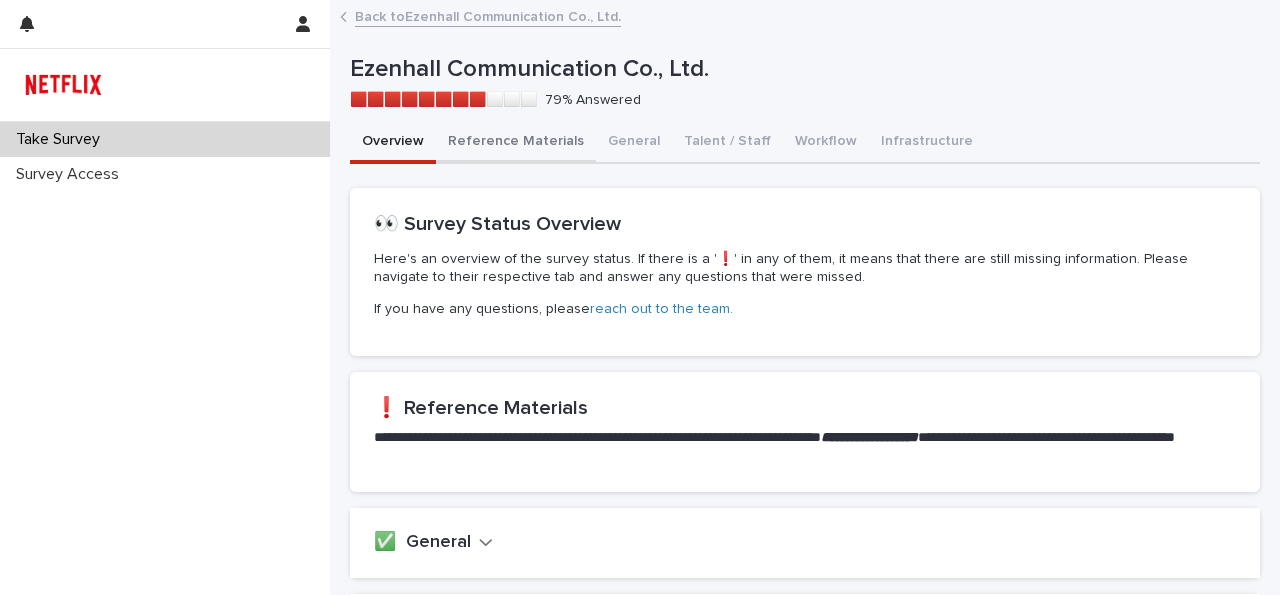 click on "Reference Materials" at bounding box center [516, 143] 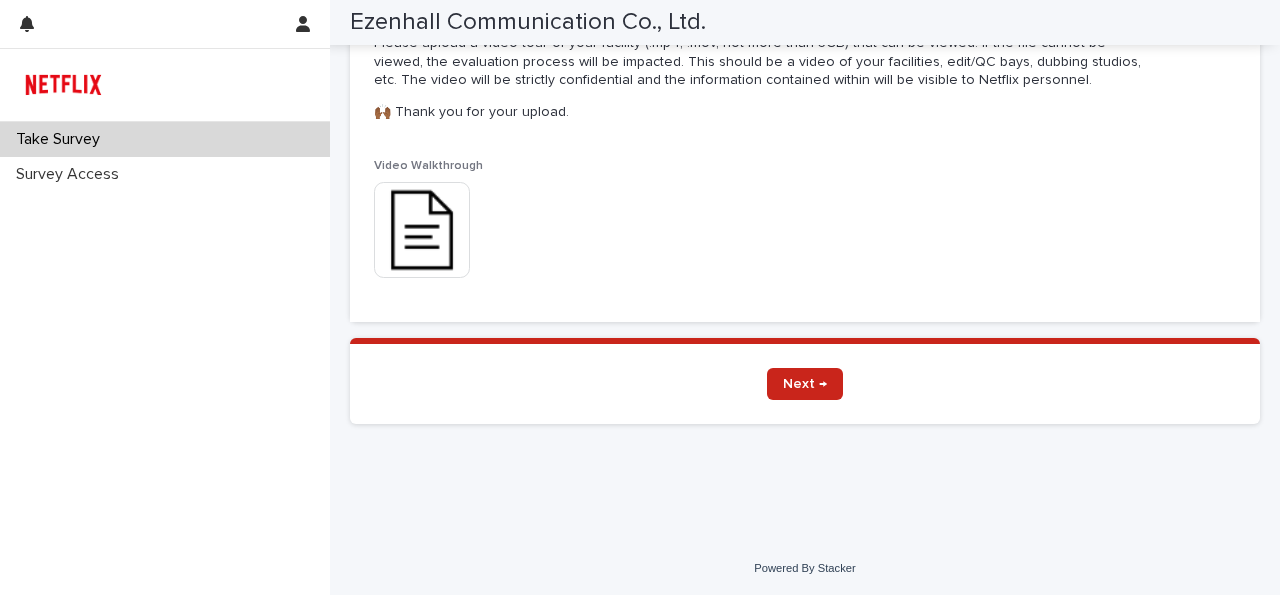 scroll, scrollTop: 526, scrollLeft: 0, axis: vertical 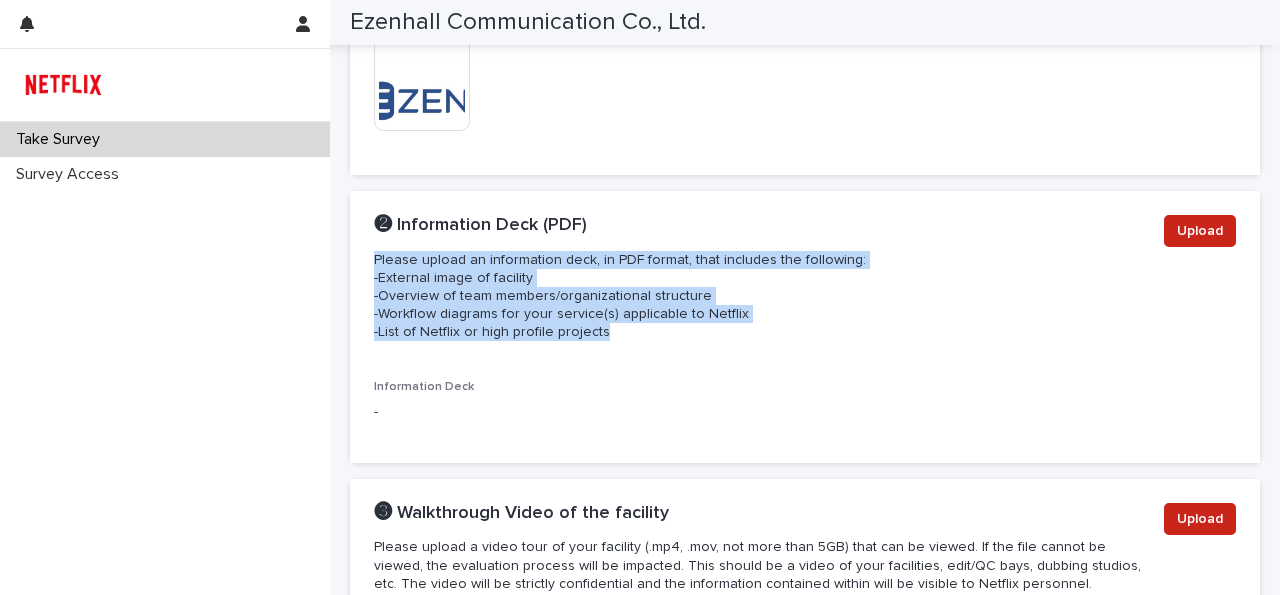 drag, startPoint x: 655, startPoint y: 342, endPoint x: 344, endPoint y: 251, distance: 324.04013 